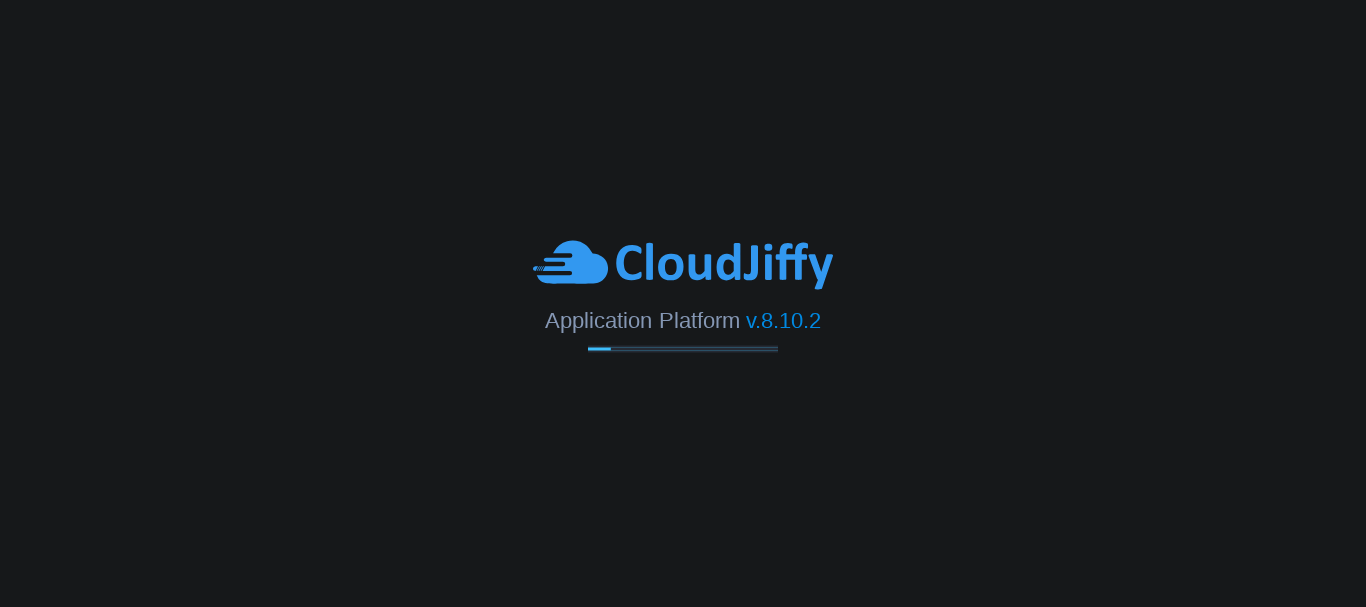 scroll, scrollTop: 0, scrollLeft: 0, axis: both 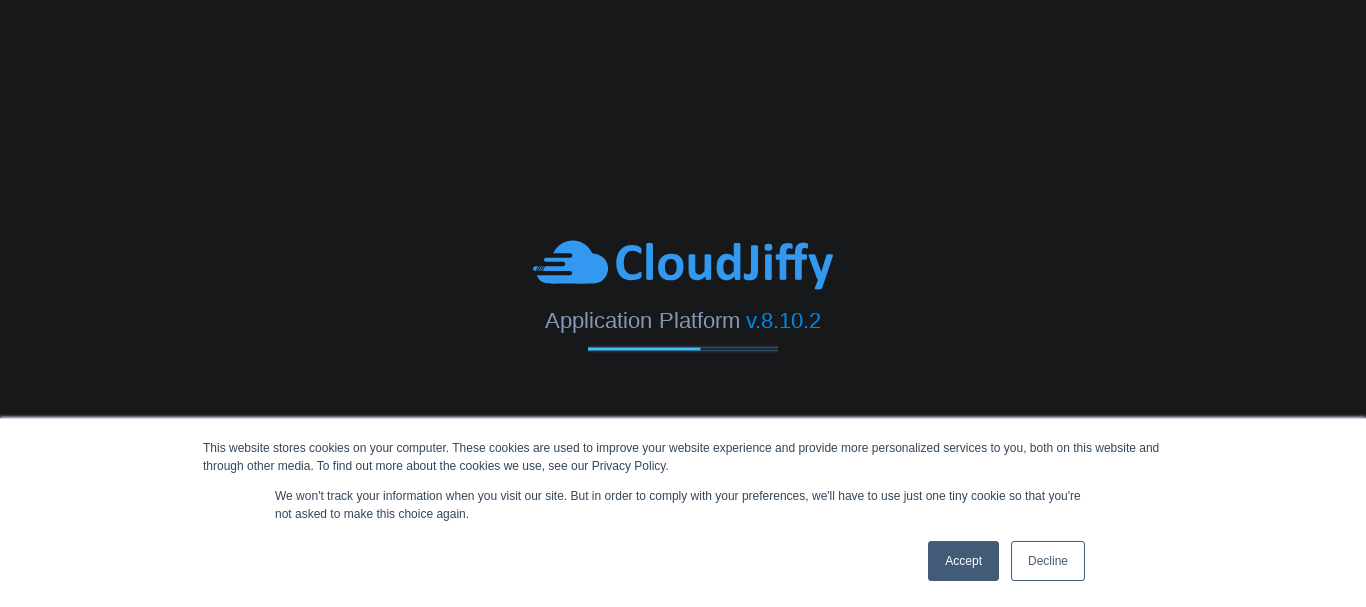 click on "Accept" at bounding box center [963, 561] 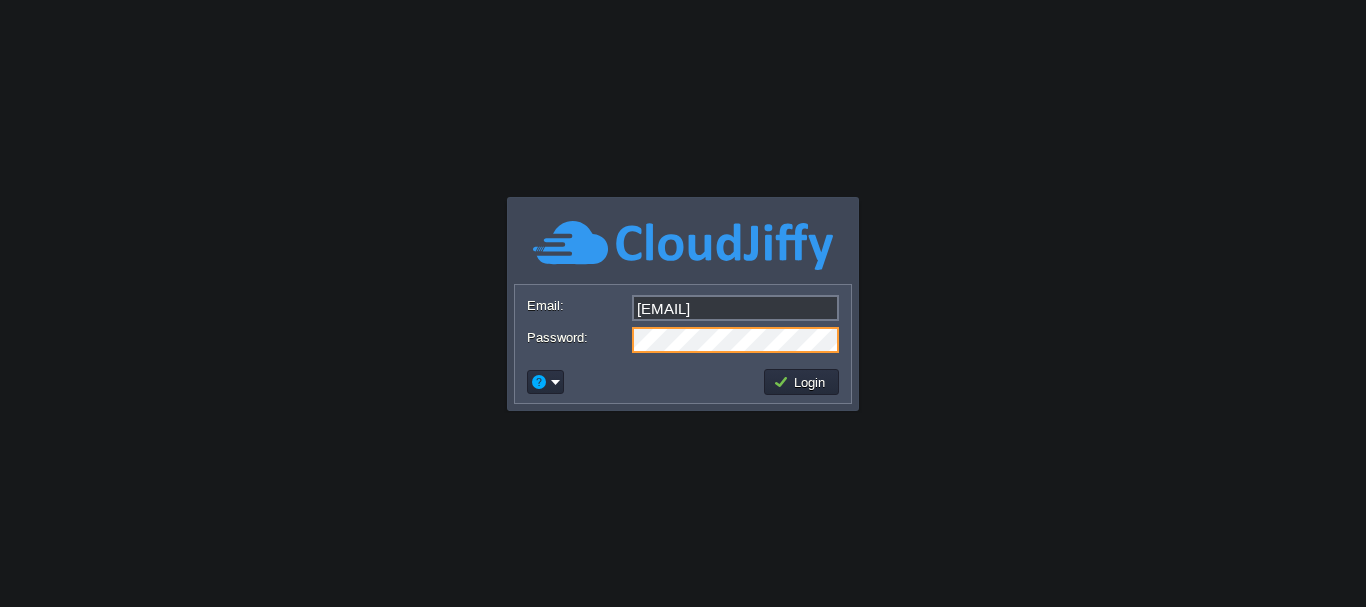 scroll, scrollTop: 0, scrollLeft: 0, axis: both 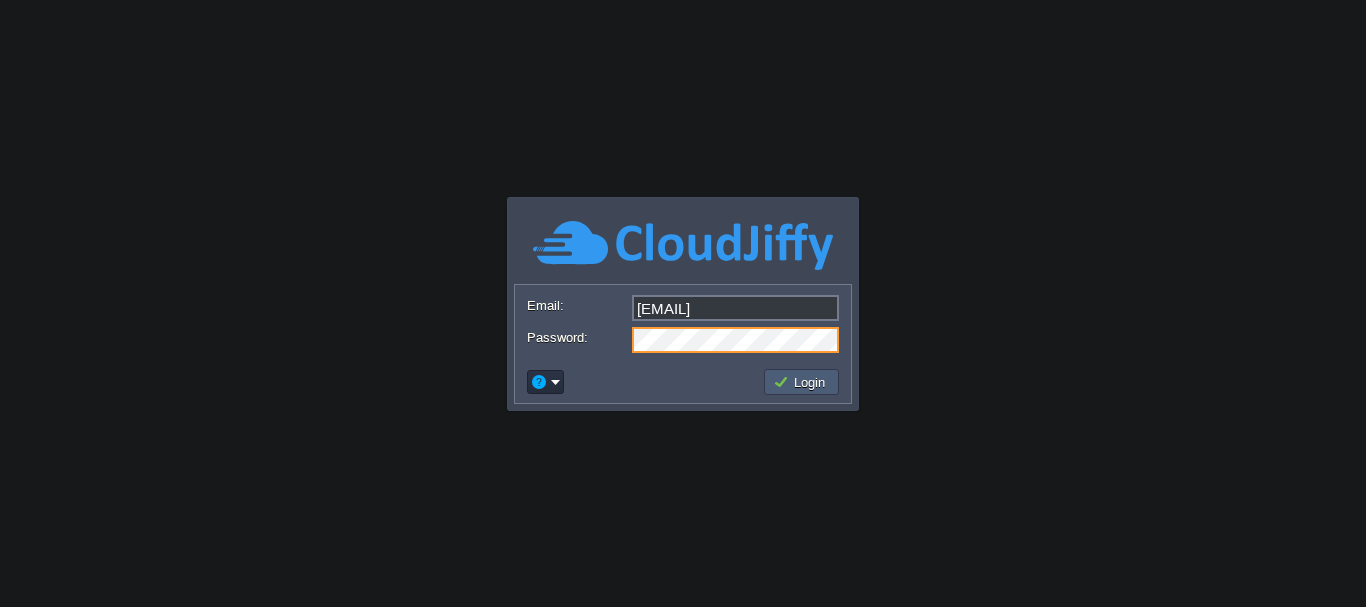 click on "Login" at bounding box center [801, 382] 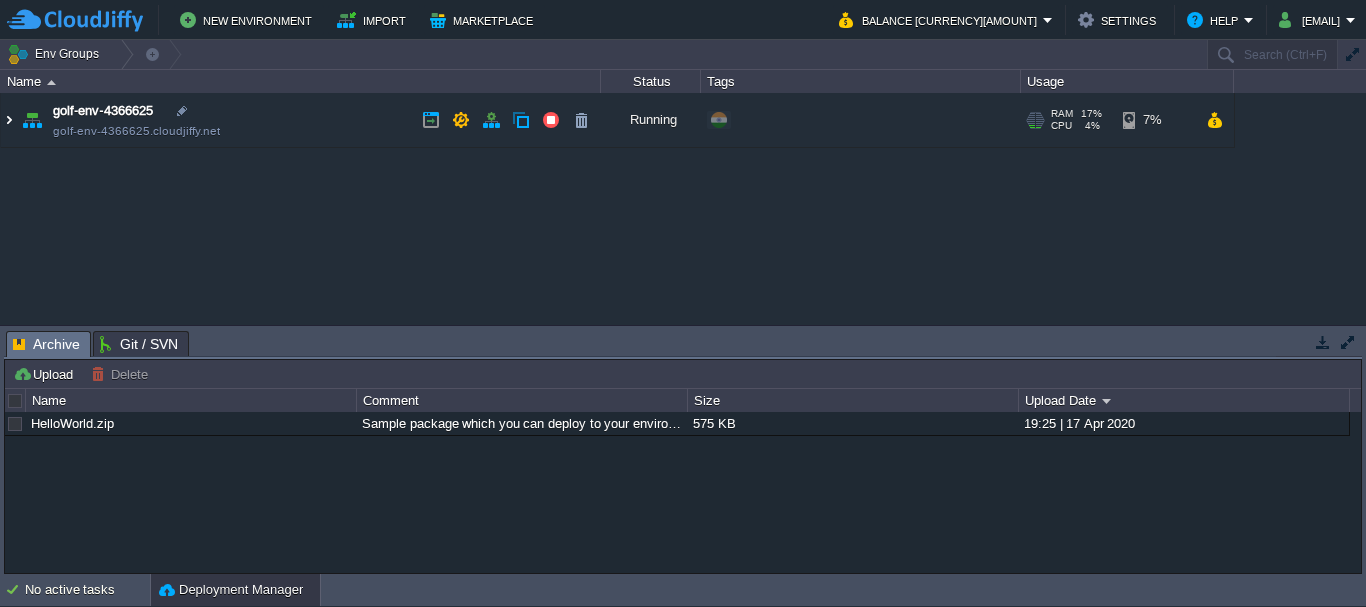 click at bounding box center (9, 120) 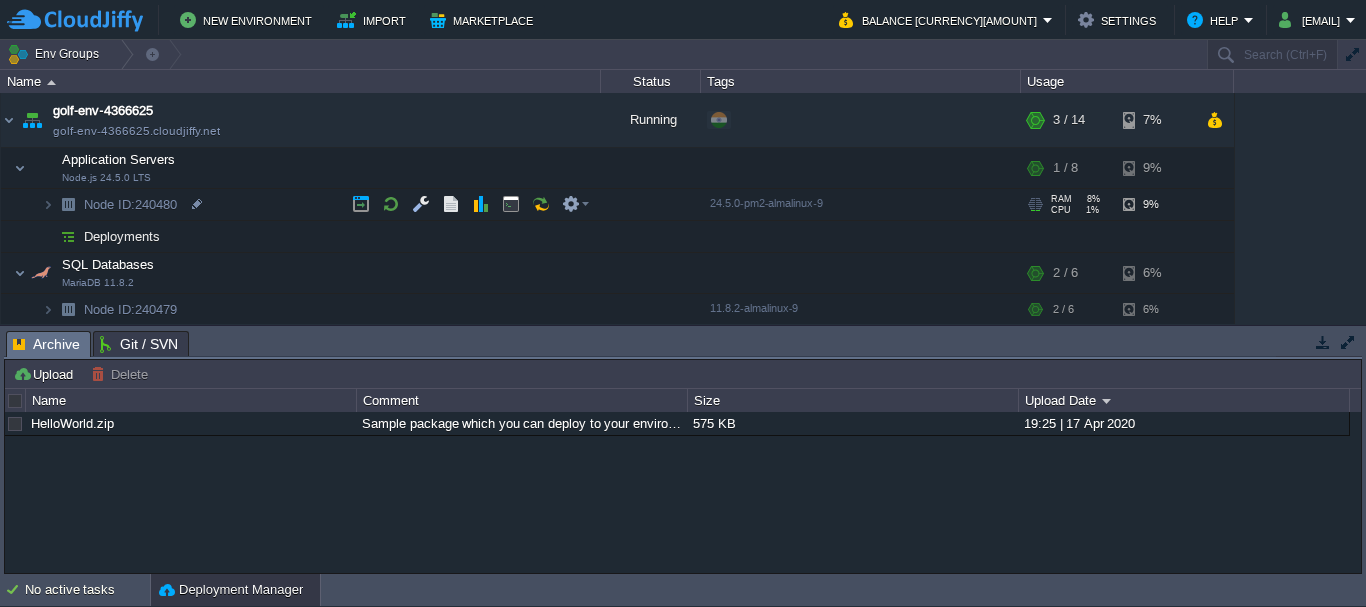 scroll, scrollTop: 2, scrollLeft: 0, axis: vertical 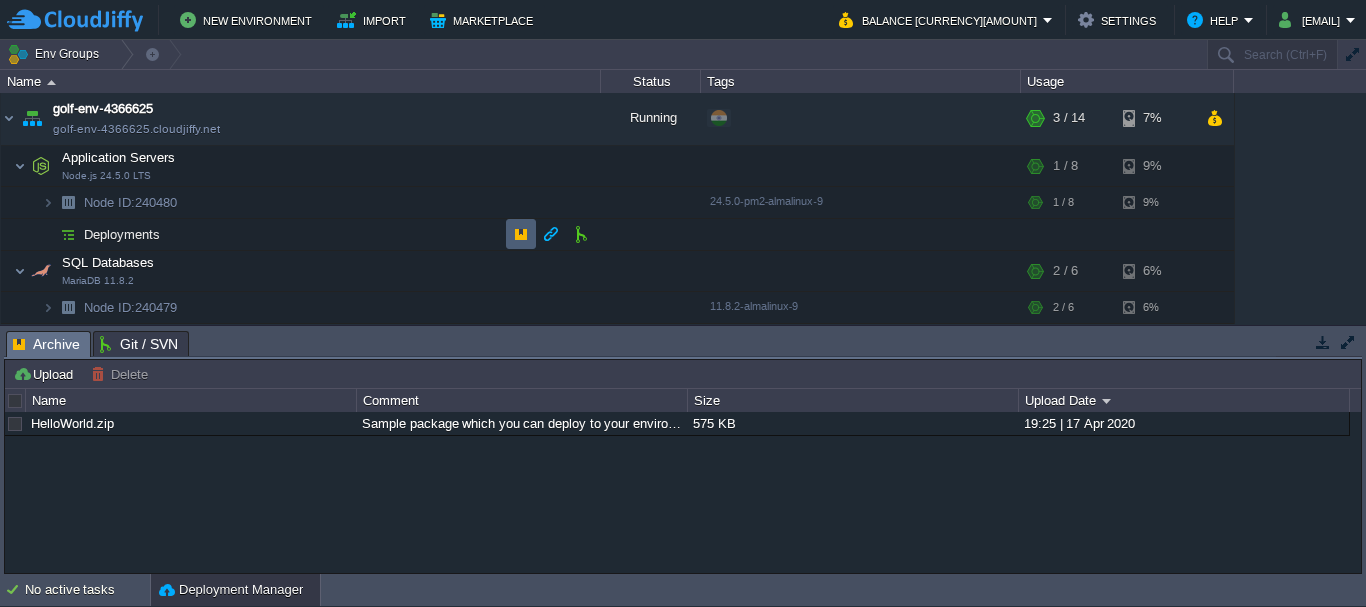 click at bounding box center [521, 234] 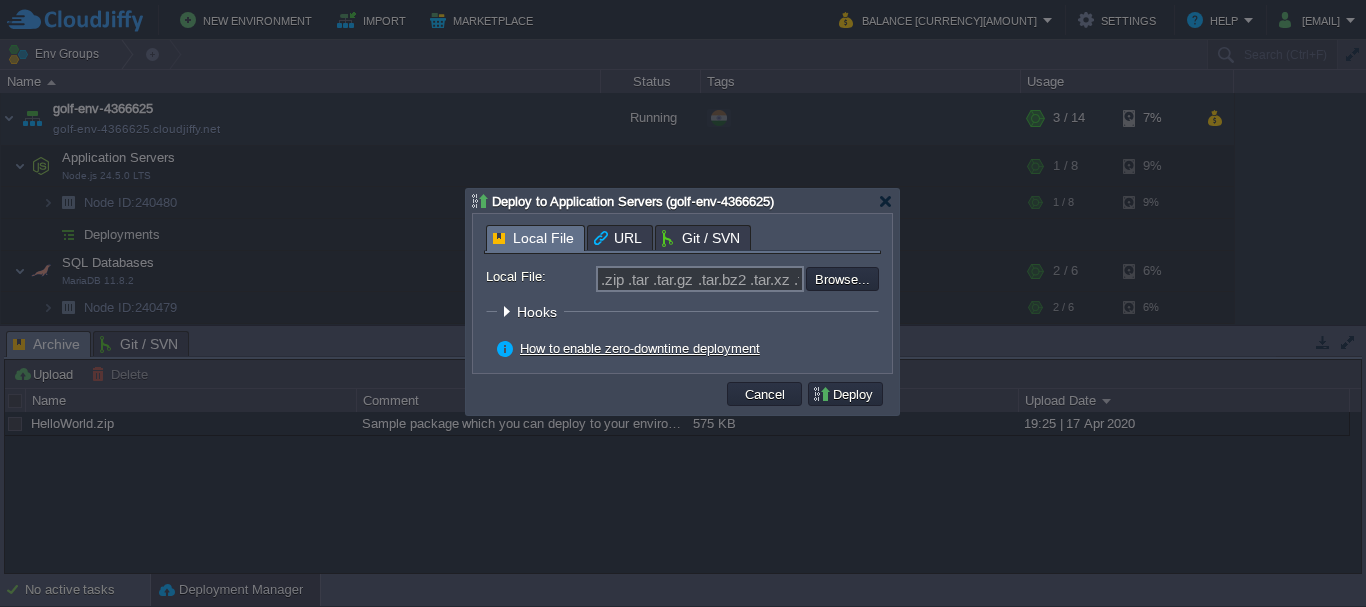 click at bounding box center [752, 279] 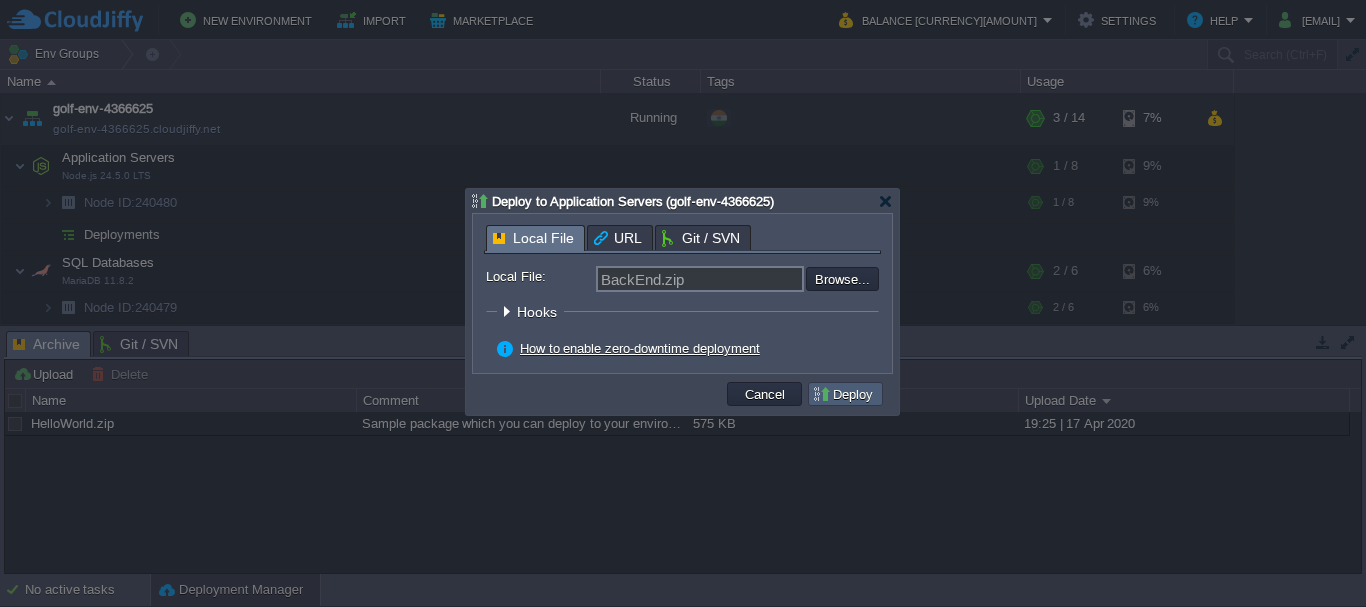click on "Deploy" at bounding box center (845, 394) 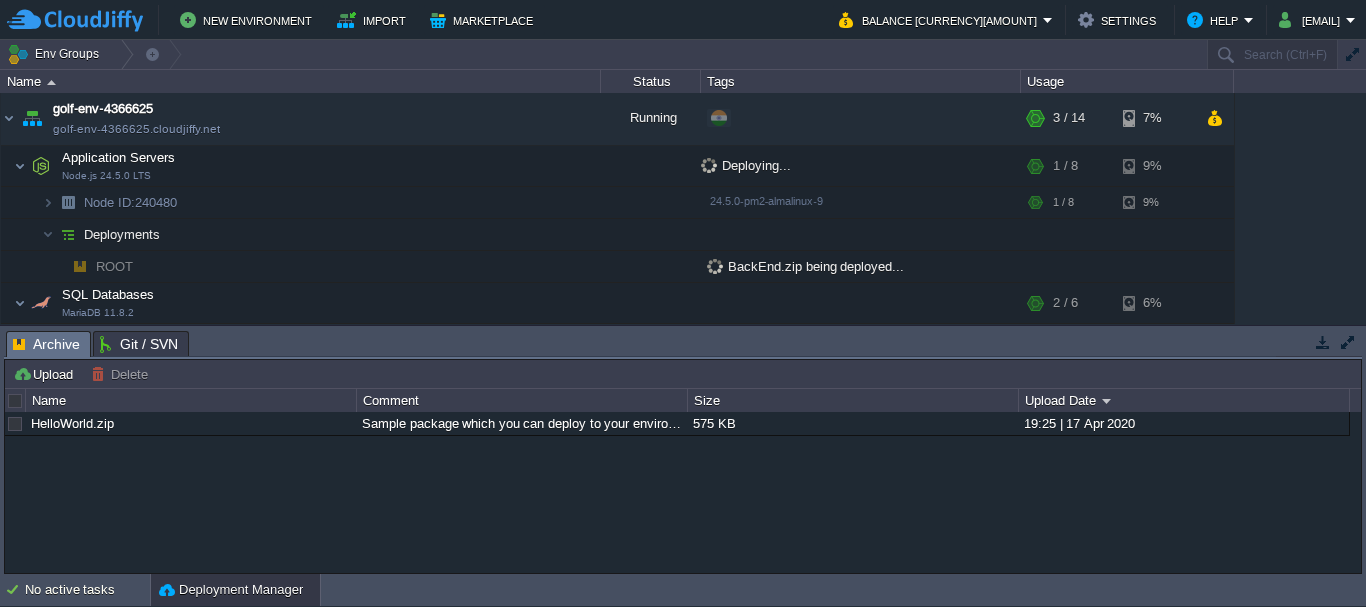 scroll, scrollTop: 0, scrollLeft: 0, axis: both 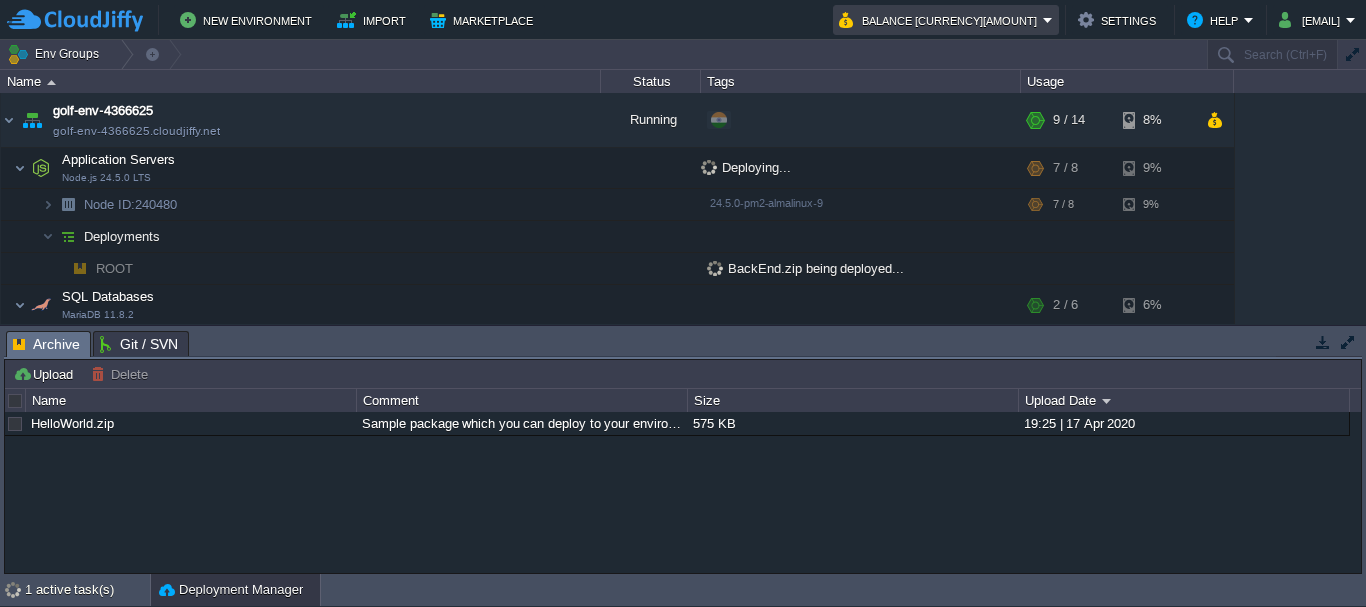 click on "Balance [CURRENCY][AMOUNT]" at bounding box center [946, 20] 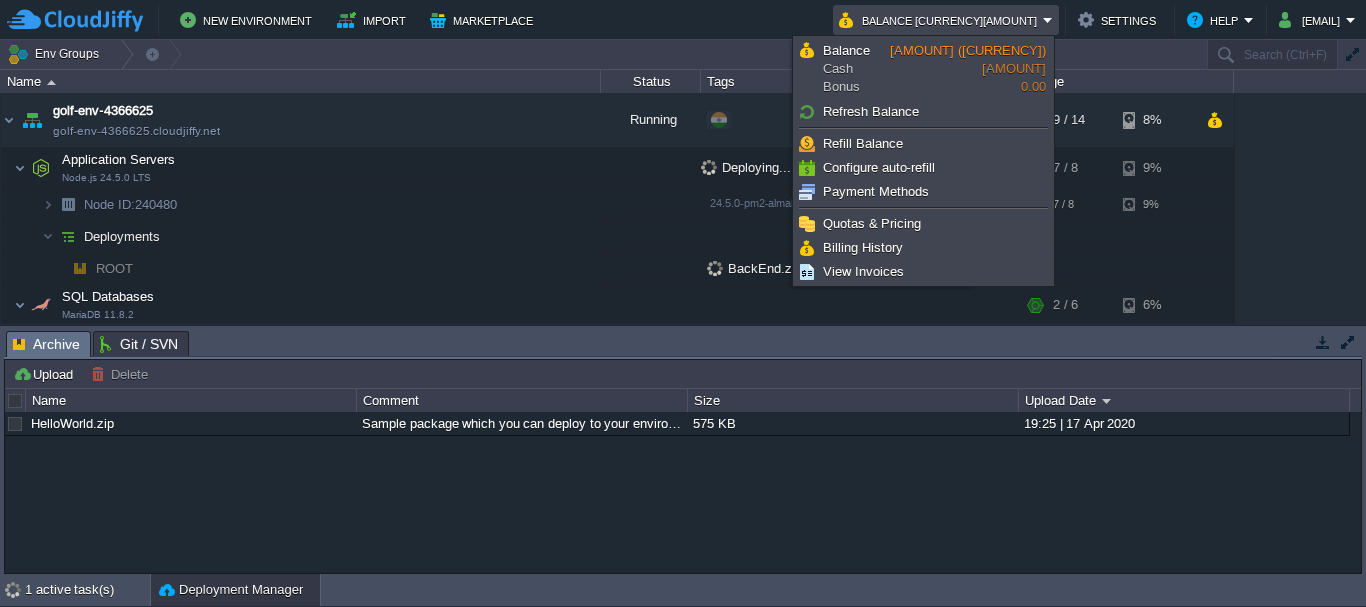 click on "Balance [CURRENCY][AMOUNT]" at bounding box center (946, 20) 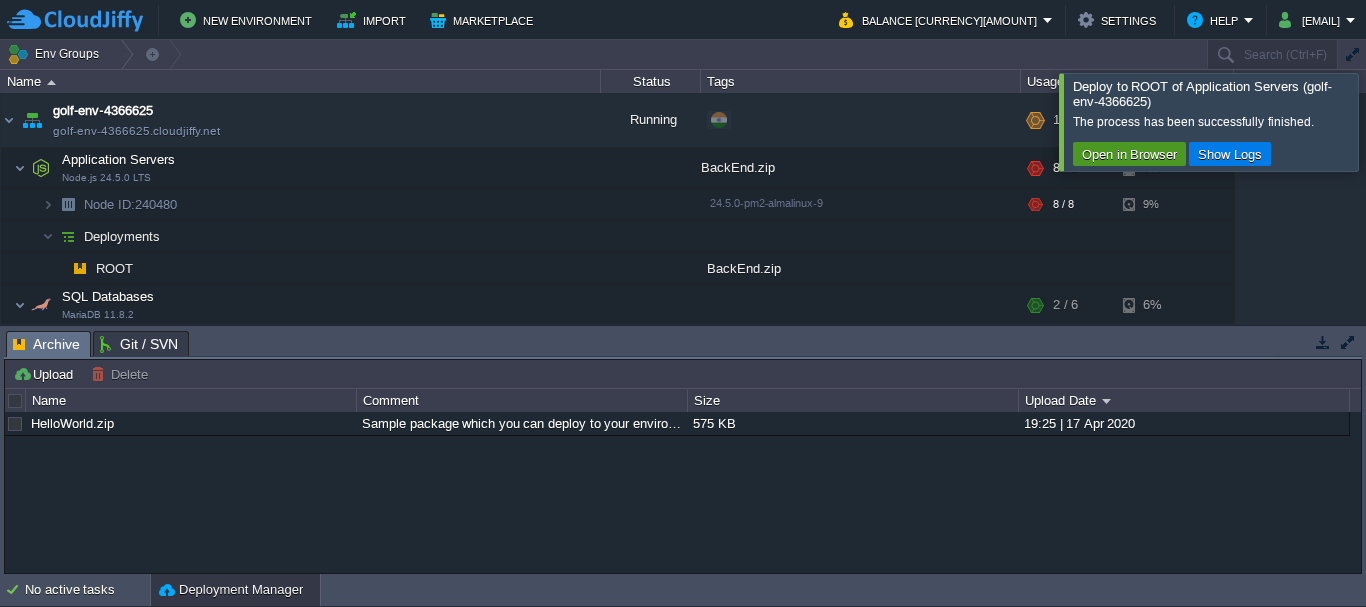 click on "Open in Browser" at bounding box center [1129, 154] 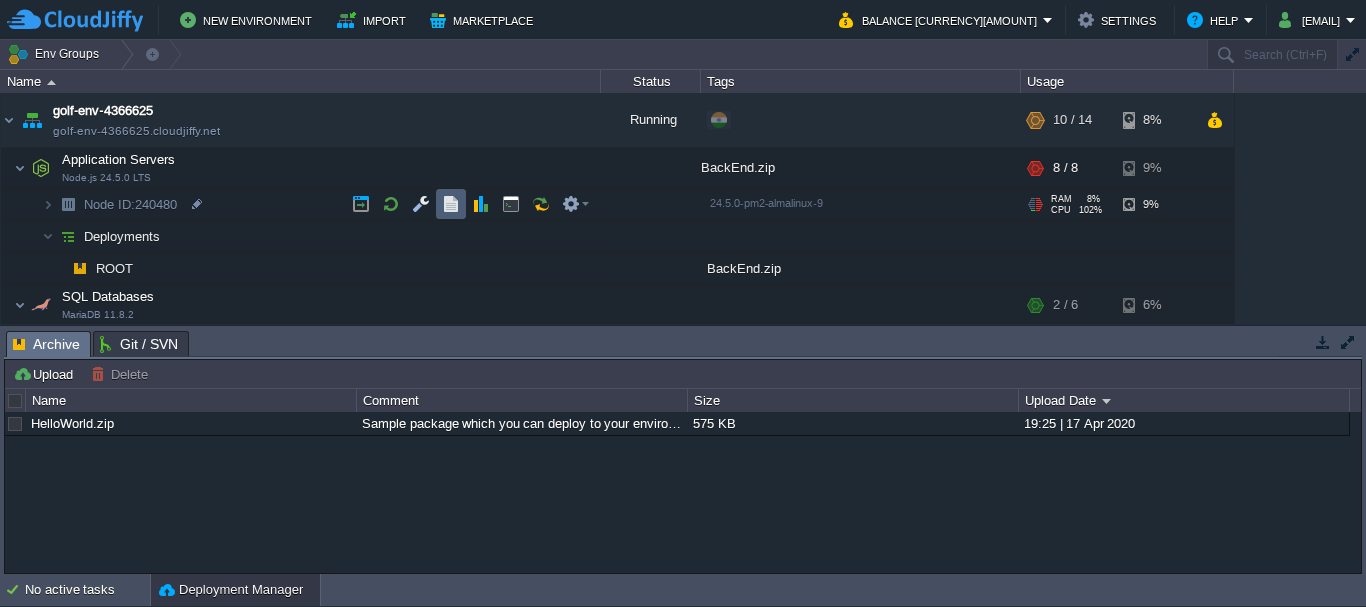 click at bounding box center [451, 204] 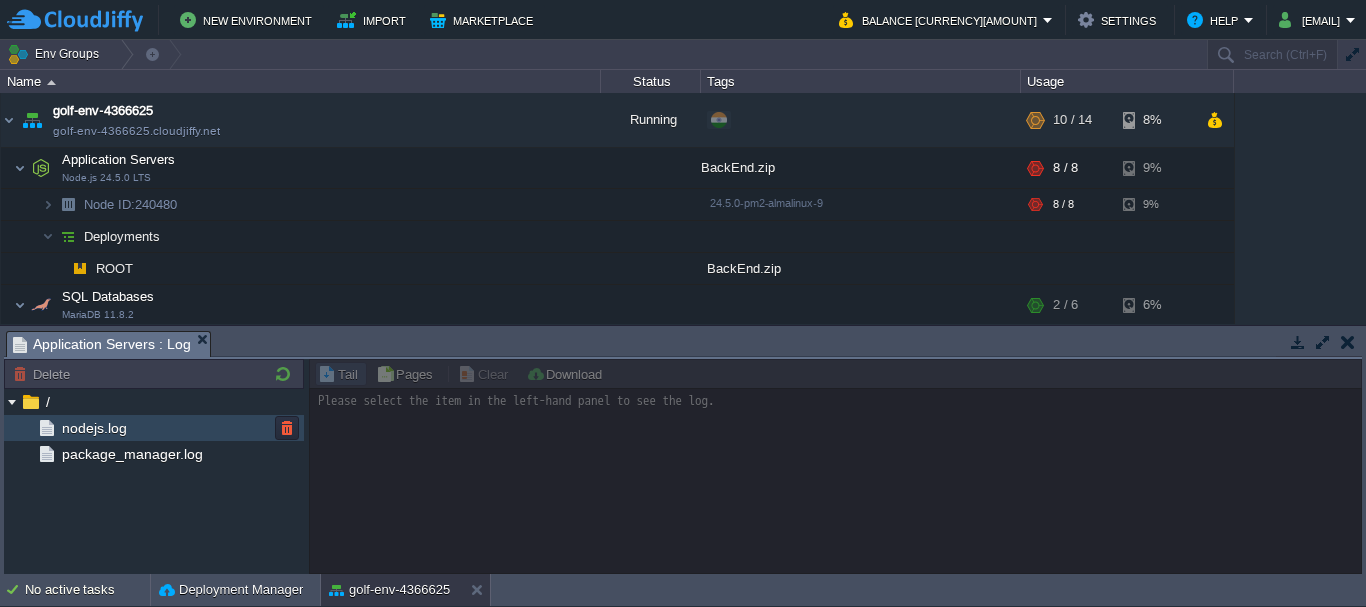 click on "nodejs.log" at bounding box center [154, 428] 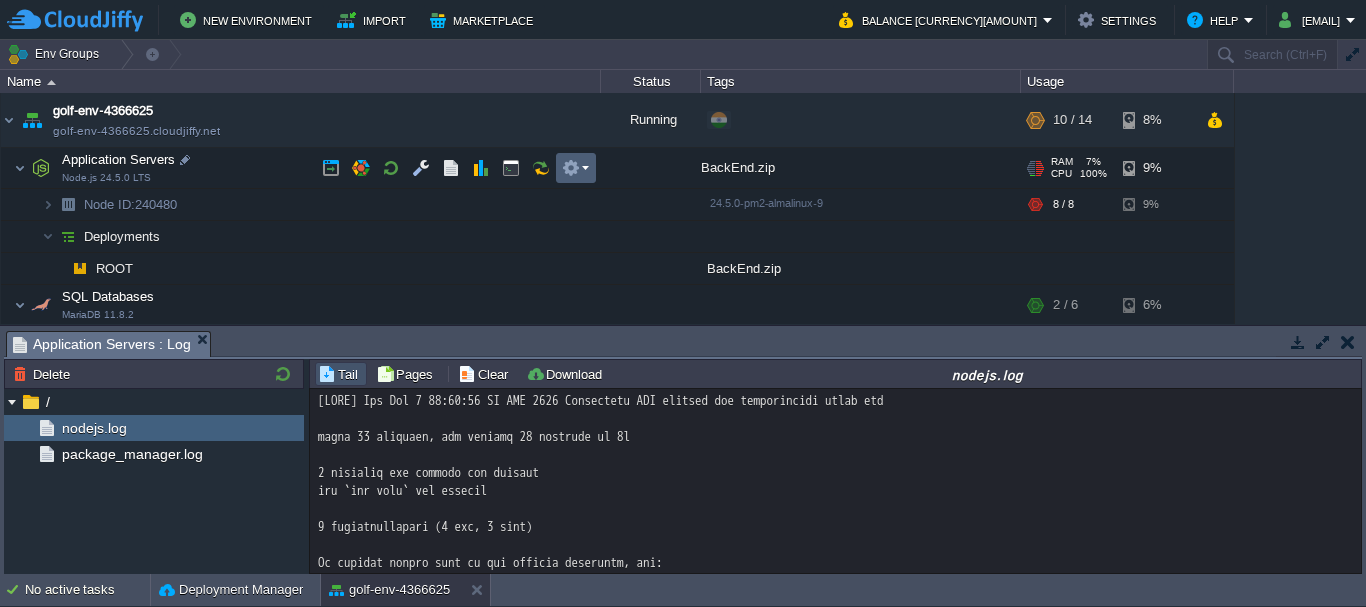 scroll, scrollTop: 4425, scrollLeft: 0, axis: vertical 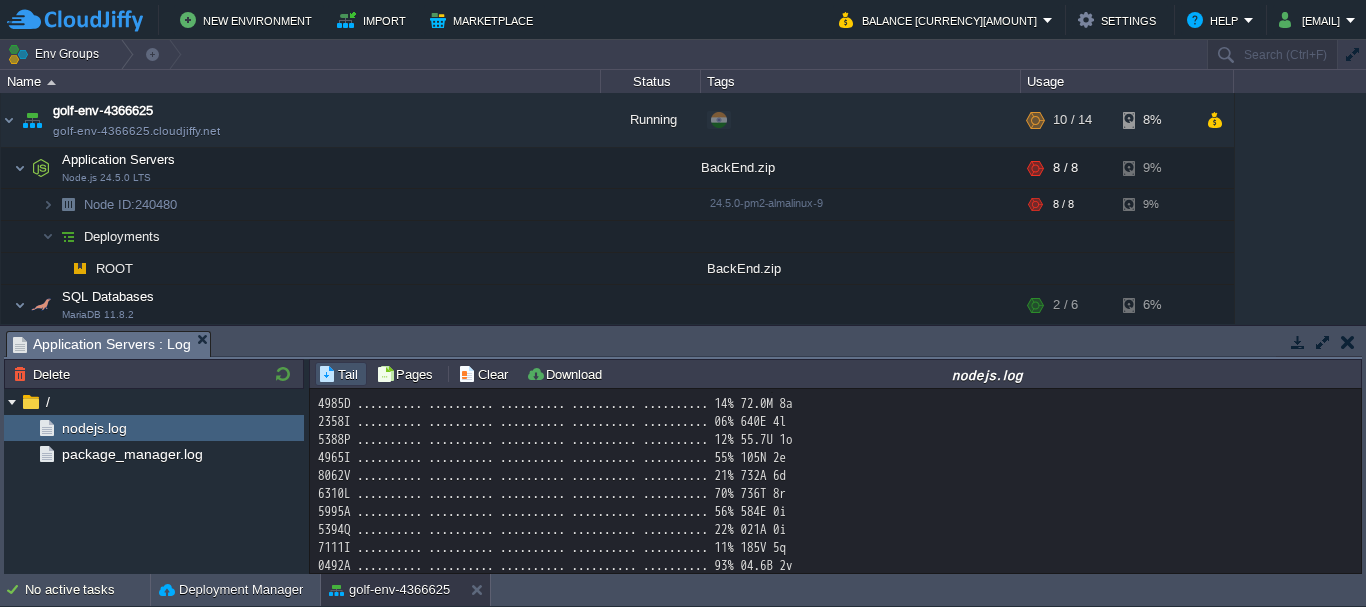 click at bounding box center (835, -1234) 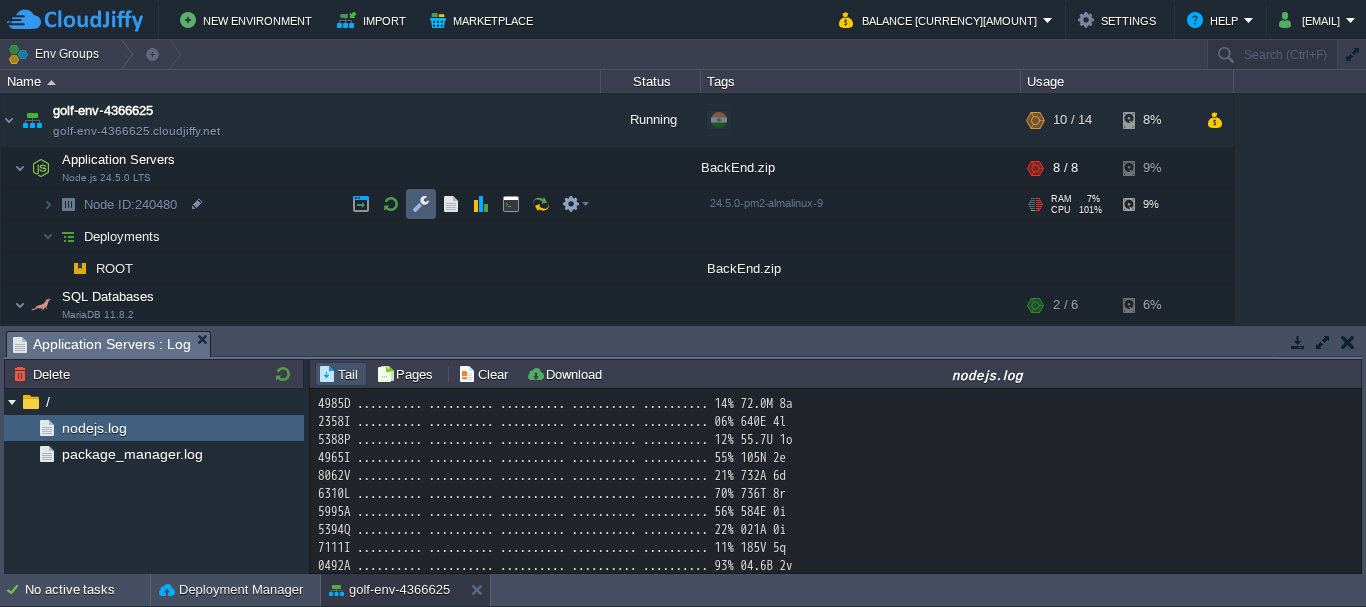 click at bounding box center [421, 204] 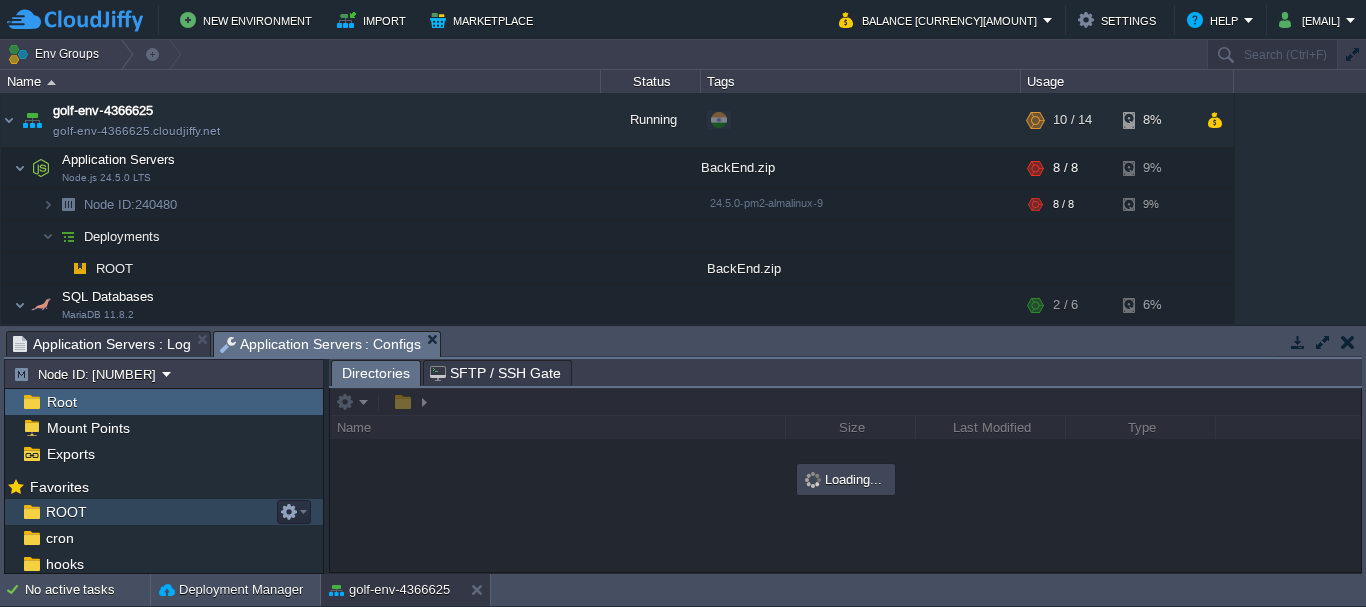 click on "ROOT" at bounding box center (164, 512) 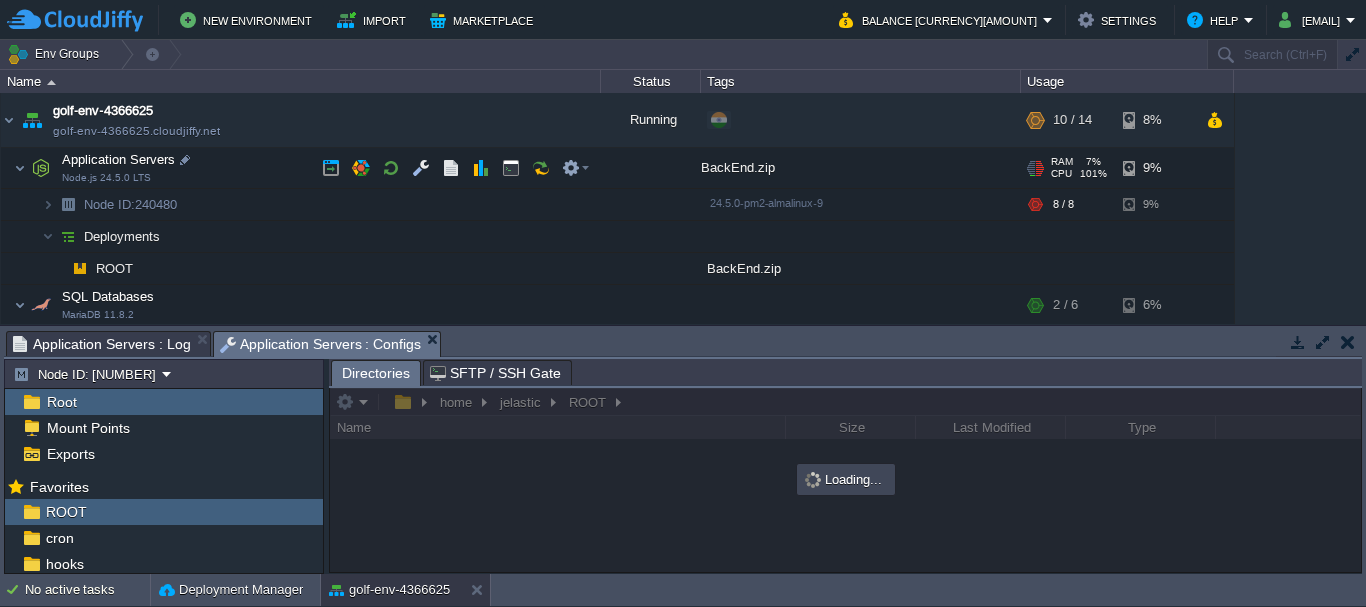 click at bounding box center [1040, 169] 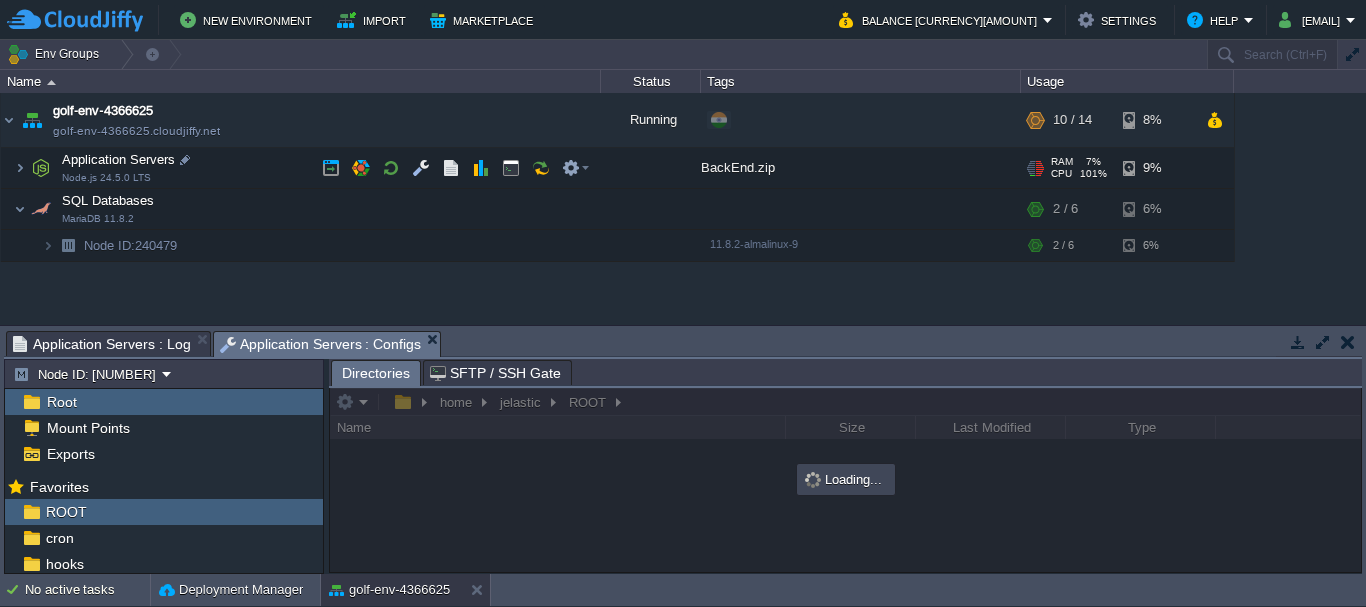click at bounding box center [1040, 169] 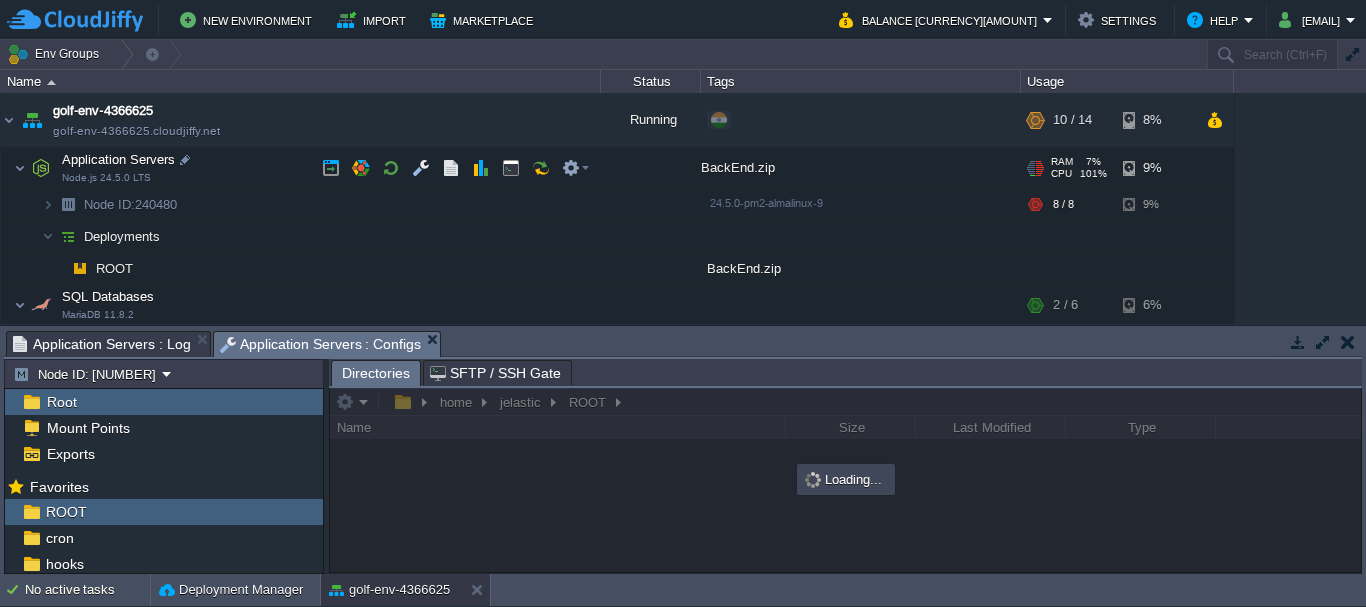 click at bounding box center [1040, 169] 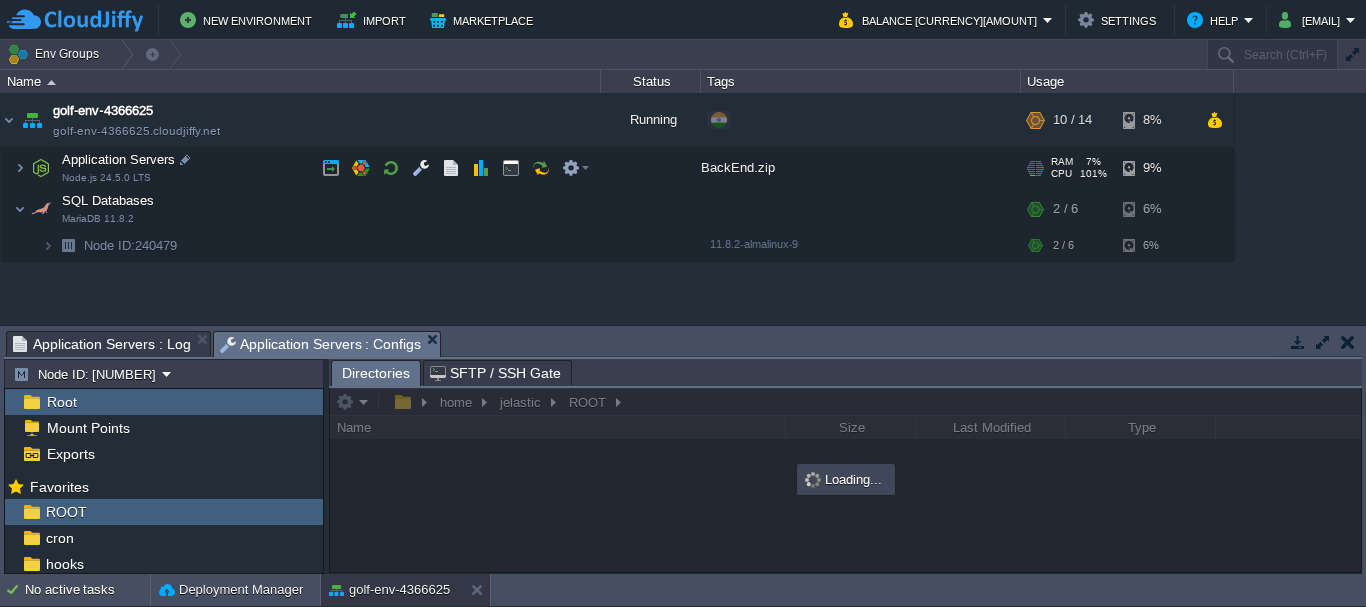 click at bounding box center (1040, 169) 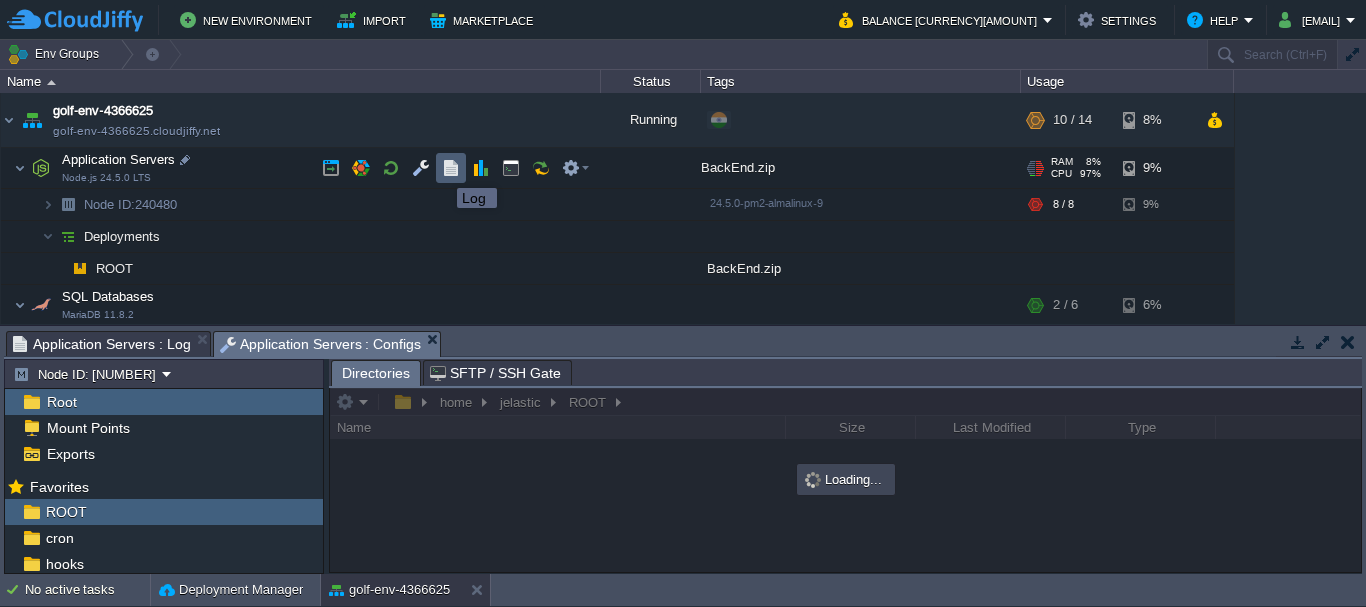 click at bounding box center [451, 168] 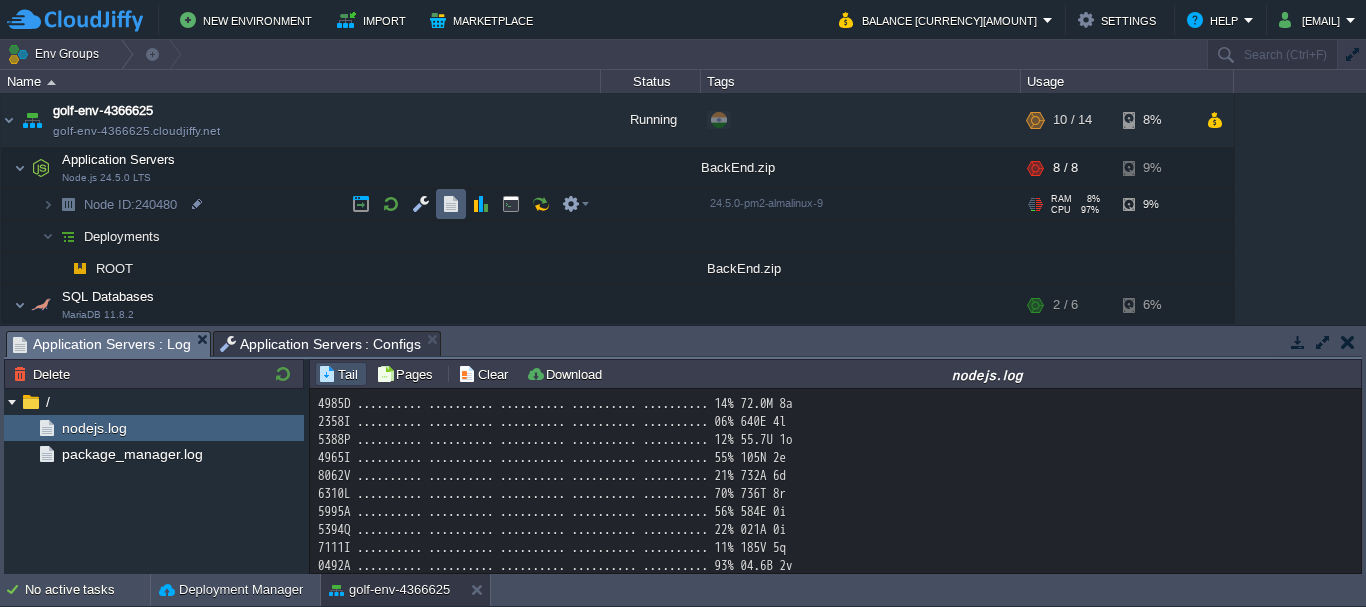 click at bounding box center (451, 204) 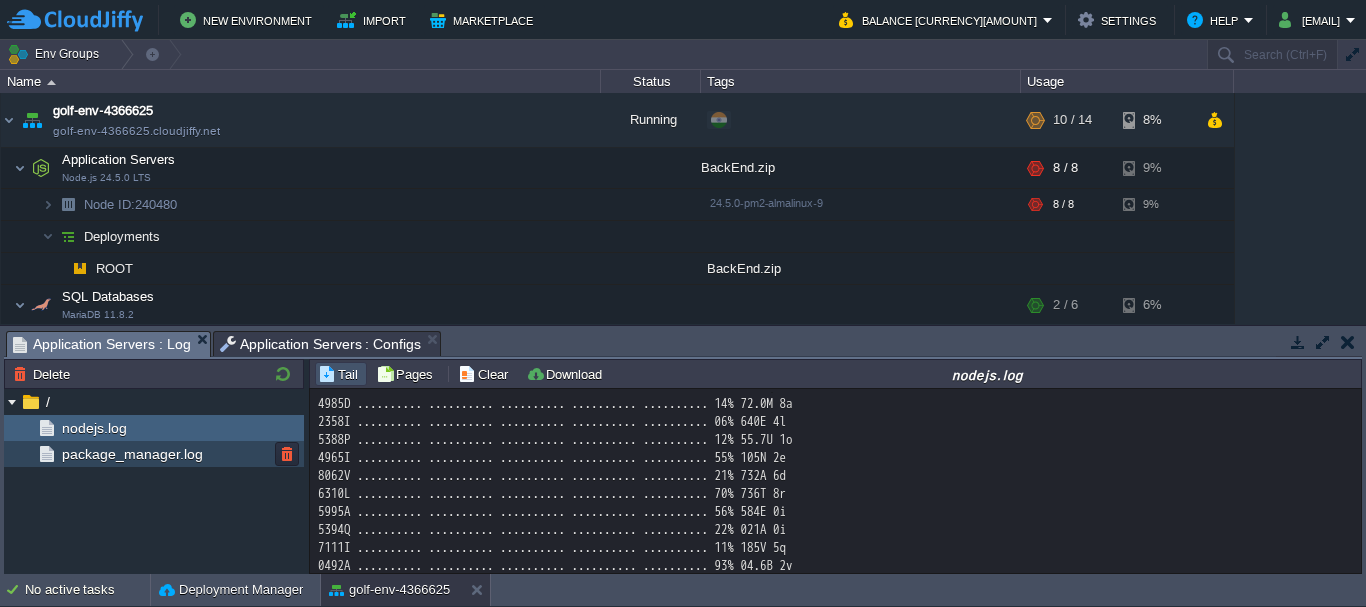 click on "package_manager.log" at bounding box center [132, 454] 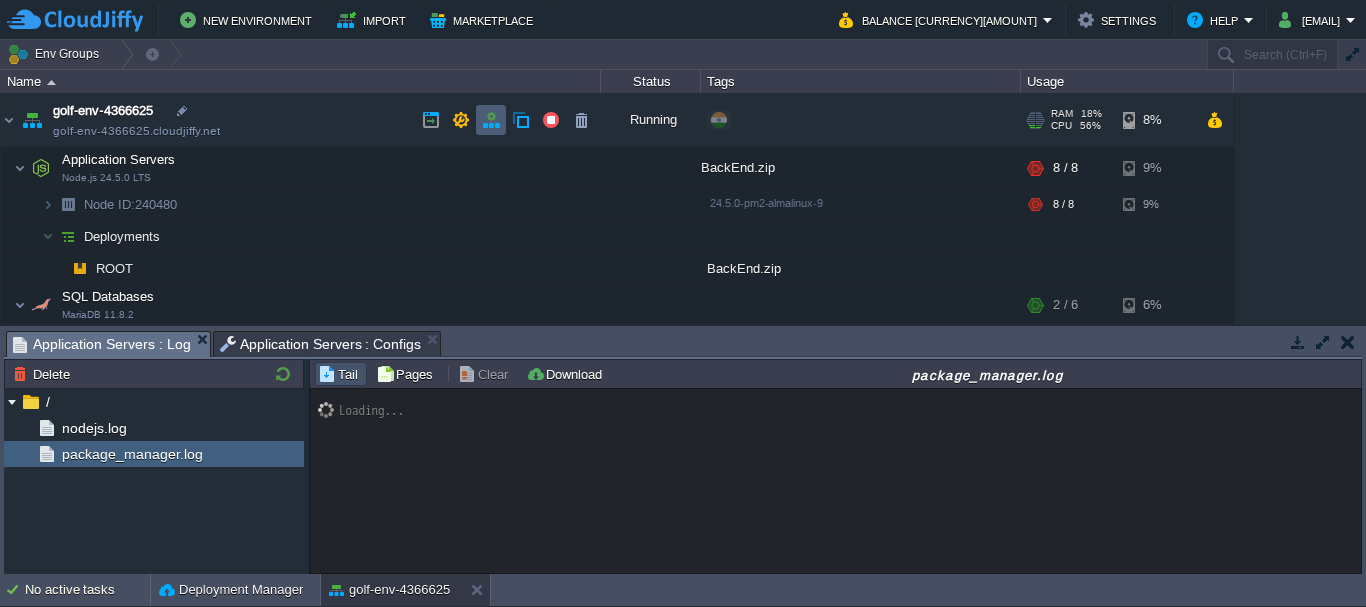 click at bounding box center (491, 120) 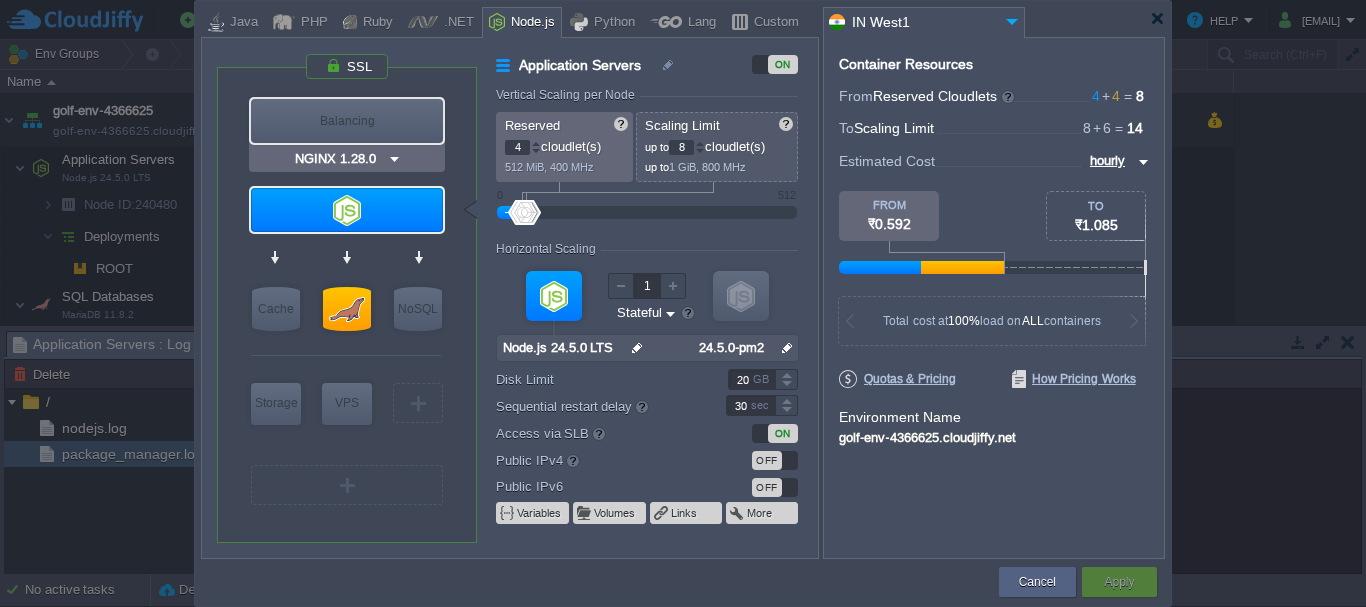 type on "Node.js 24.5.0 LTS" 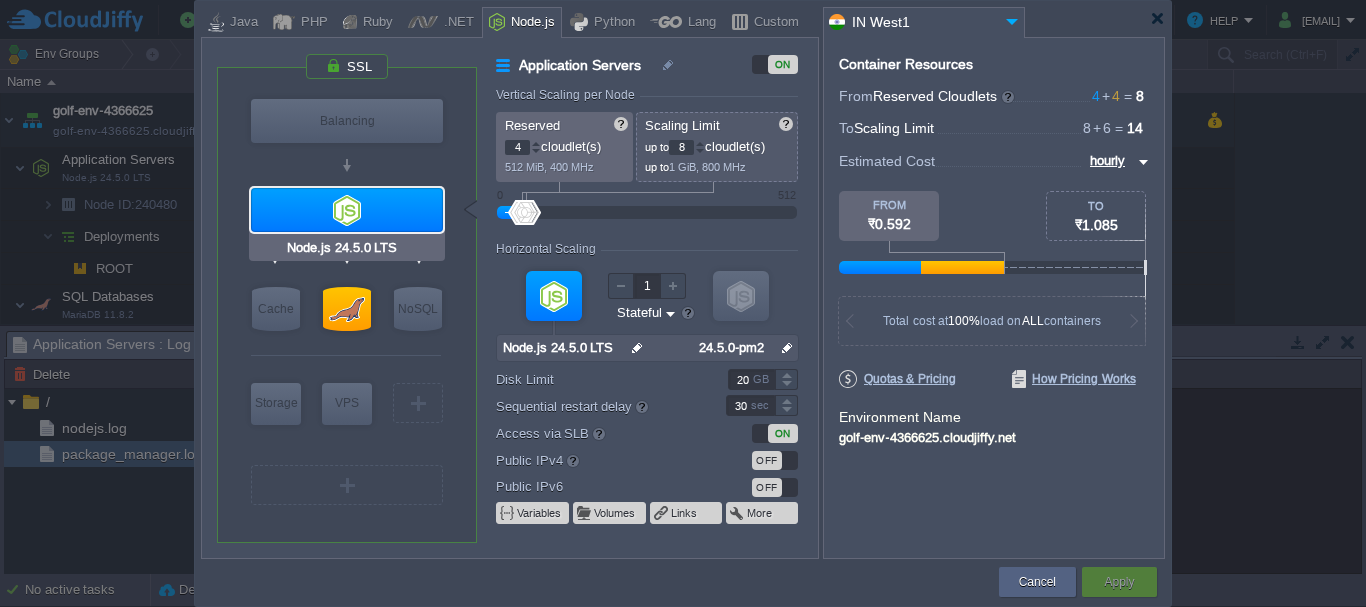 click at bounding box center [347, 210] 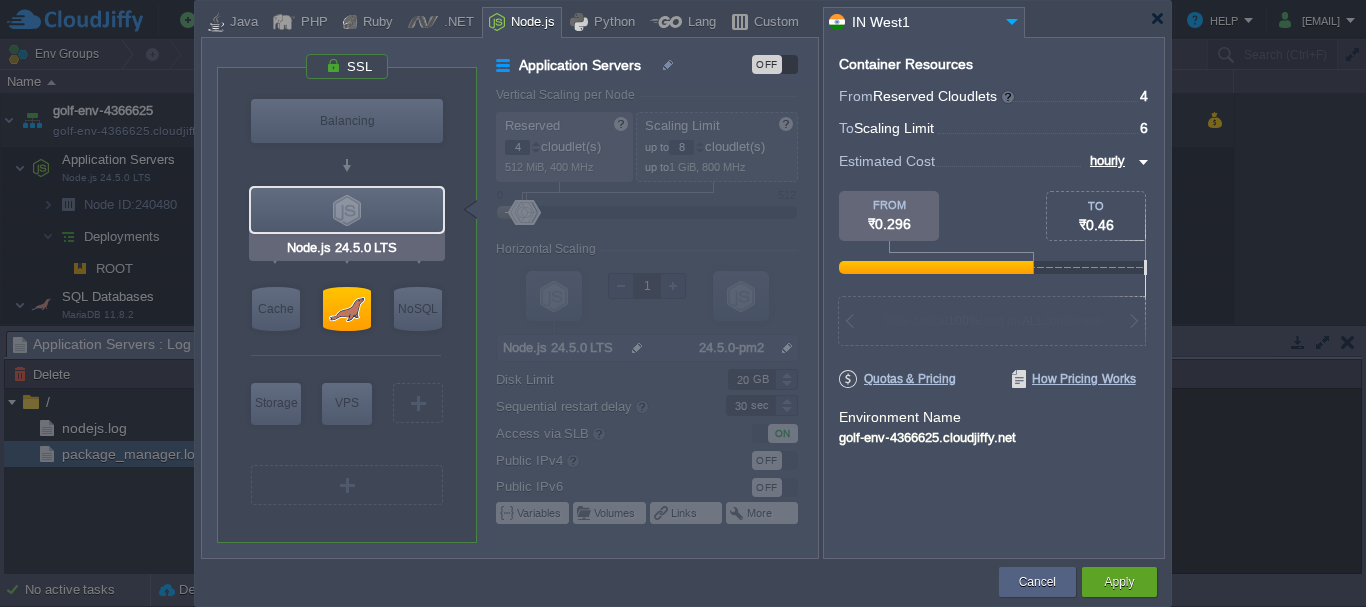scroll, scrollTop: 343, scrollLeft: 0, axis: vertical 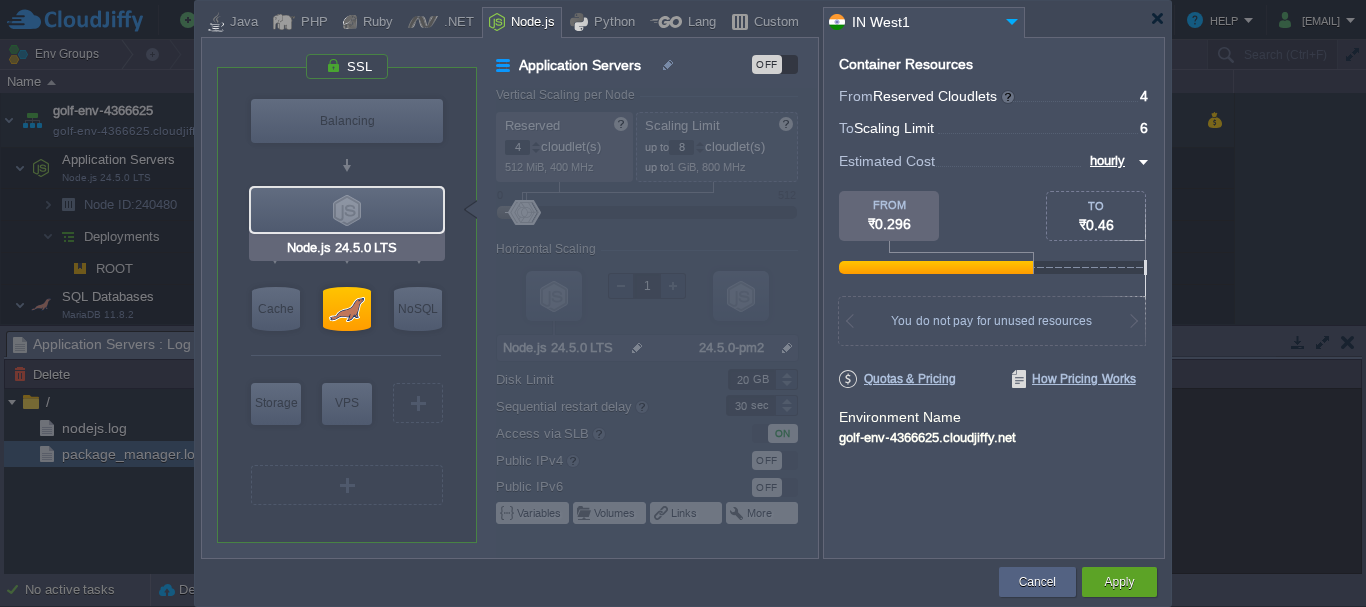click at bounding box center [347, 210] 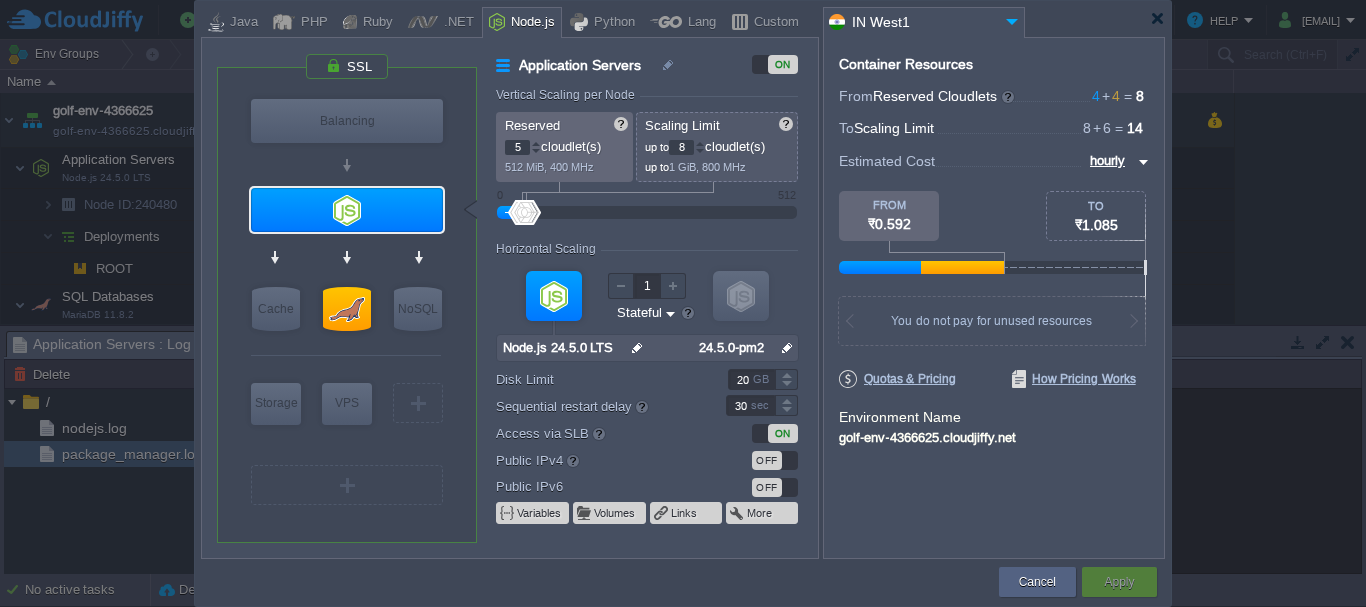 click at bounding box center [536, 143] 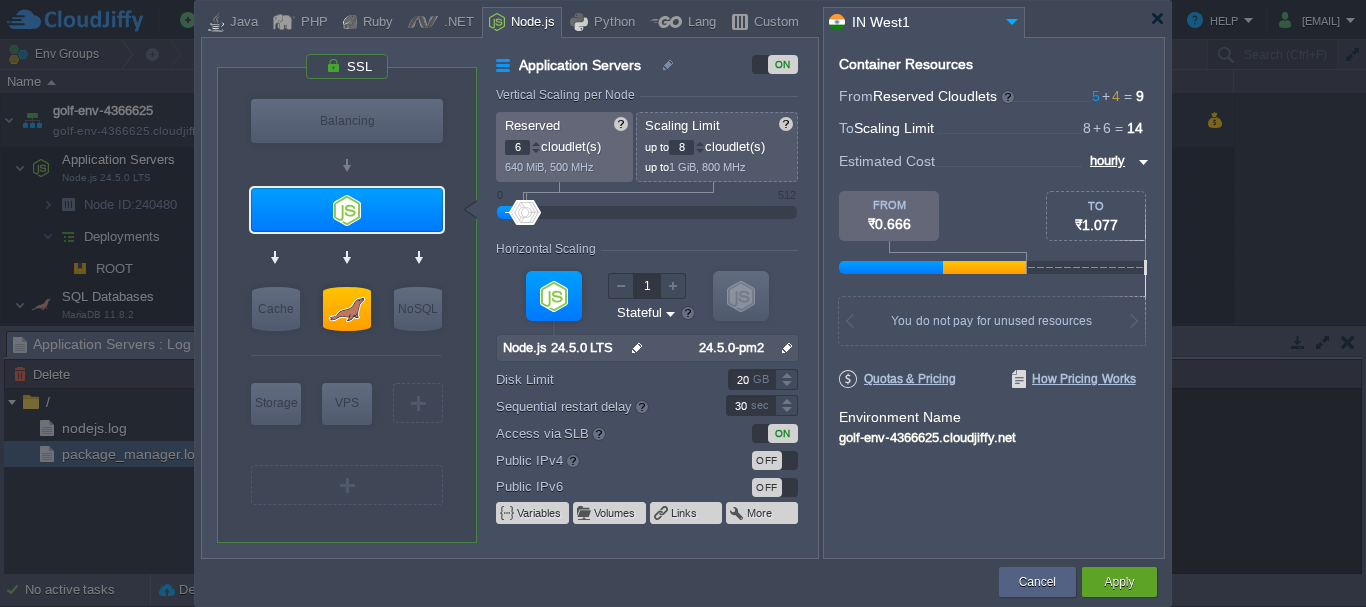 click at bounding box center [536, 143] 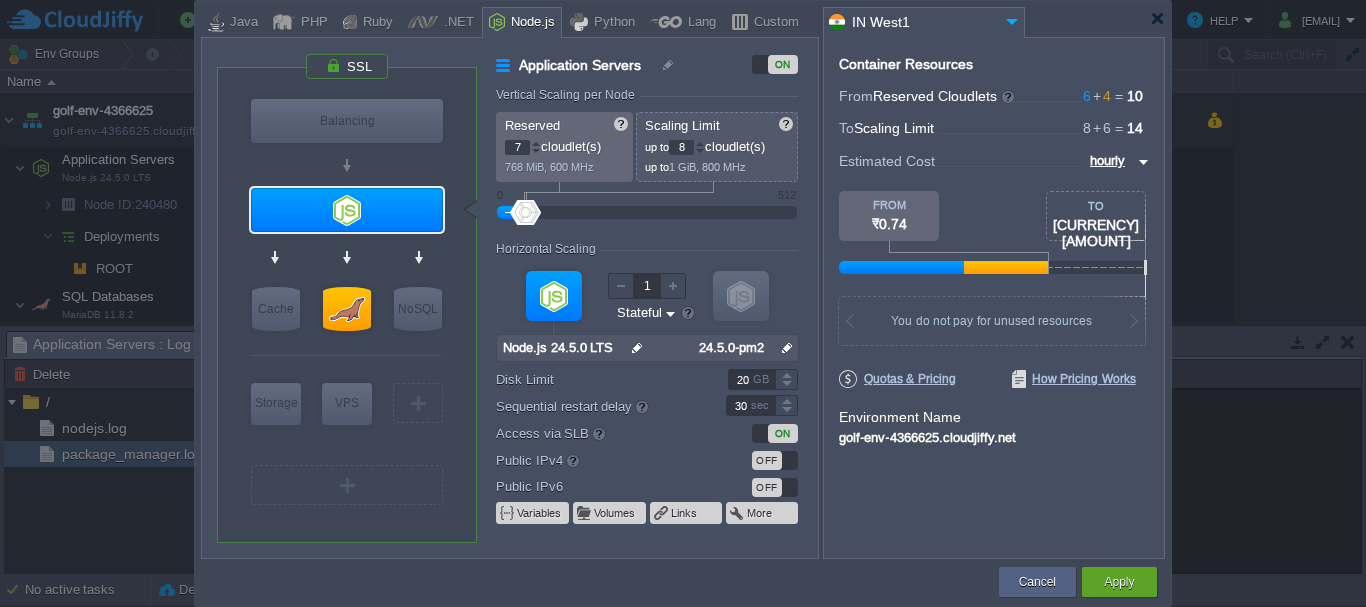 click at bounding box center [536, 143] 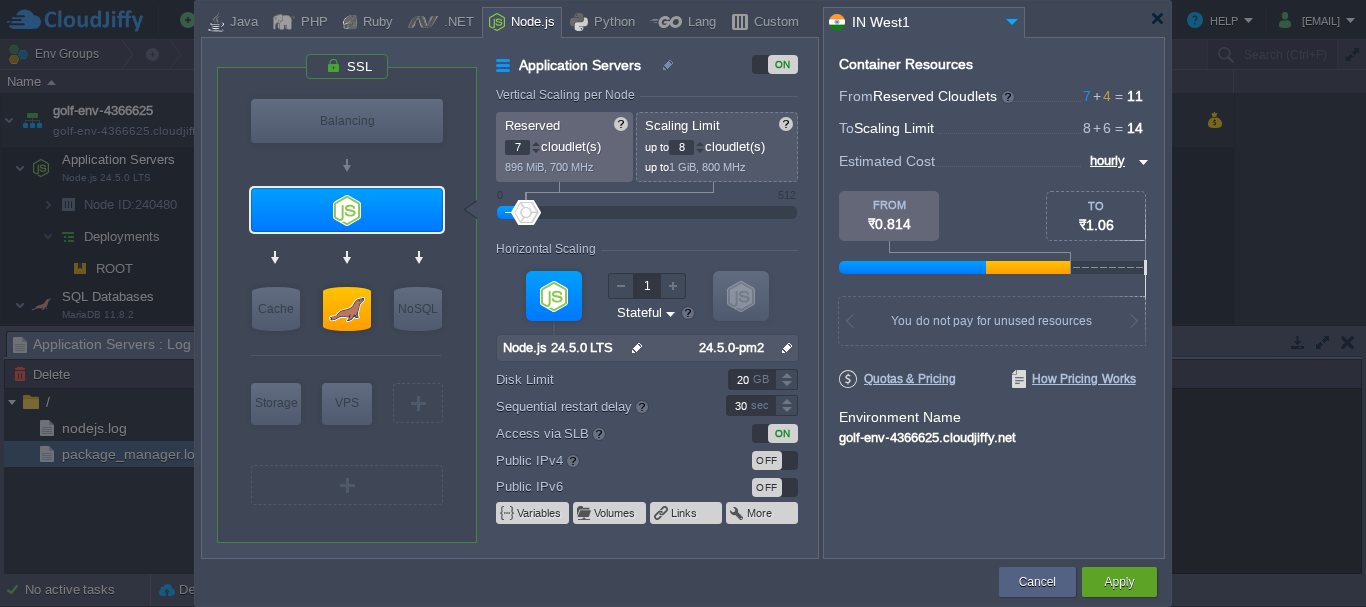 type on "6" 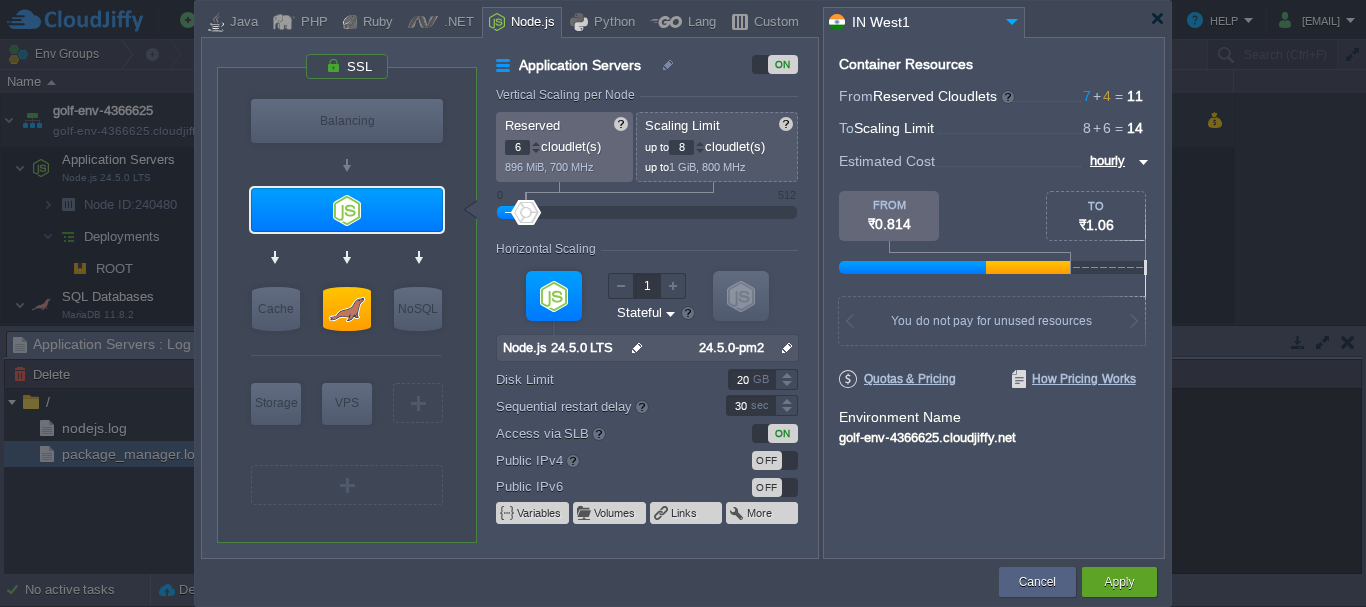 click at bounding box center (536, 151) 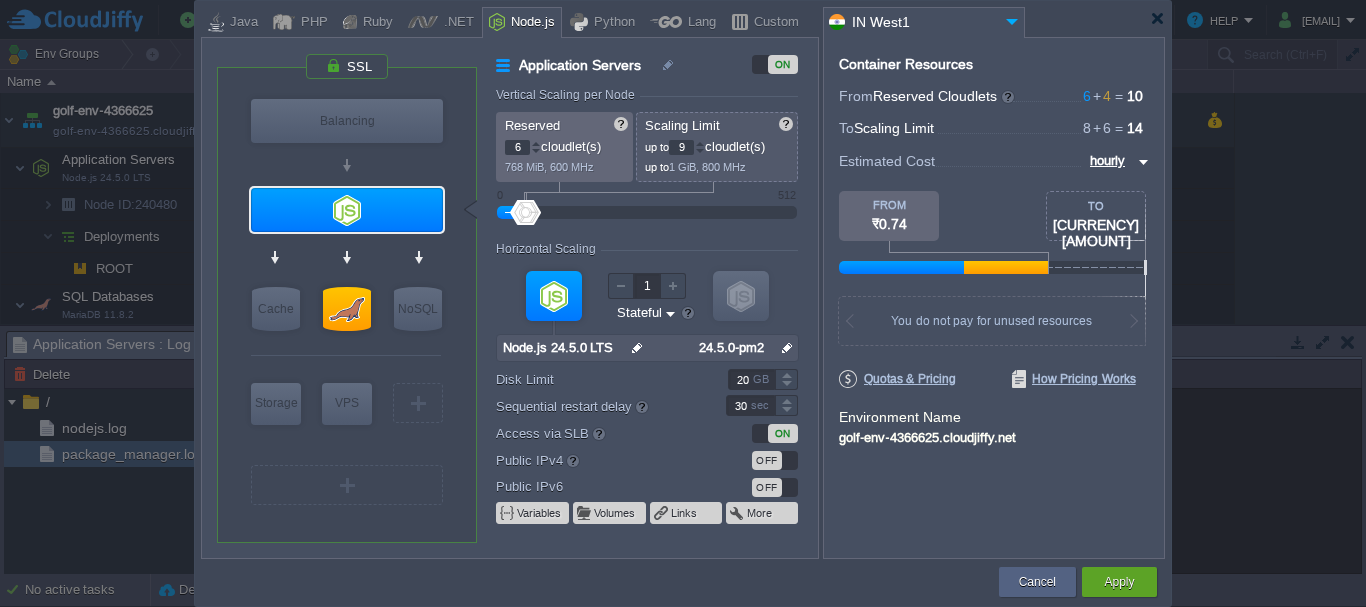 click at bounding box center (700, 143) 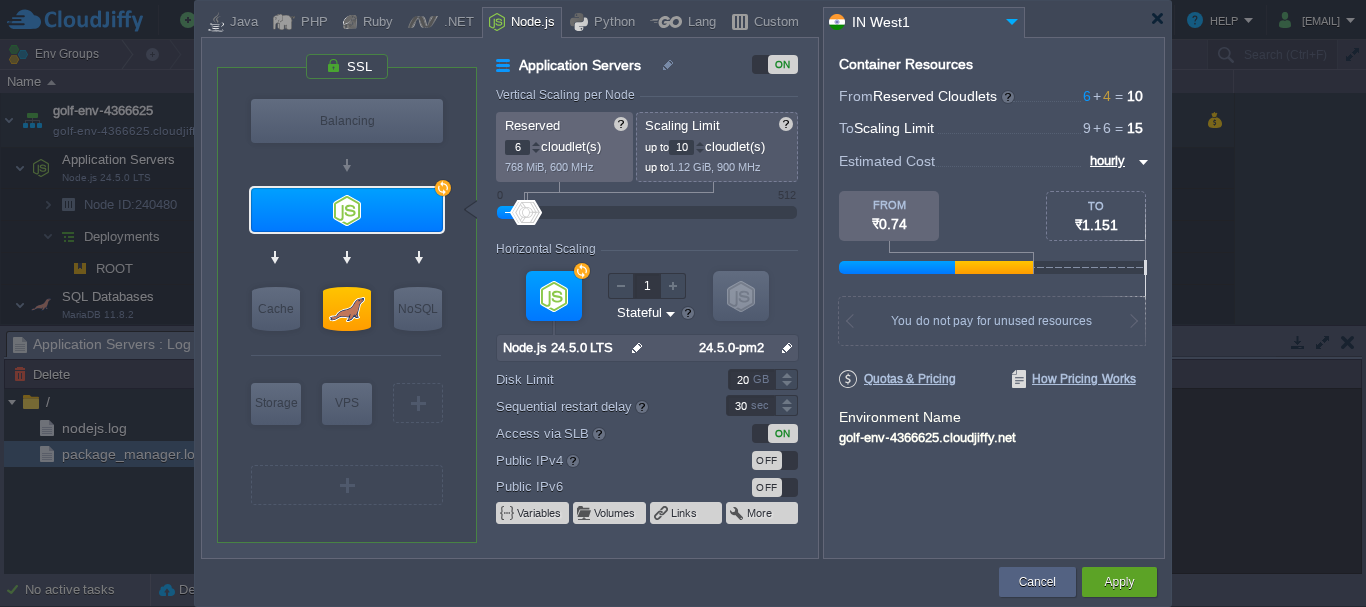 click at bounding box center (700, 143) 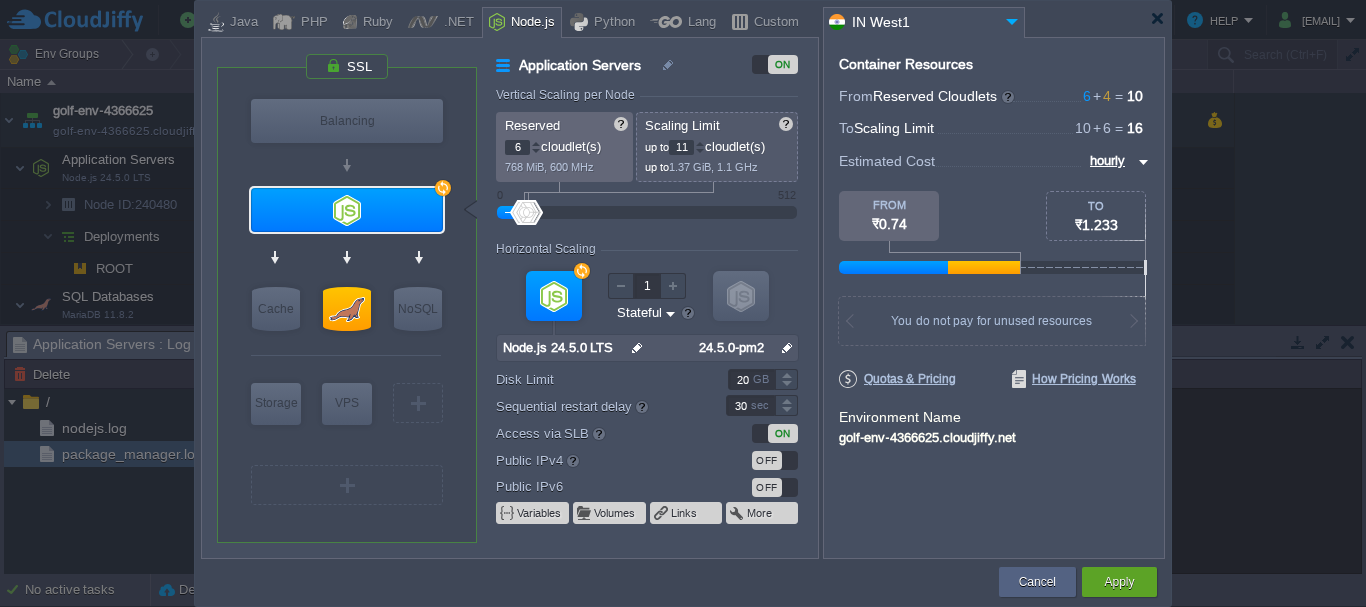 click at bounding box center [700, 143] 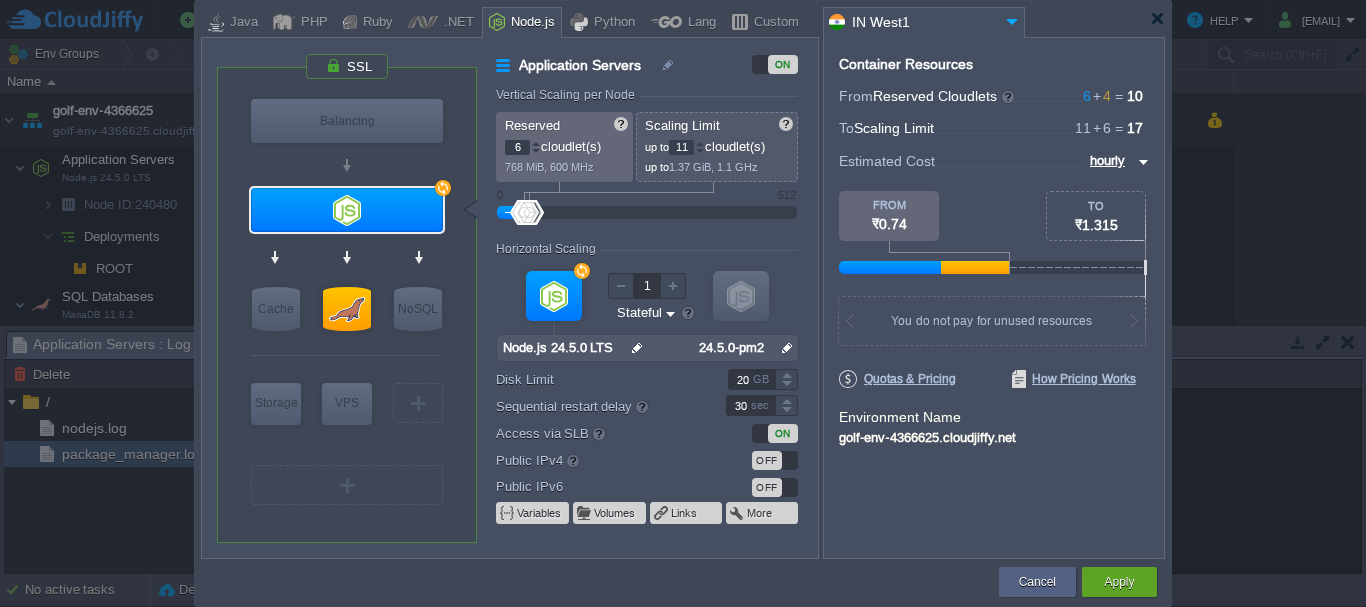 type on "12" 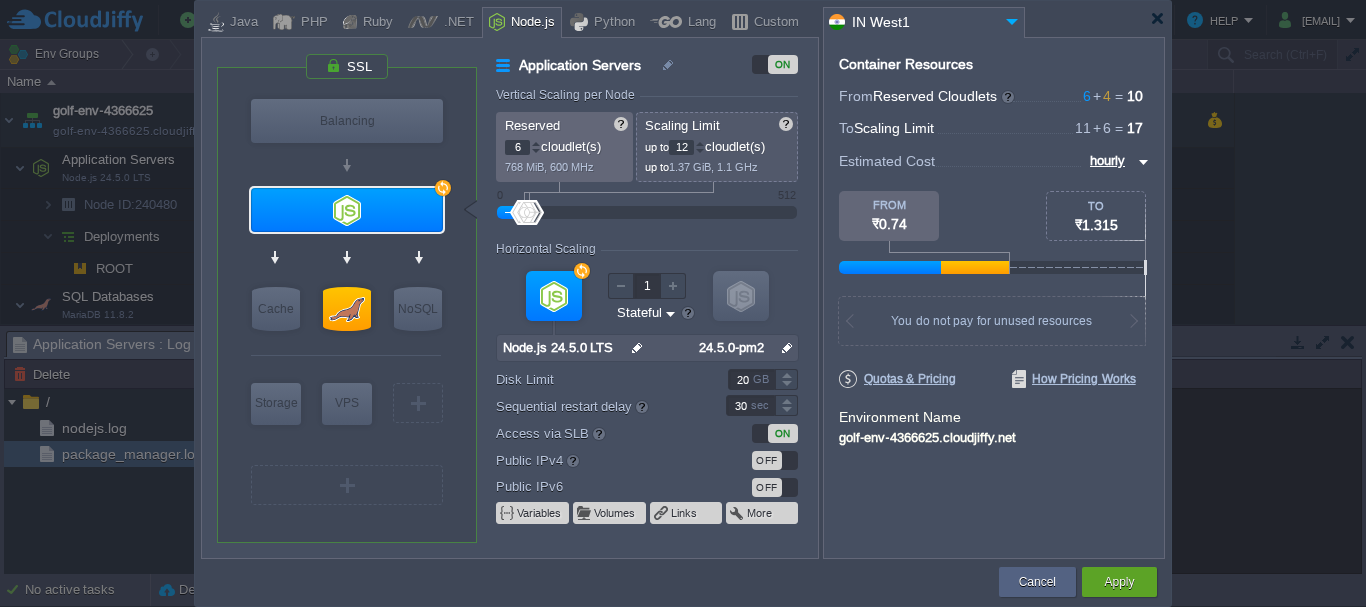 click at bounding box center [700, 143] 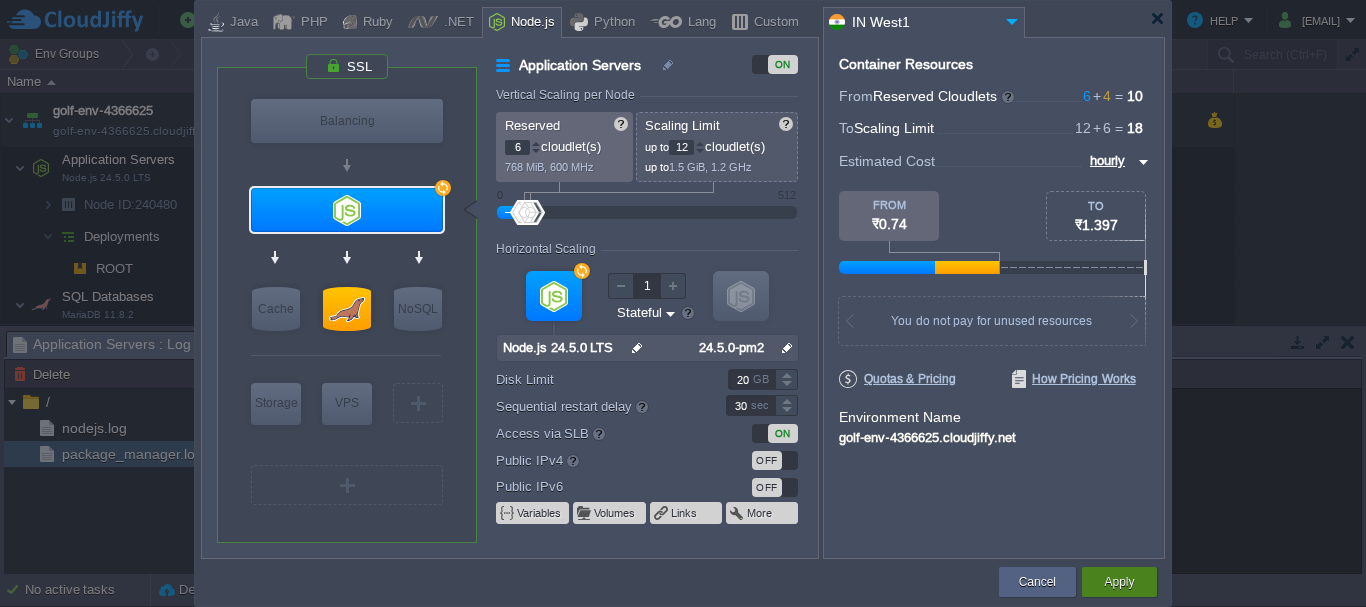 click on "Apply" at bounding box center [1119, 582] 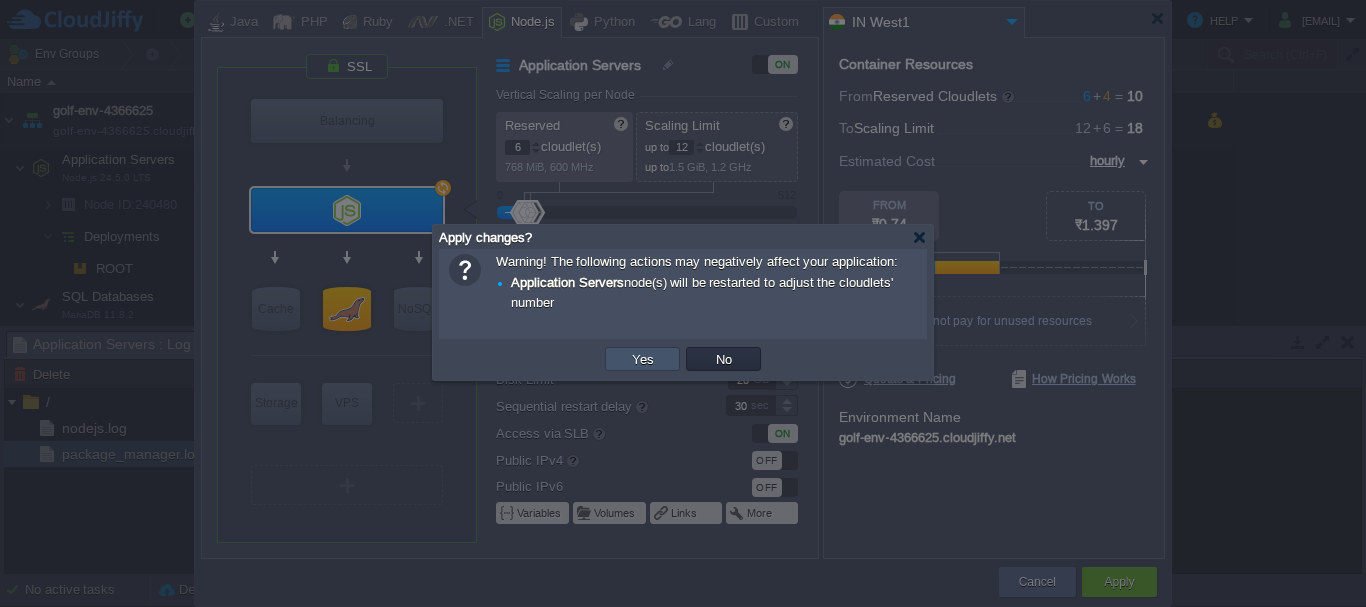 click on "Yes" at bounding box center [643, 359] 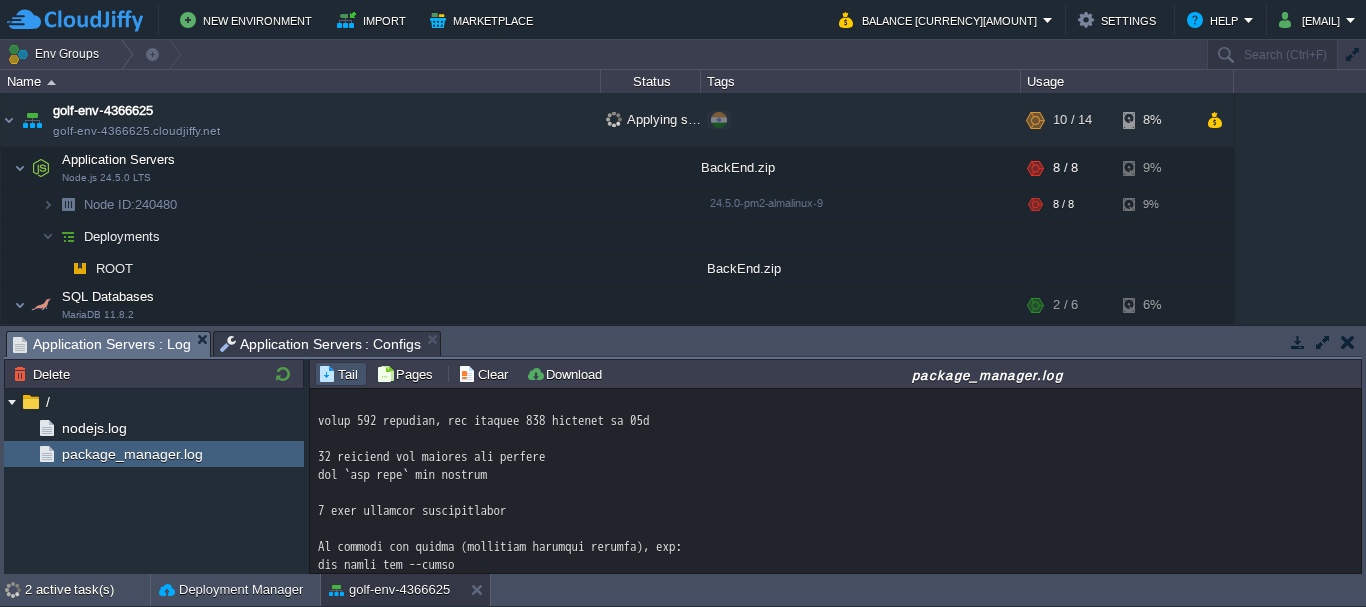 scroll, scrollTop: 553, scrollLeft: 0, axis: vertical 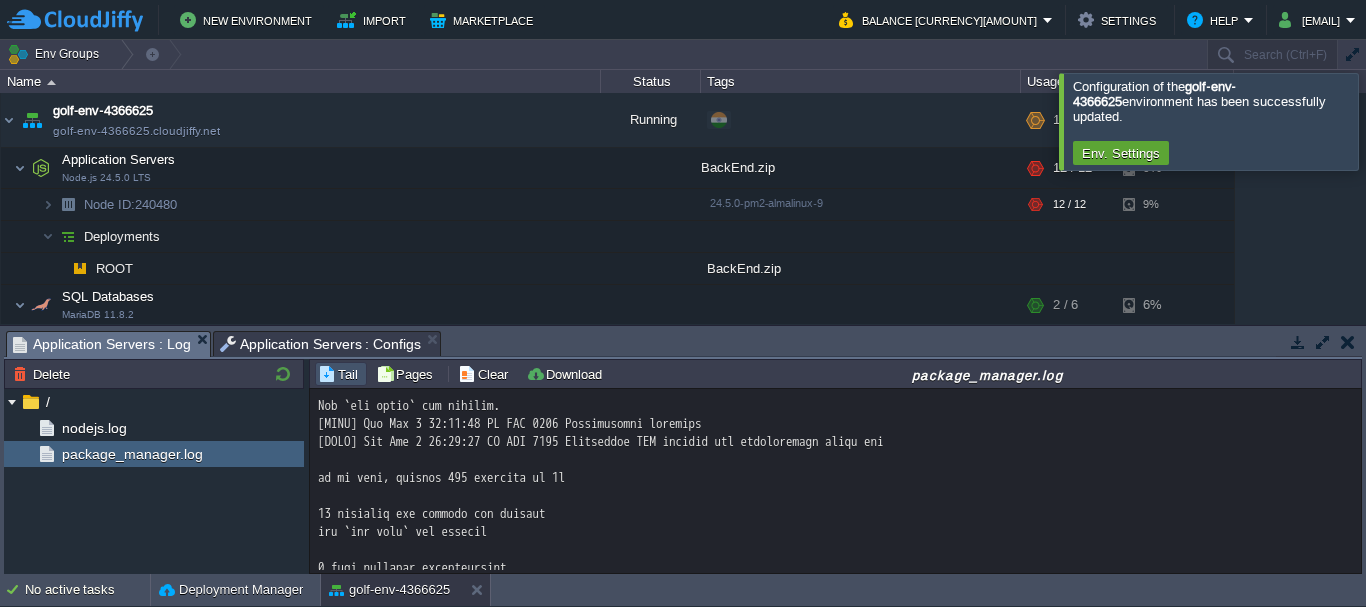 click at bounding box center [1390, 121] 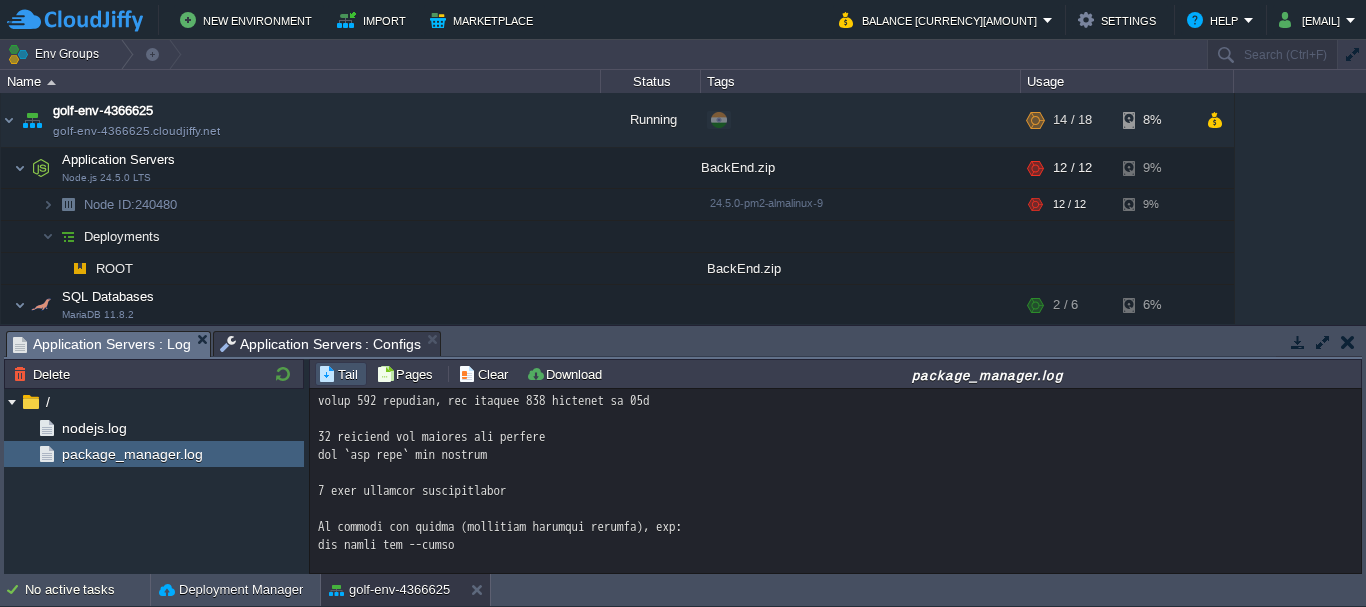 scroll, scrollTop: 553, scrollLeft: 0, axis: vertical 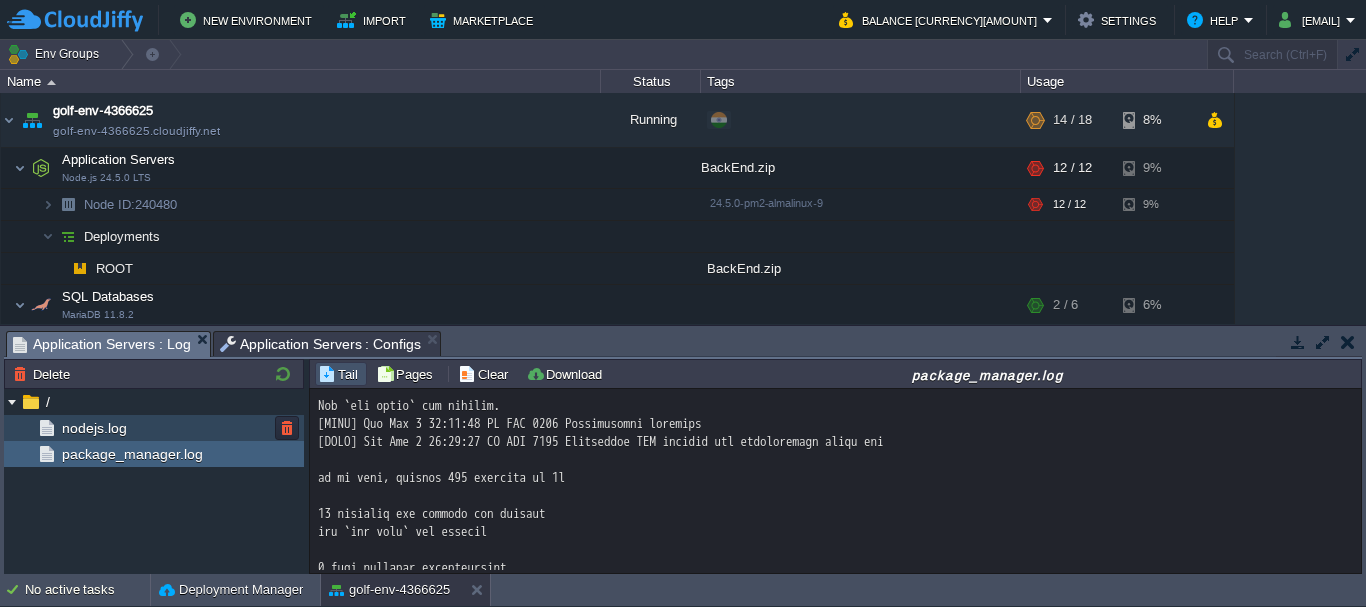 click on "nodejs.log" at bounding box center (94, 428) 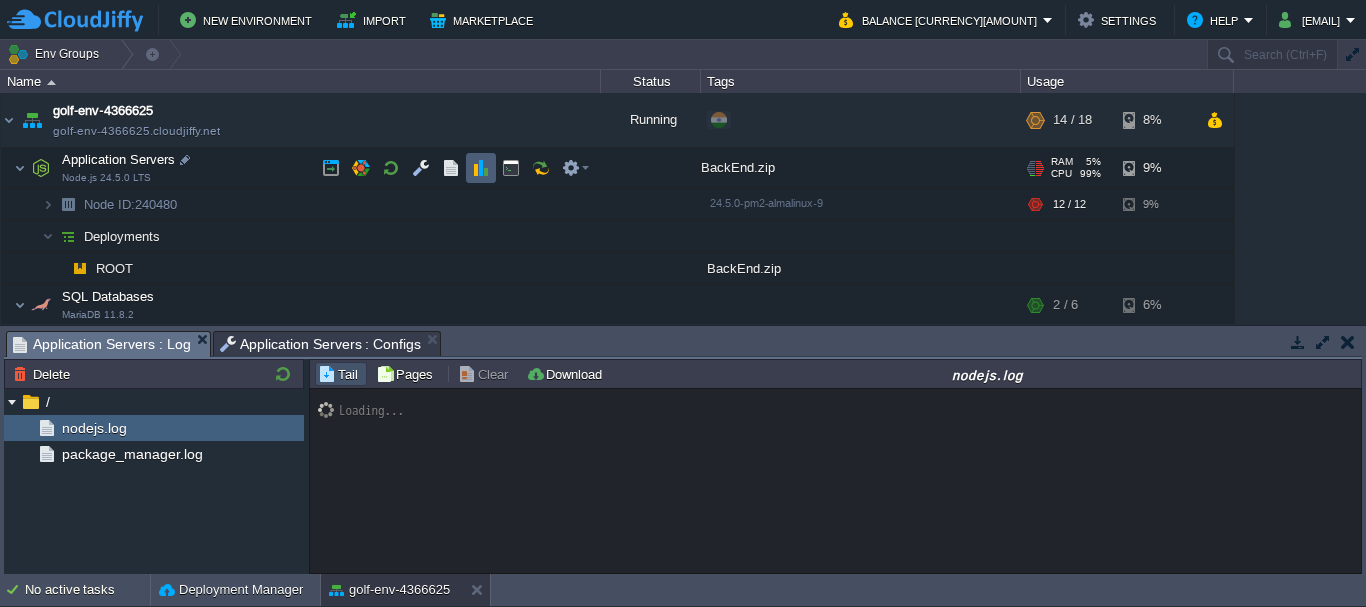 scroll, scrollTop: 4951, scrollLeft: 0, axis: vertical 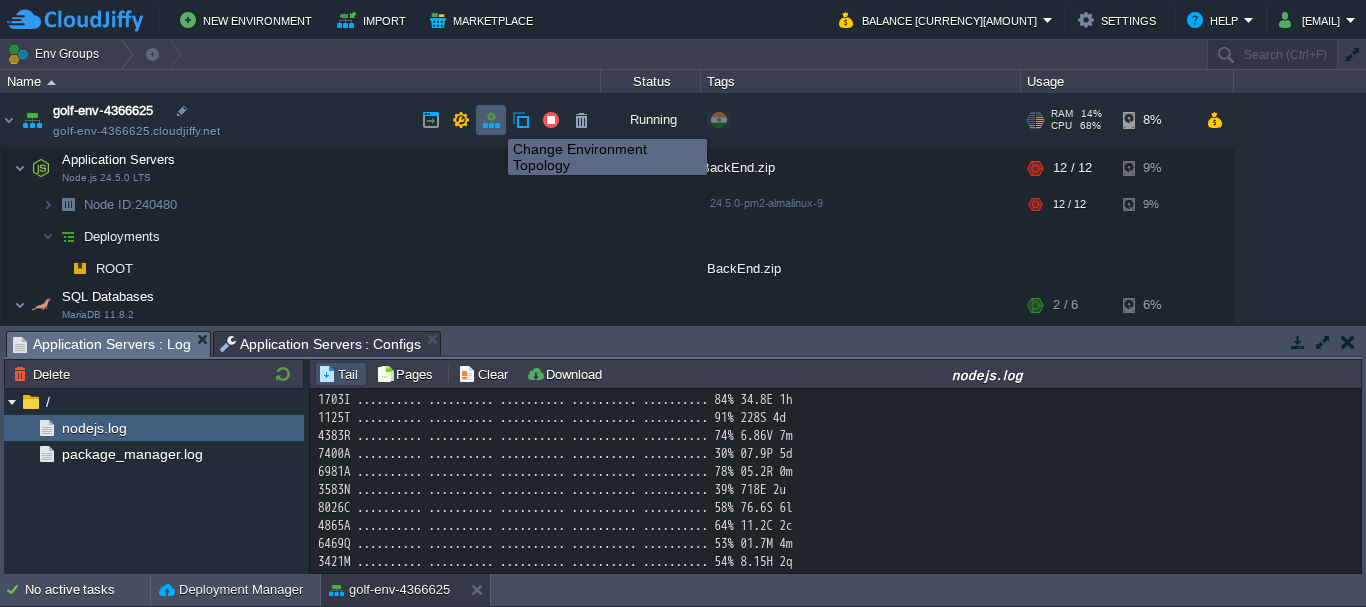 click at bounding box center [491, 120] 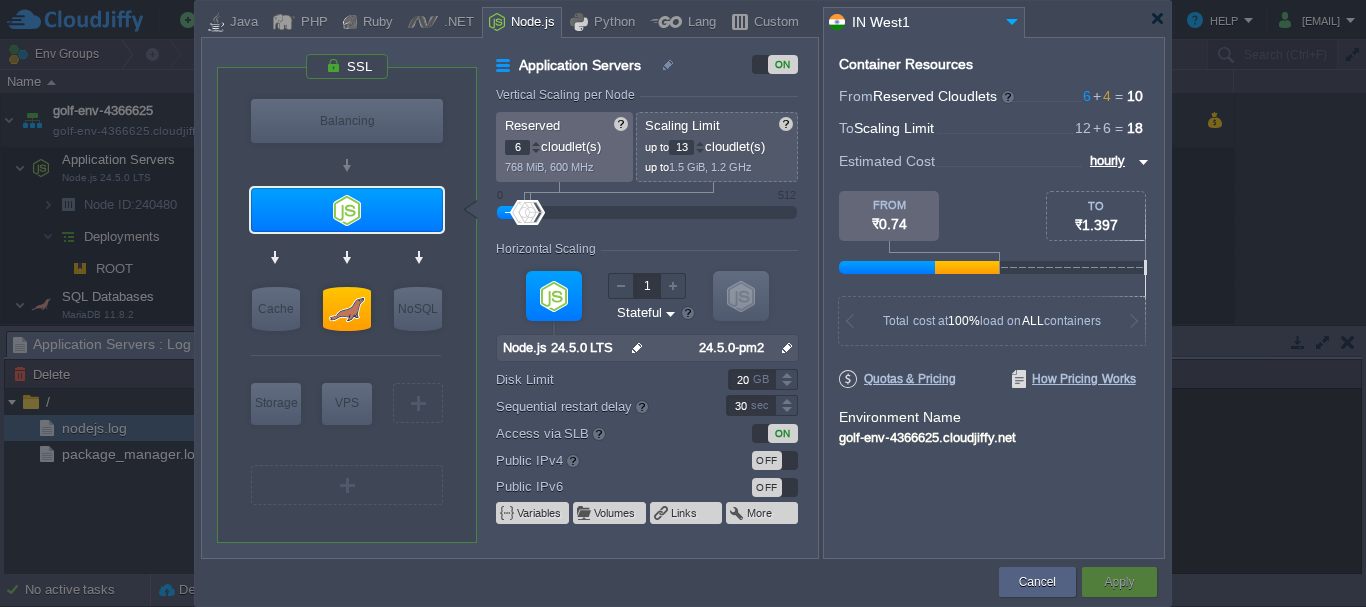 click at bounding box center [700, 143] 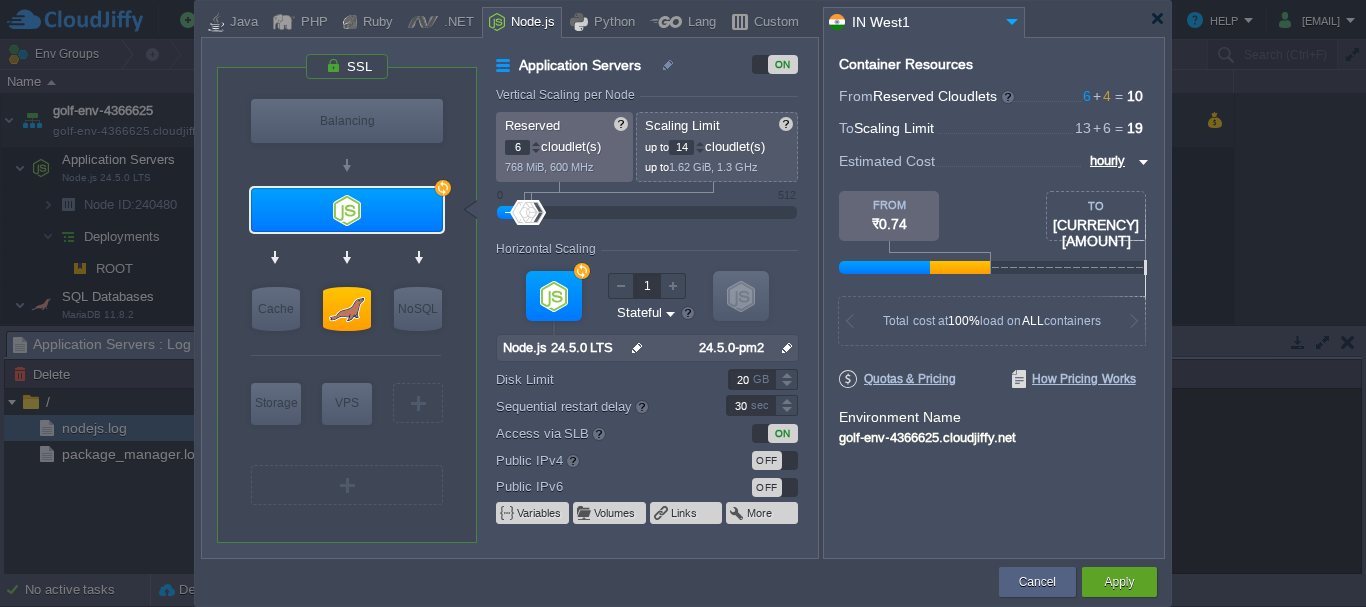 click at bounding box center (700, 143) 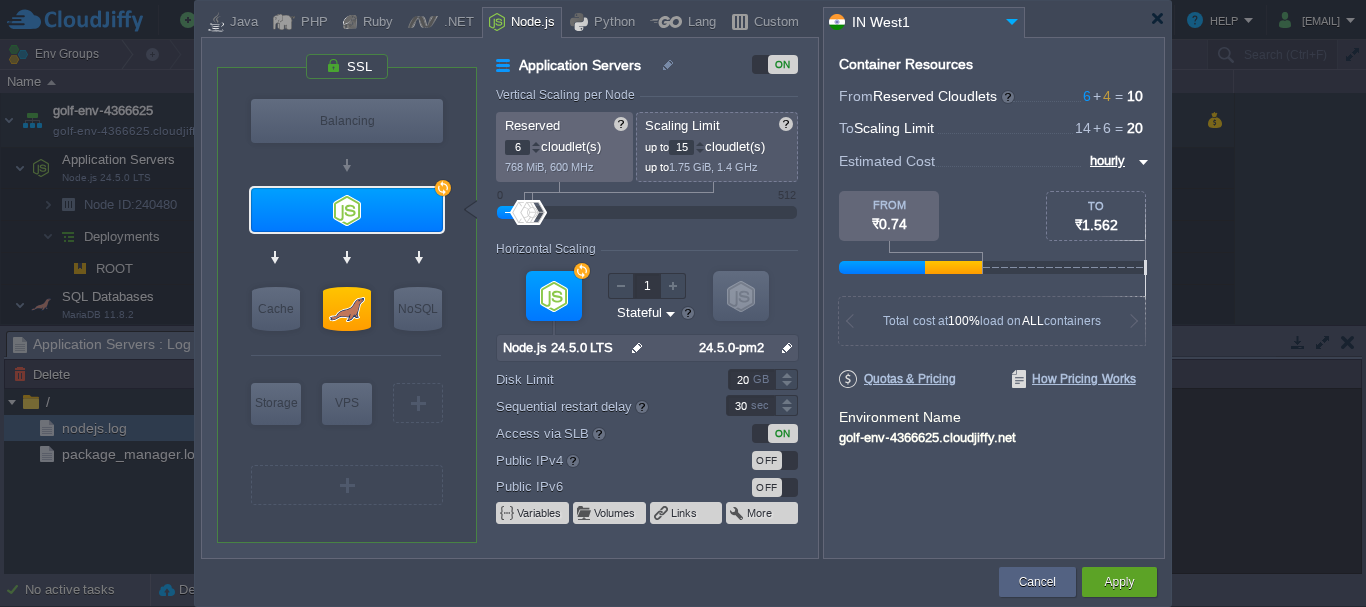 click at bounding box center [700, 143] 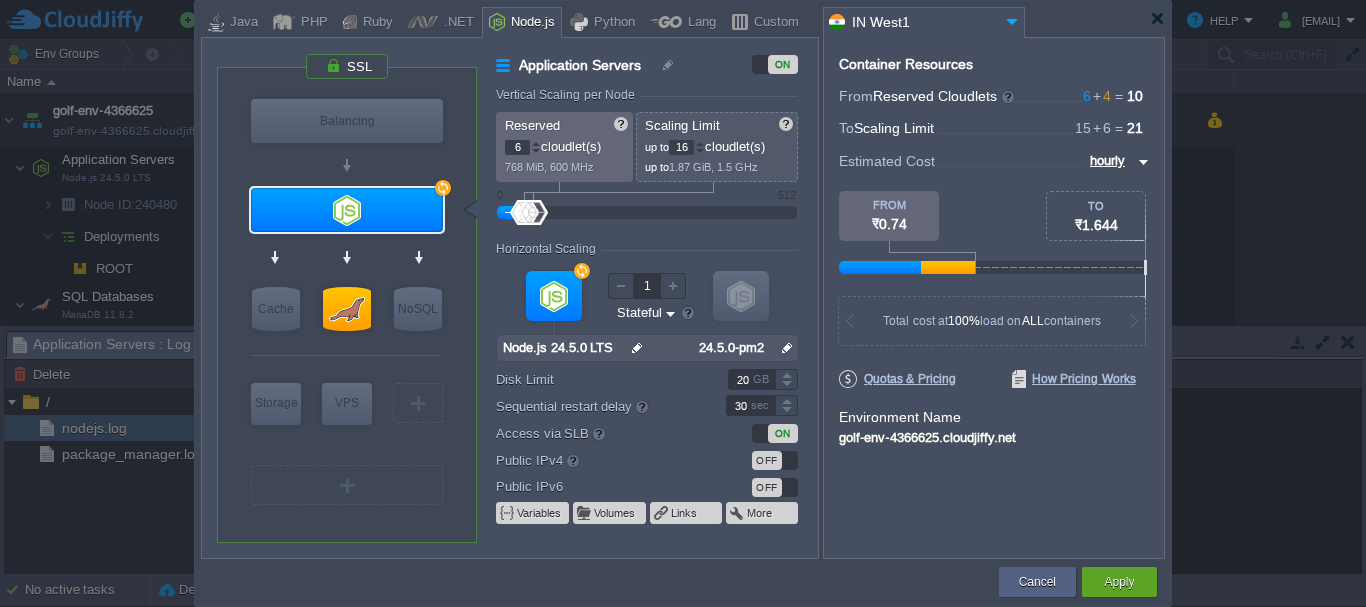 click at bounding box center (700, 143) 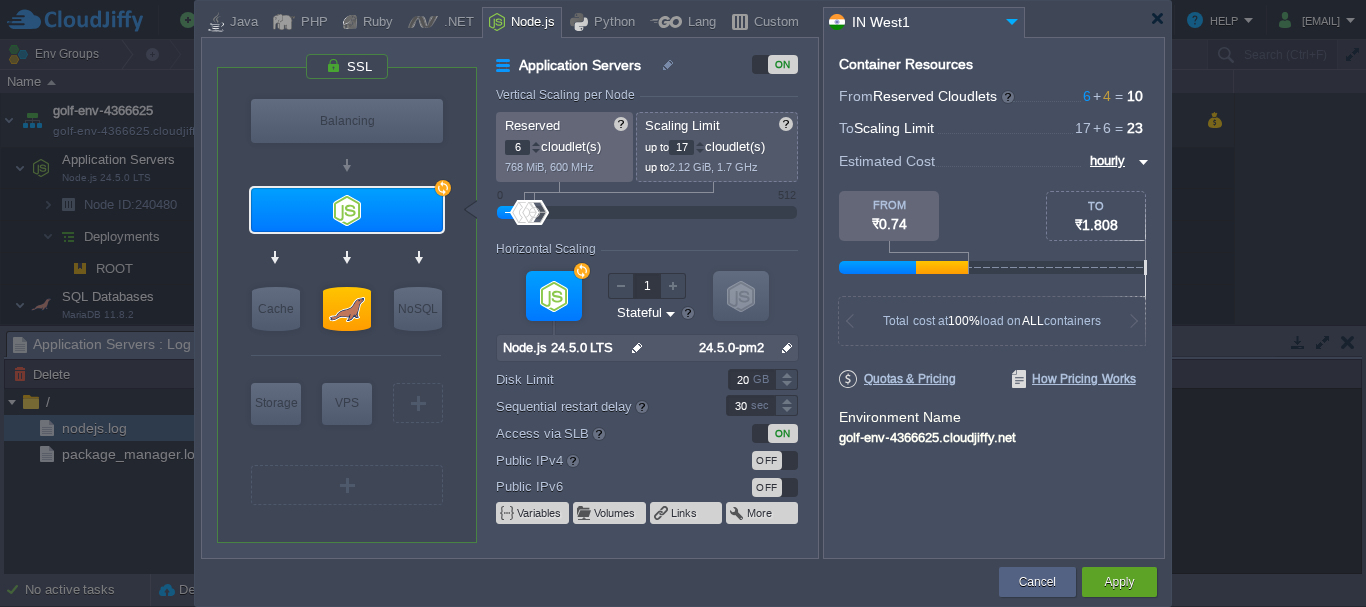 click at bounding box center (700, 143) 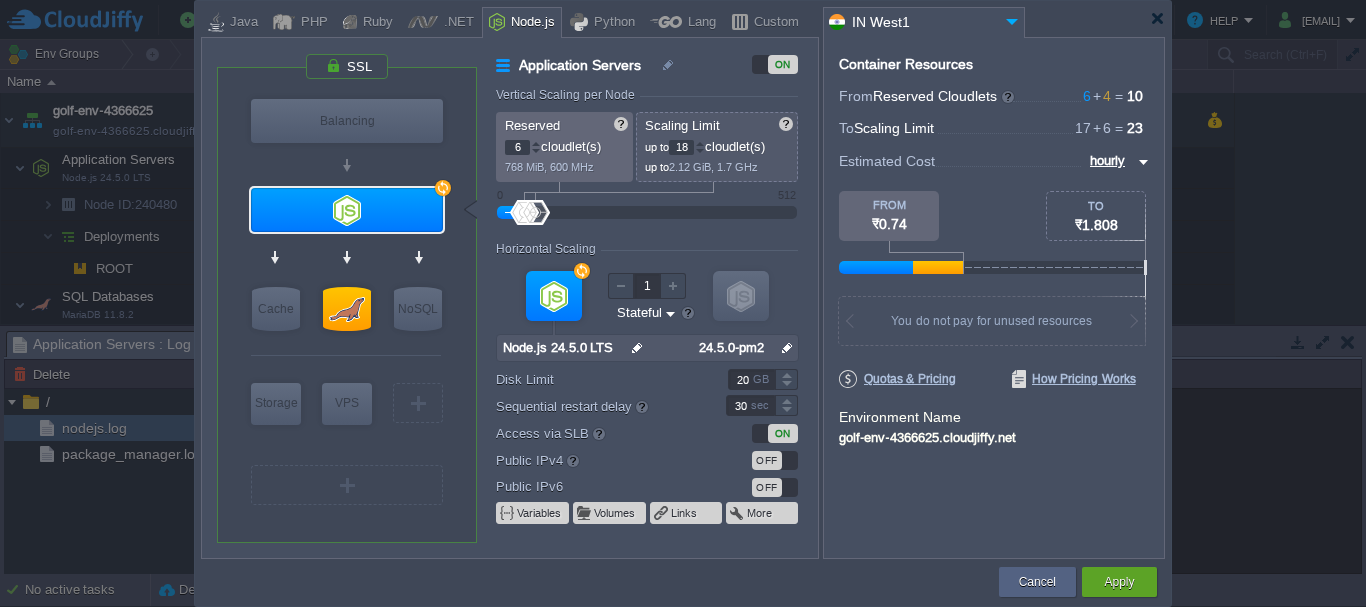 click at bounding box center (700, 143) 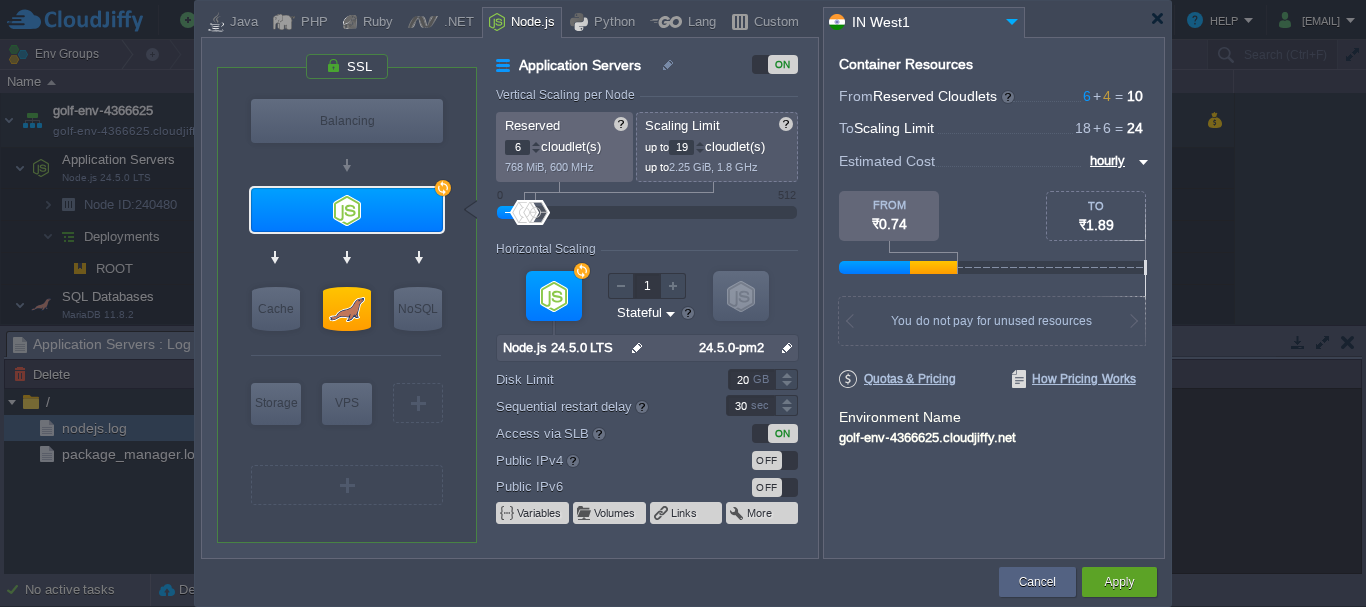 click at bounding box center (700, 143) 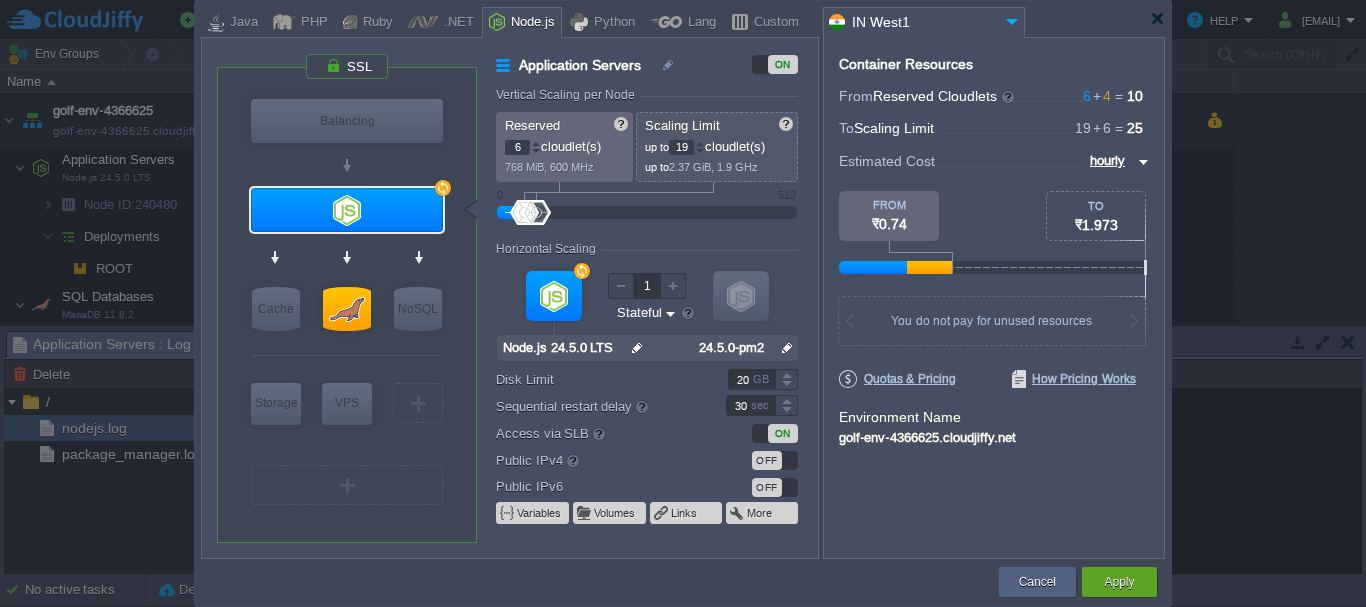 type on "20" 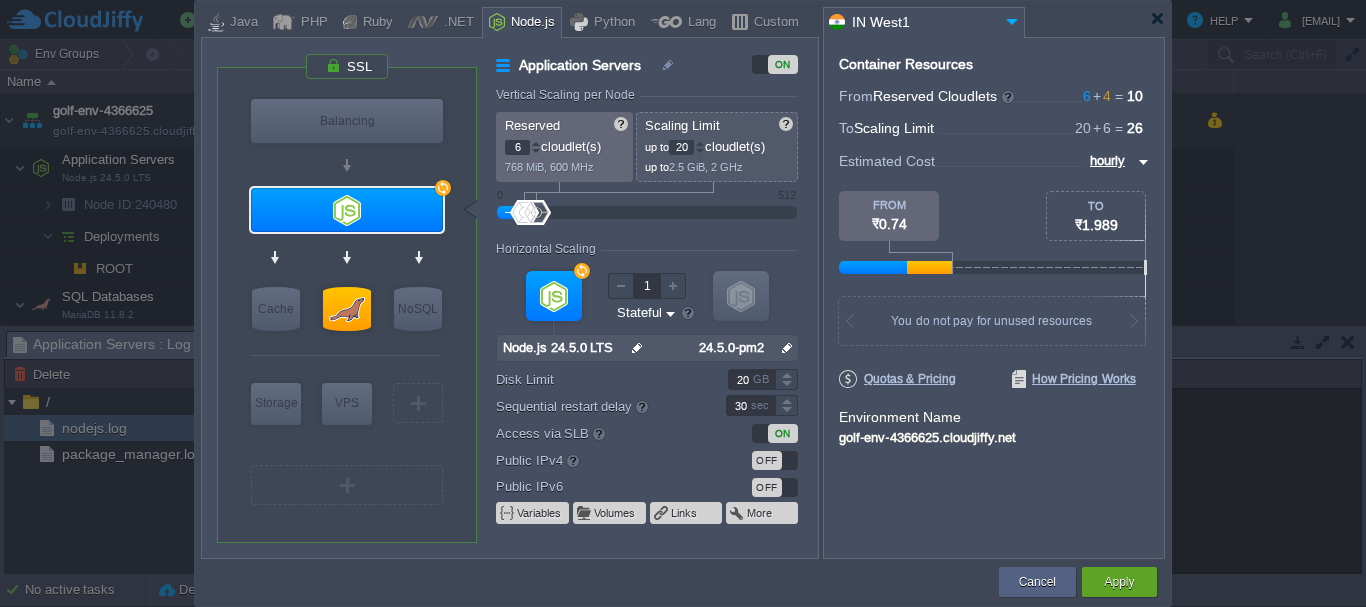 click at bounding box center [700, 143] 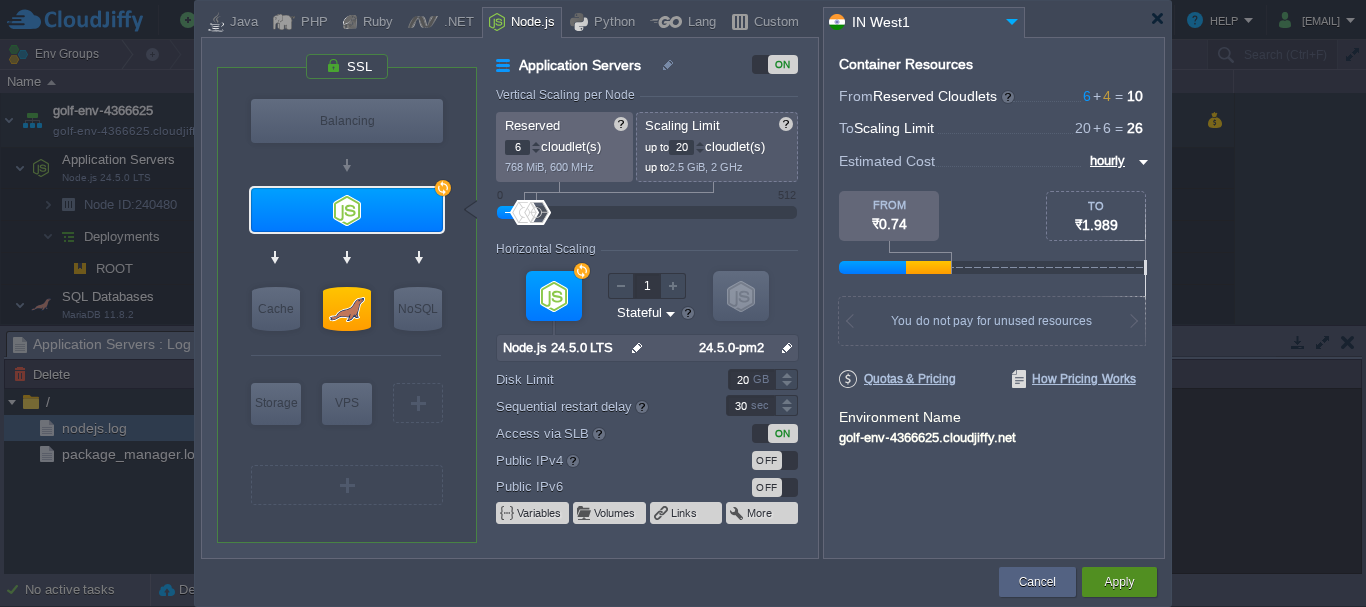 click on "Apply" at bounding box center [1119, 582] 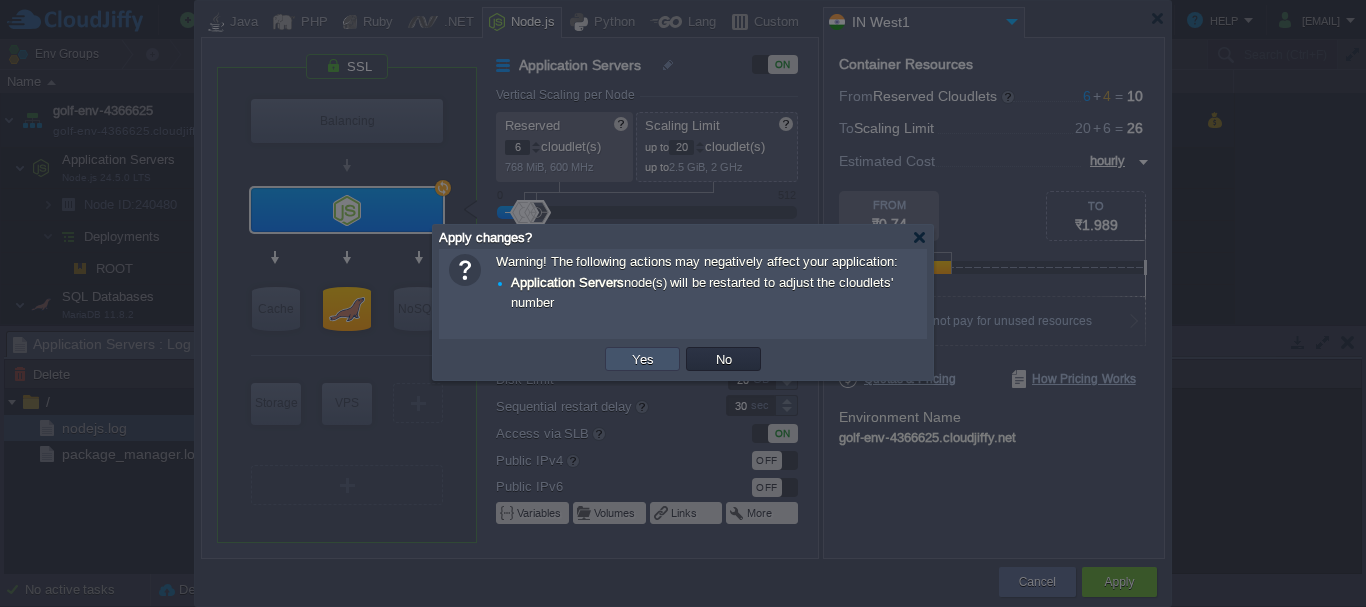 click on "Yes" at bounding box center (643, 359) 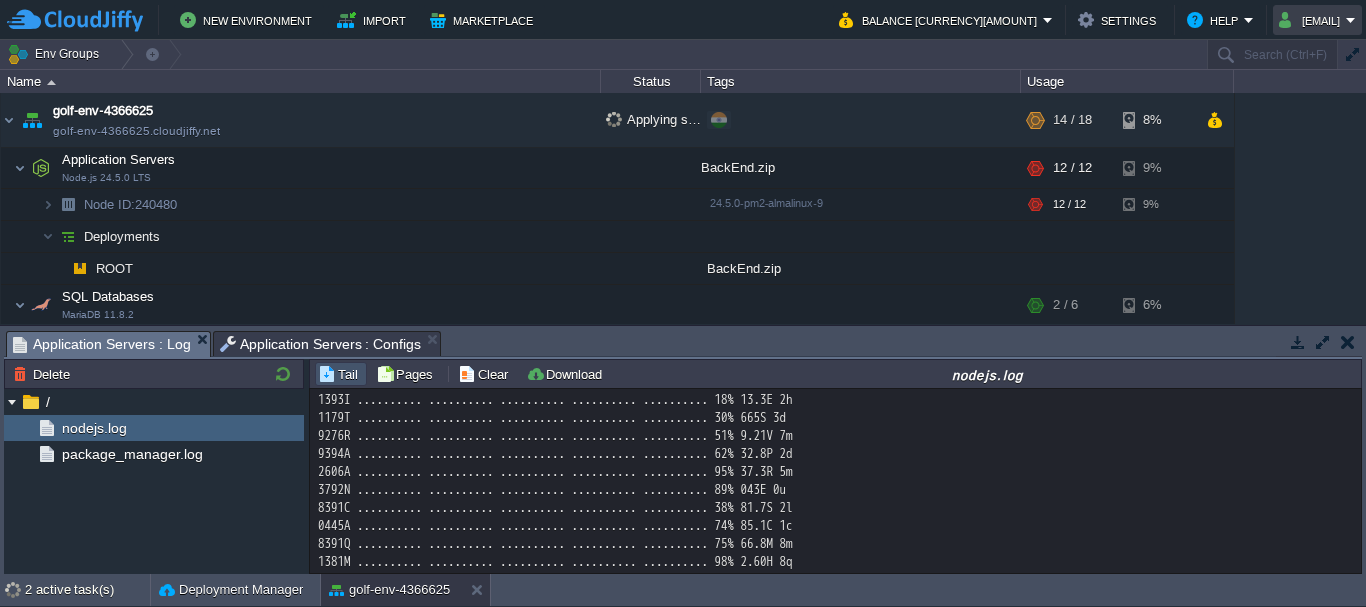 scroll, scrollTop: 5477, scrollLeft: 0, axis: vertical 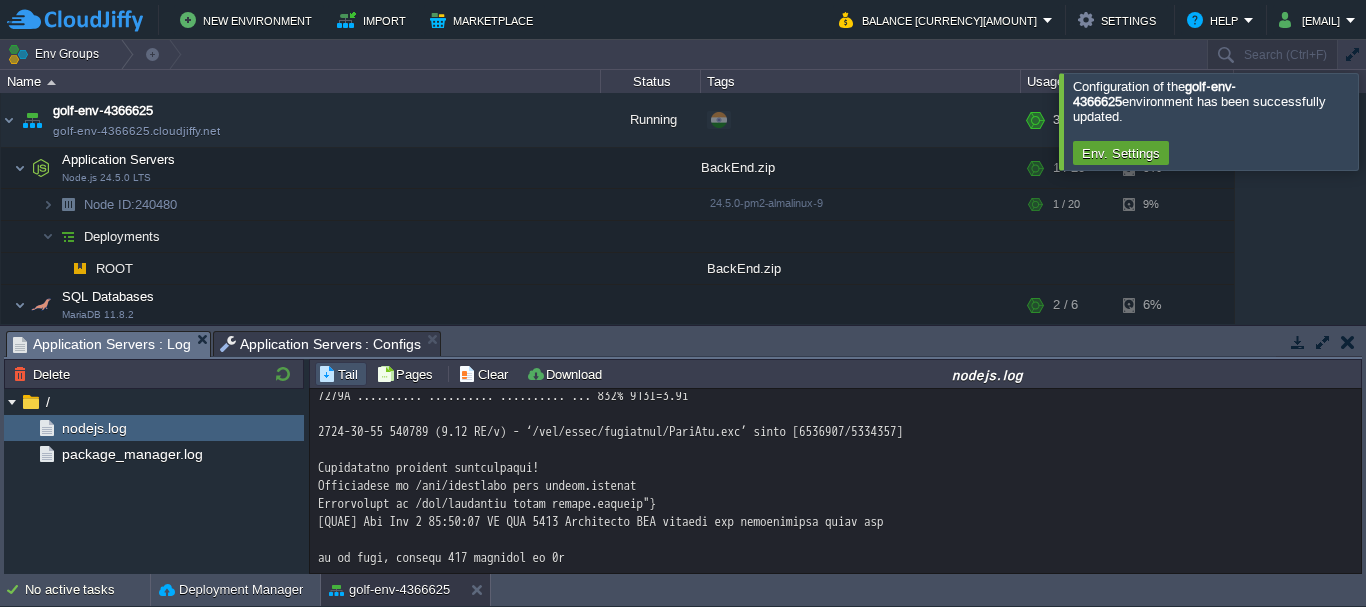 click at bounding box center [1390, 121] 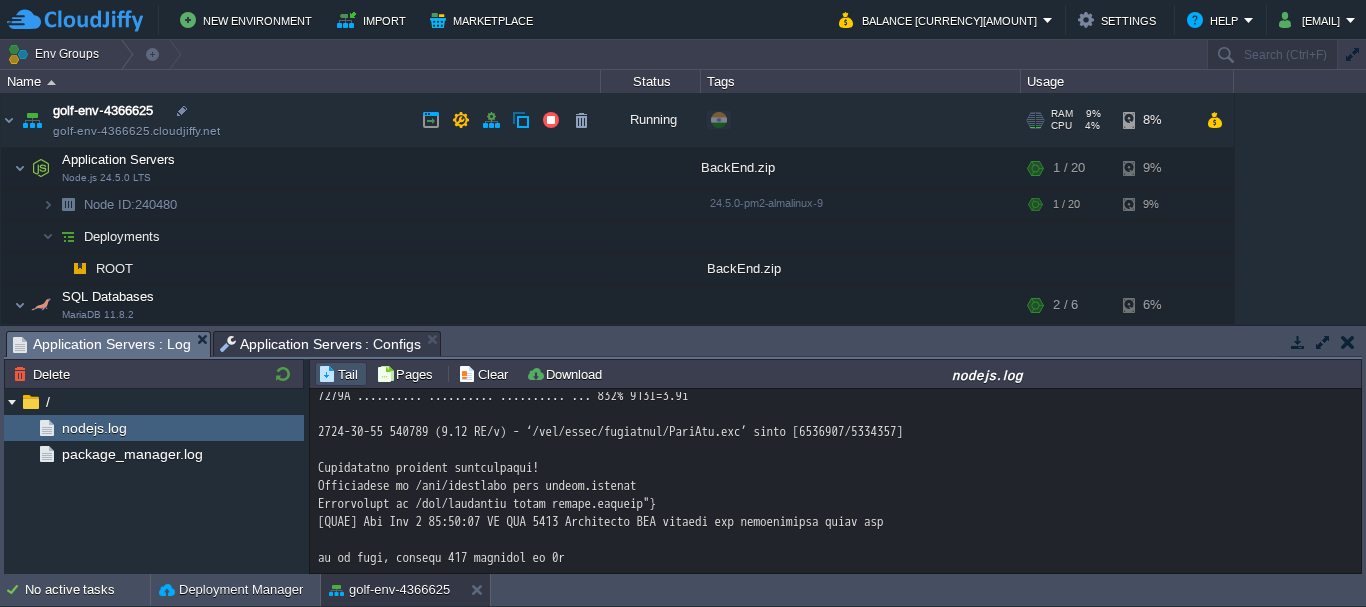 click on "golf-env-4366625.cloudjiffy.net" at bounding box center [136, 131] 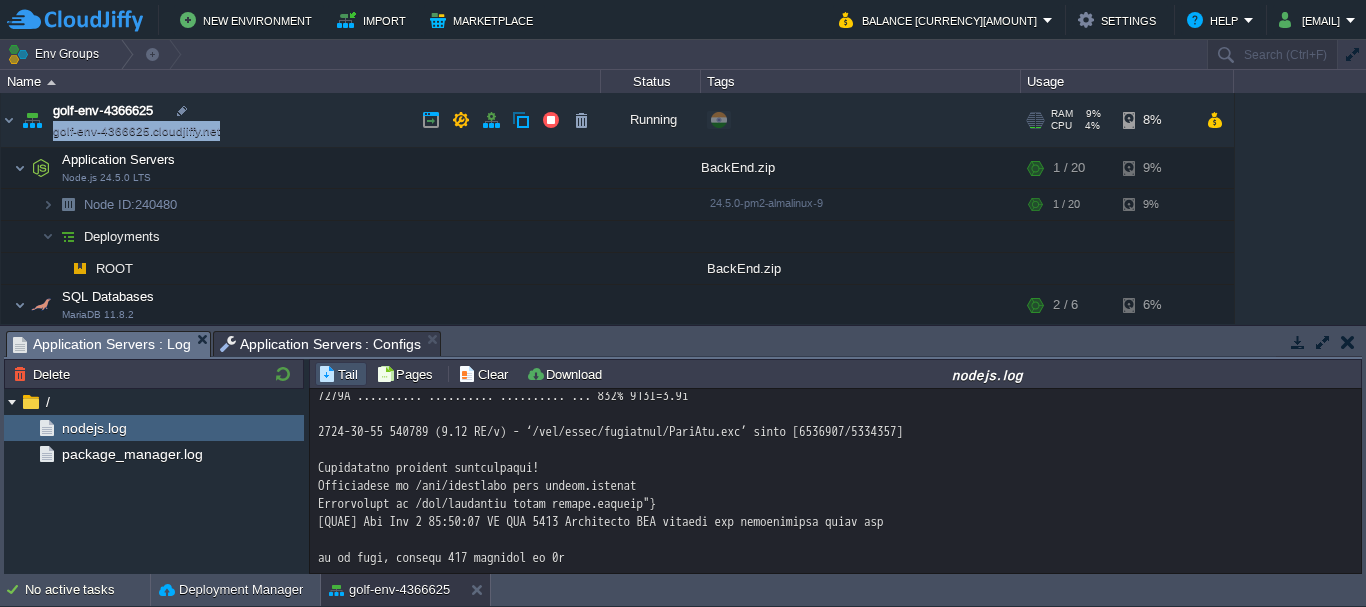 drag, startPoint x: 224, startPoint y: 129, endPoint x: 211, endPoint y: 131, distance: 13.152946 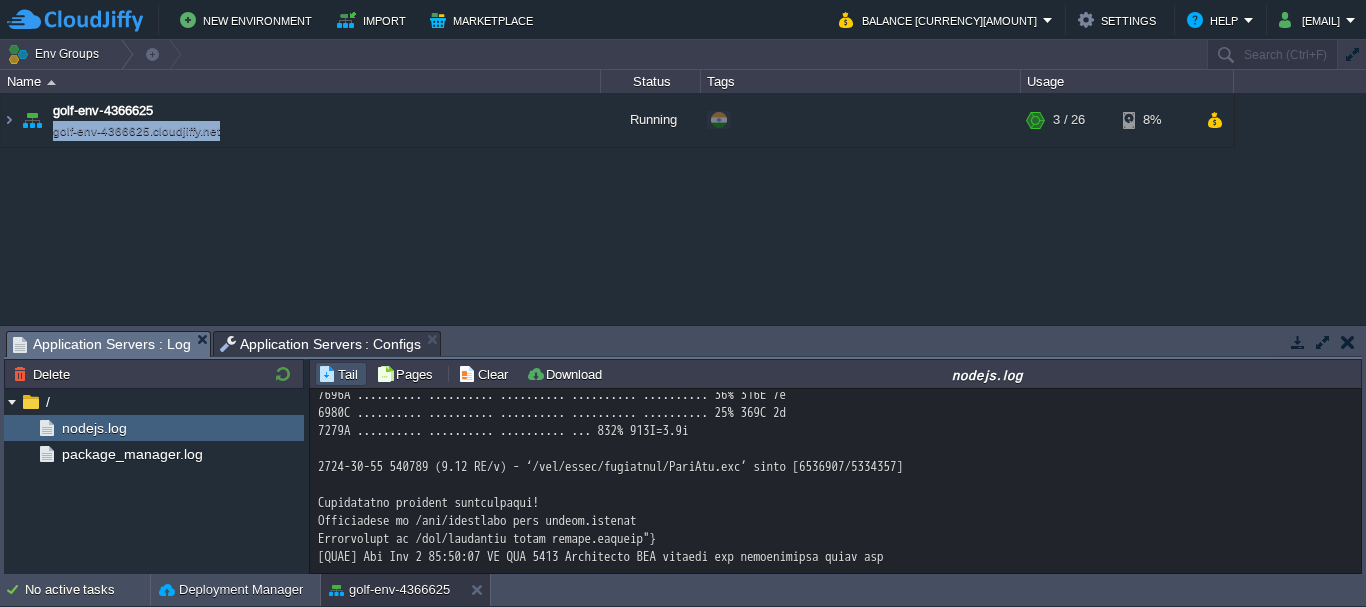 scroll, scrollTop: 5477, scrollLeft: 0, axis: vertical 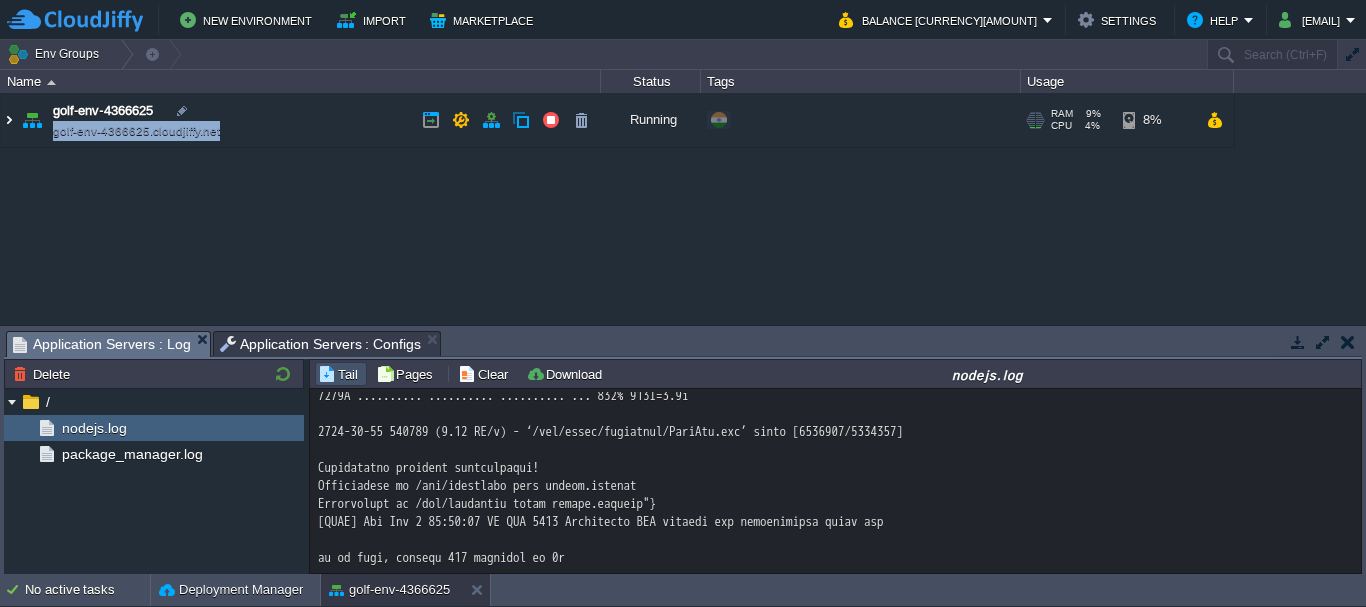 click at bounding box center [9, 120] 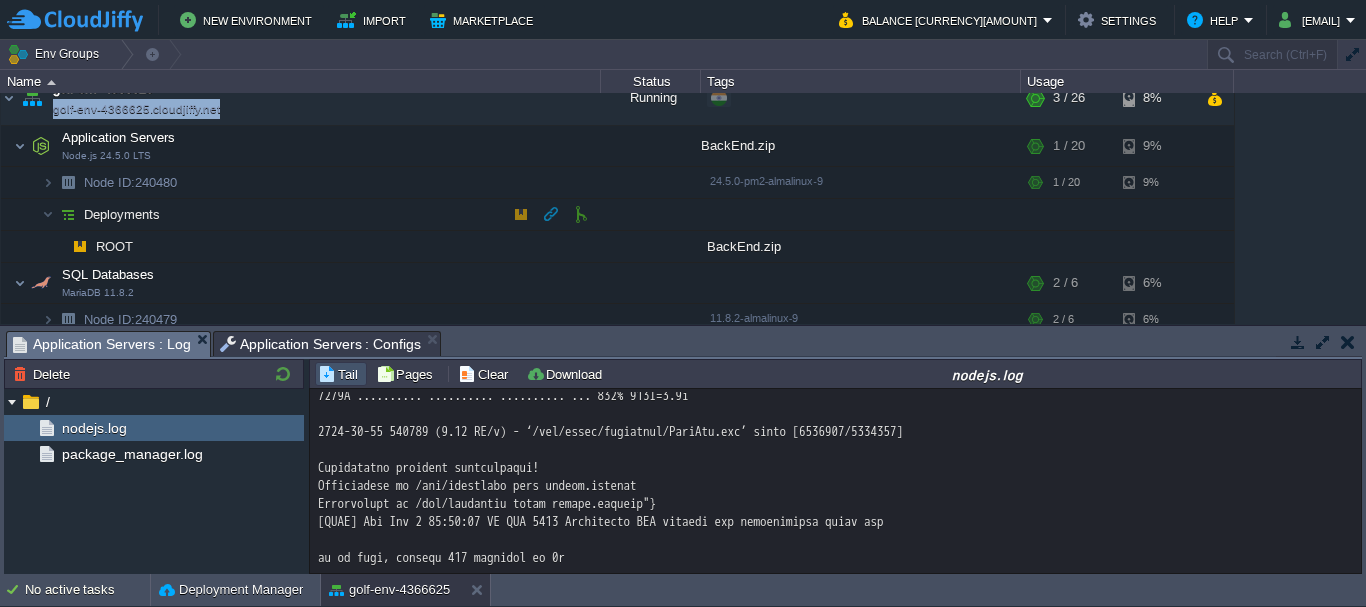 scroll, scrollTop: 34, scrollLeft: 0, axis: vertical 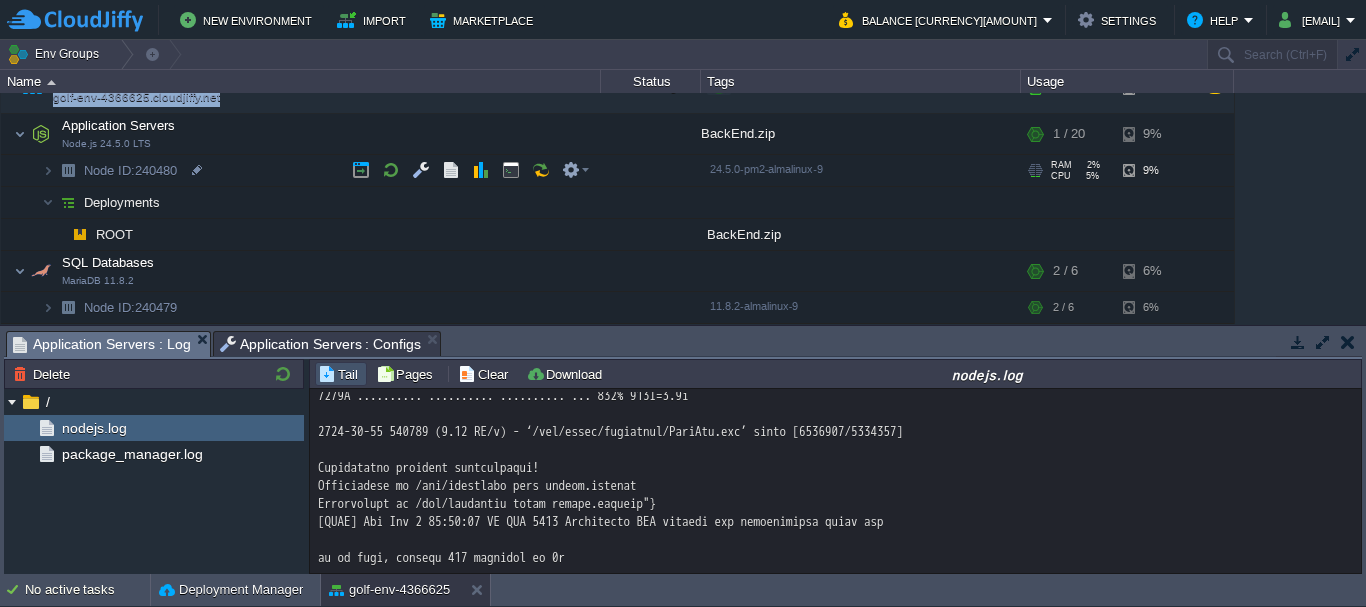 click on "Node ID:" at bounding box center (109, 170) 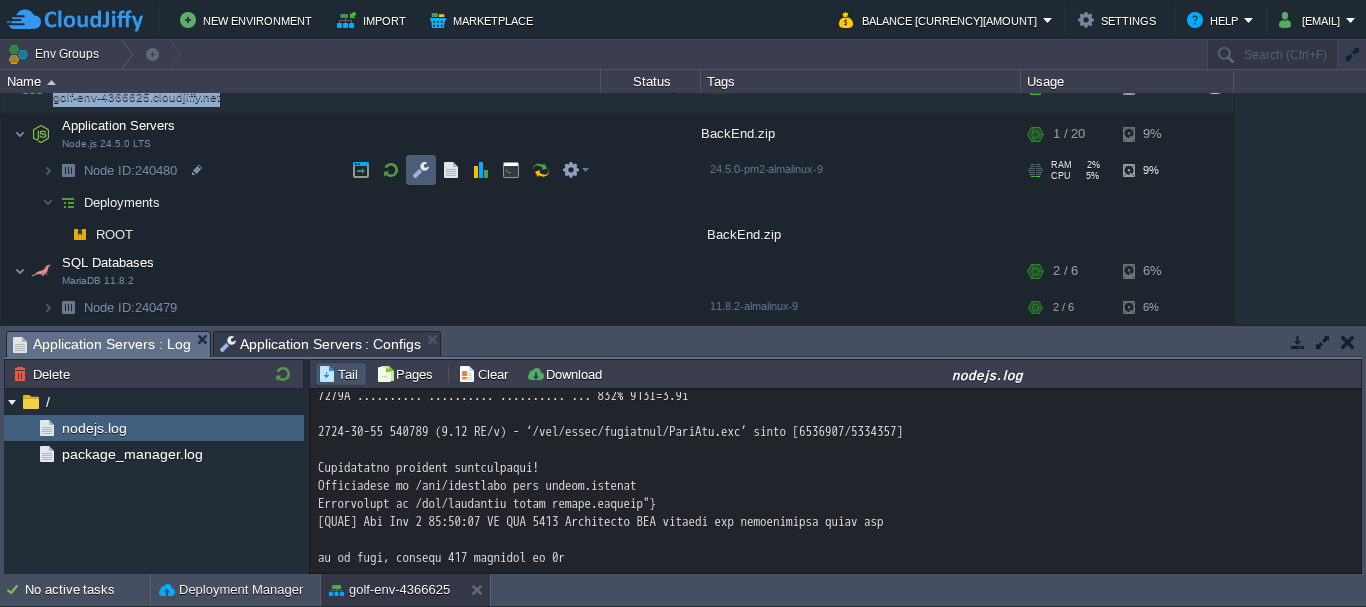 click at bounding box center (421, 170) 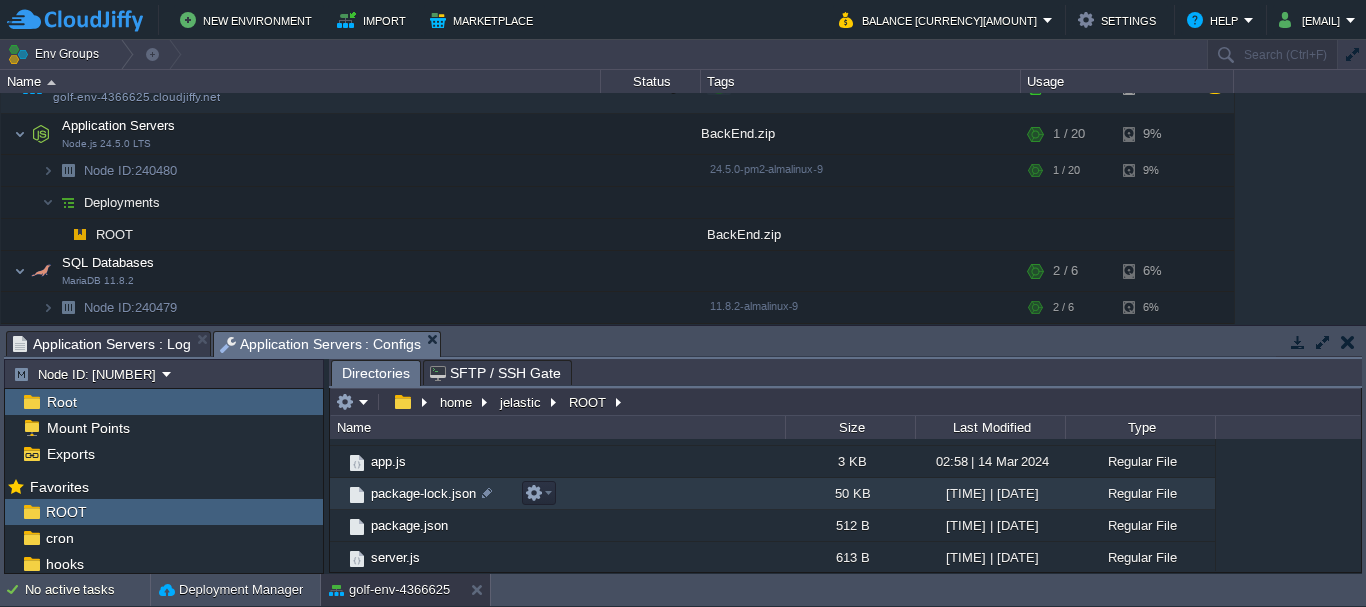 scroll, scrollTop: 226, scrollLeft: 0, axis: vertical 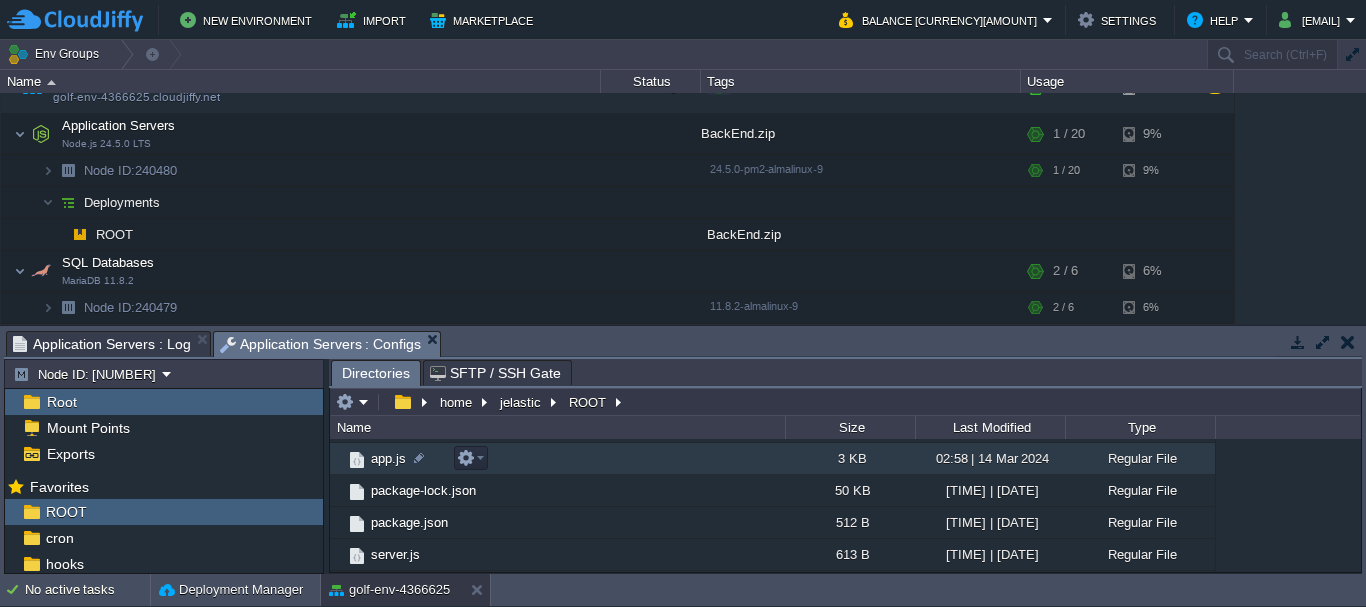 click on "app.js" at bounding box center (388, 458) 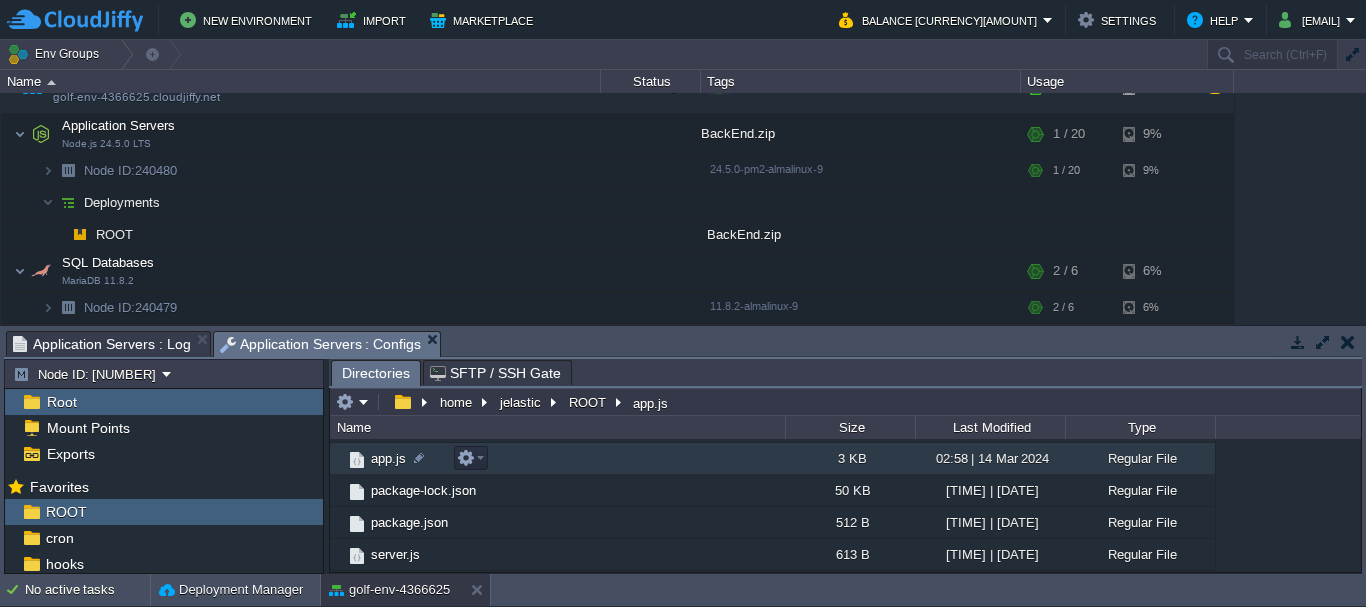 click on "app.js" at bounding box center [388, 458] 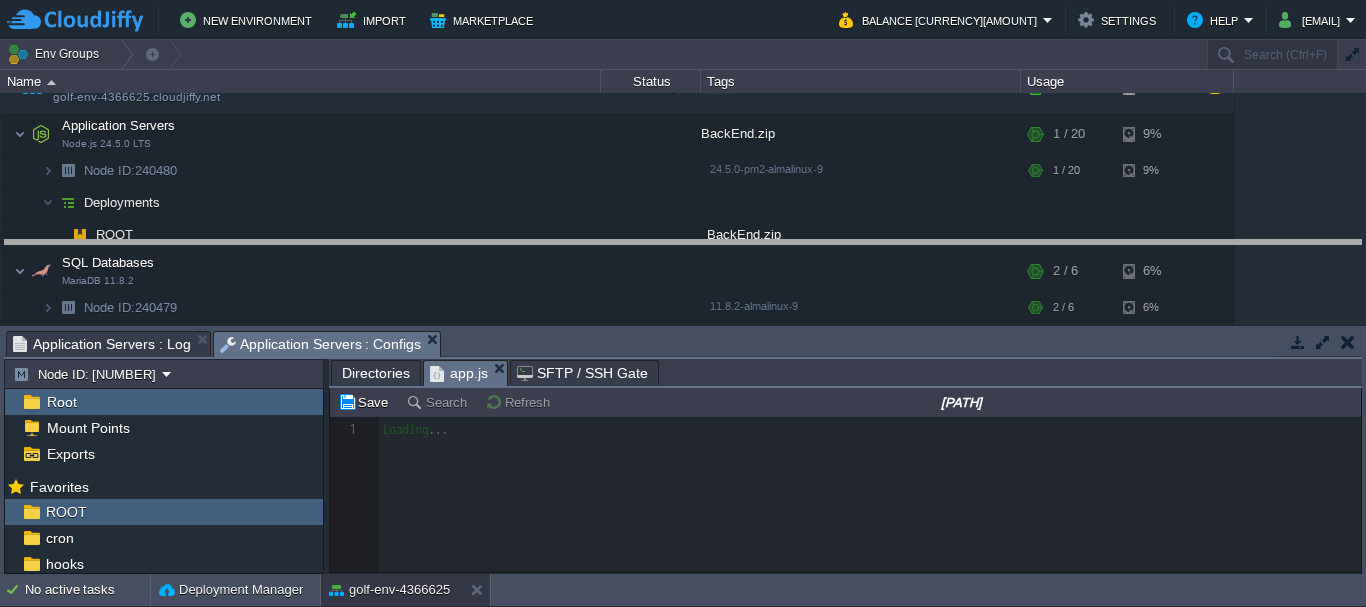 drag, startPoint x: 817, startPoint y: 336, endPoint x: 820, endPoint y: 232, distance: 104.04326 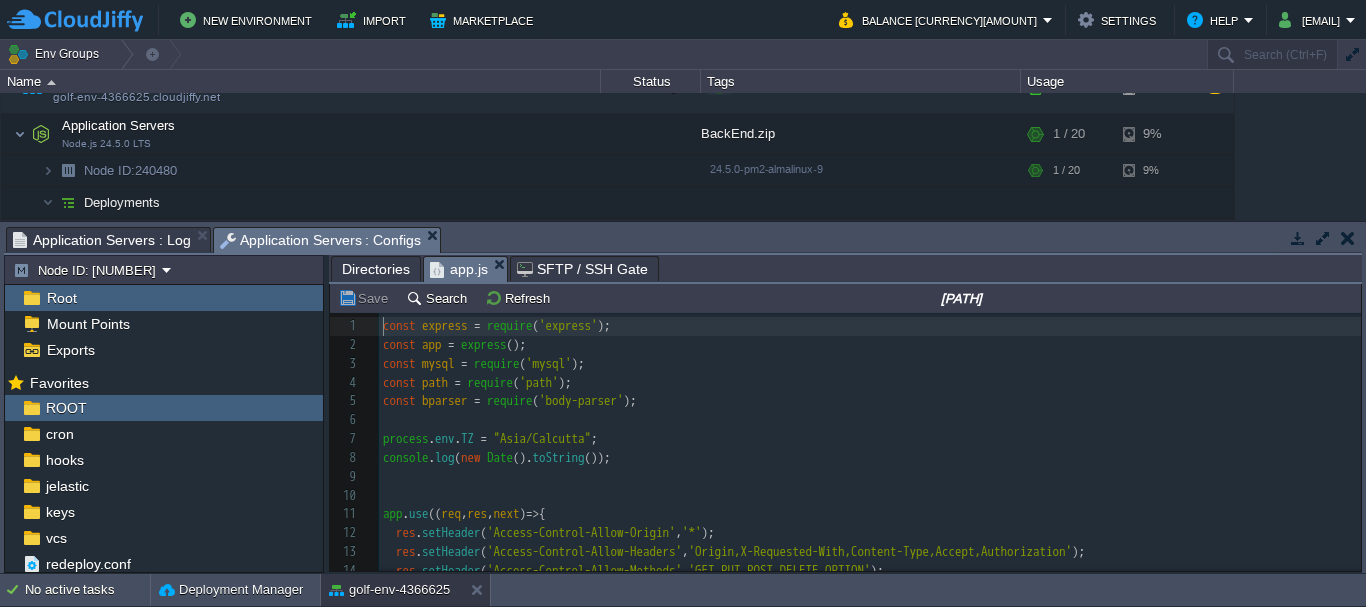 scroll, scrollTop: 7, scrollLeft: 0, axis: vertical 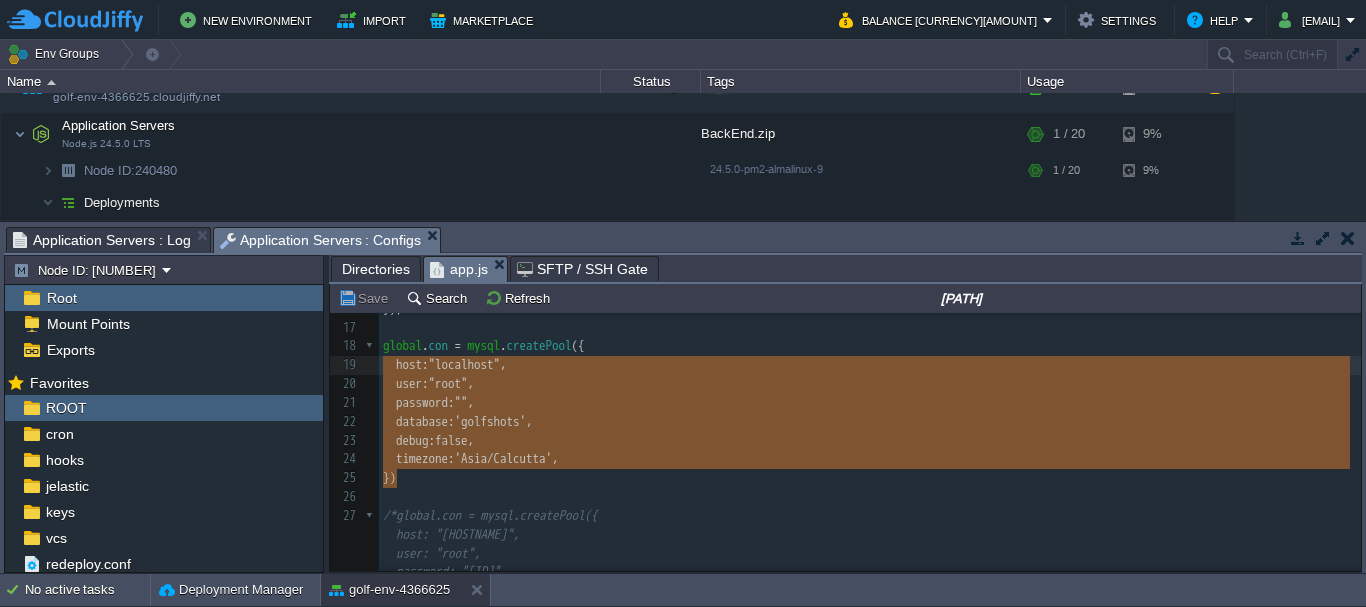 type on "[JSON]" 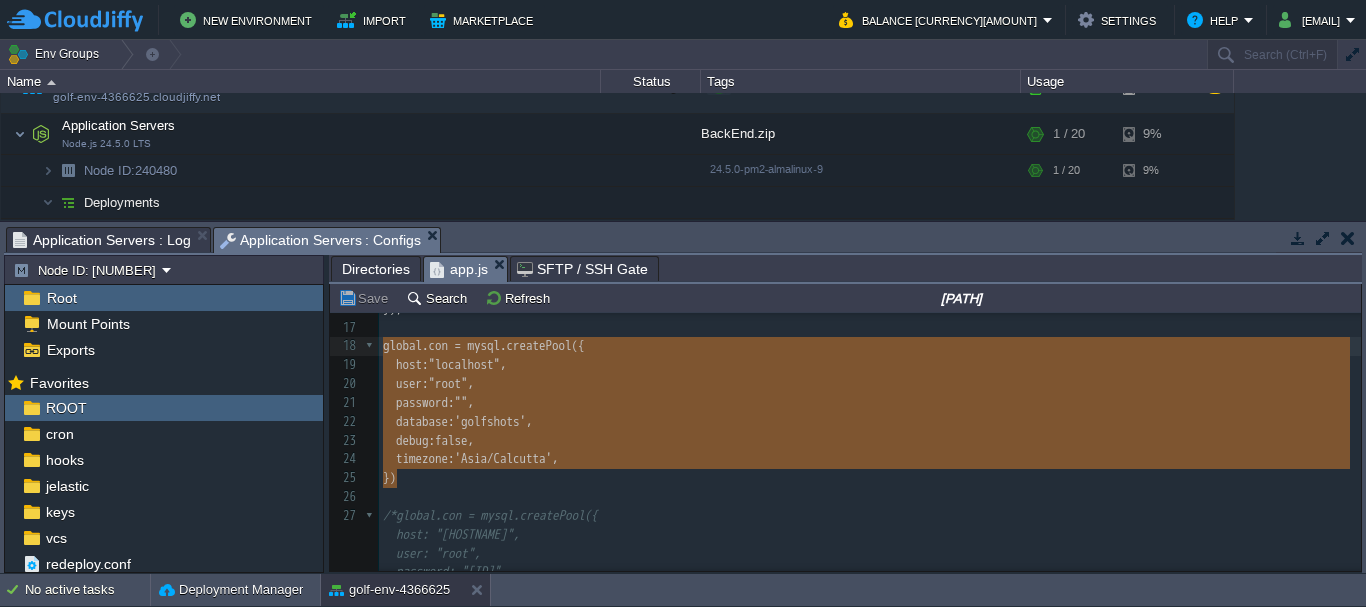 drag, startPoint x: 443, startPoint y: 480, endPoint x: 373, endPoint y: 352, distance: 145.89037 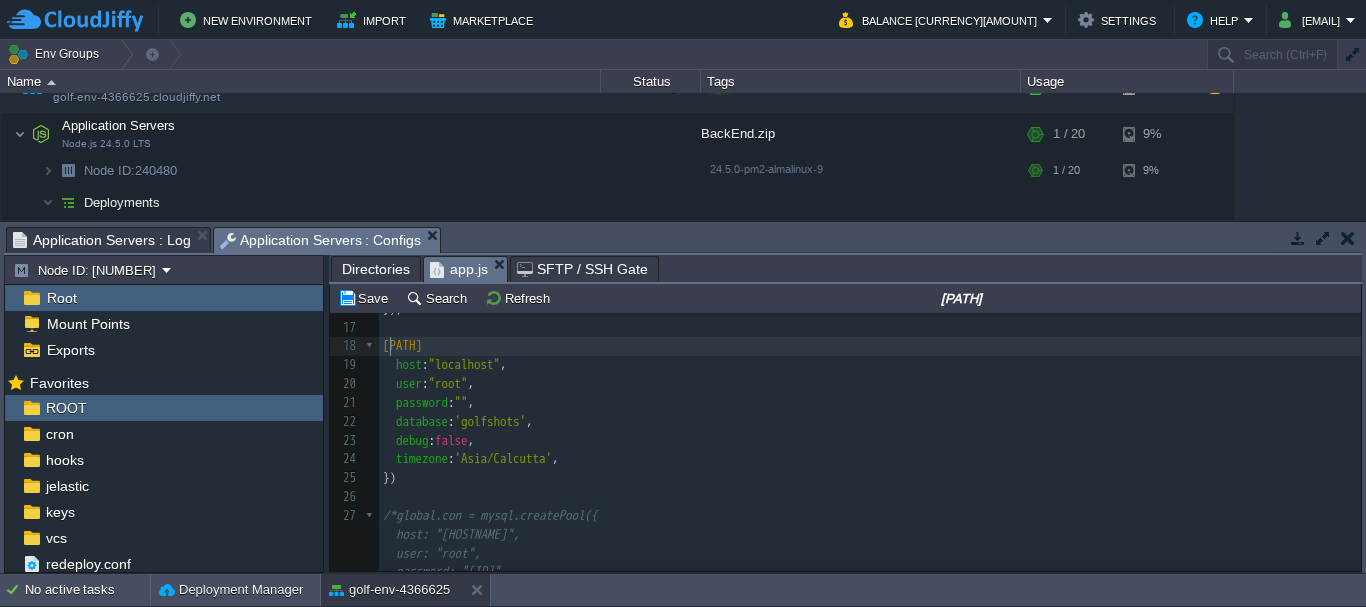 type on "/*" 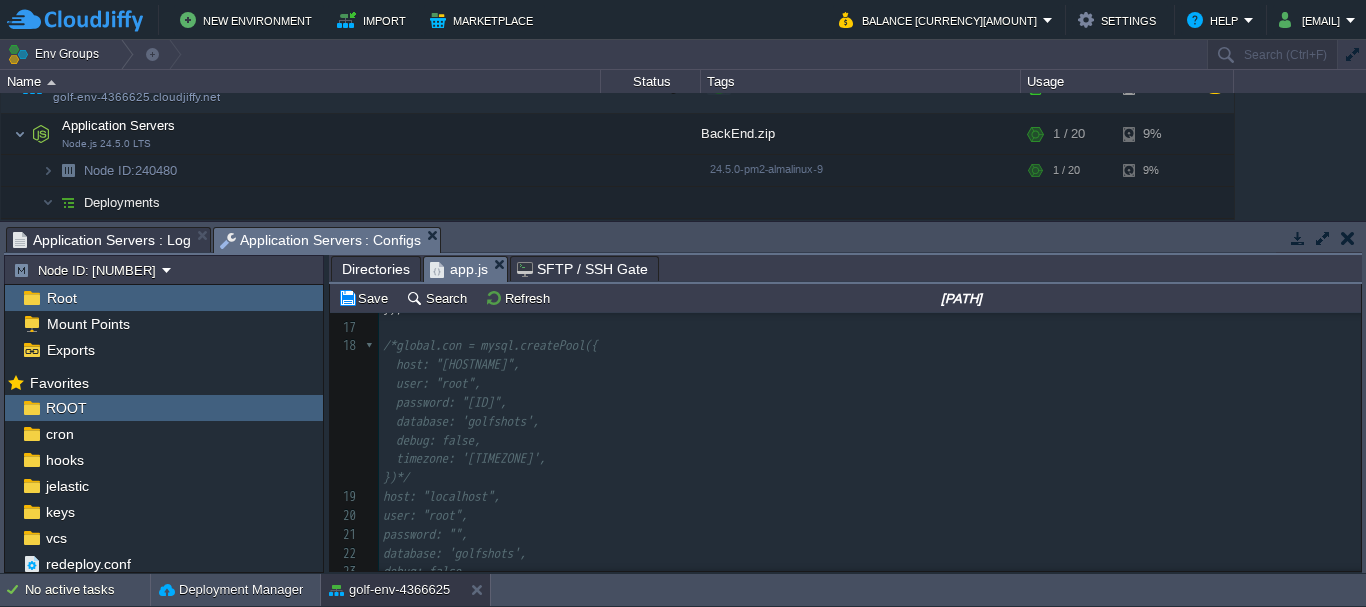 type on "*/" 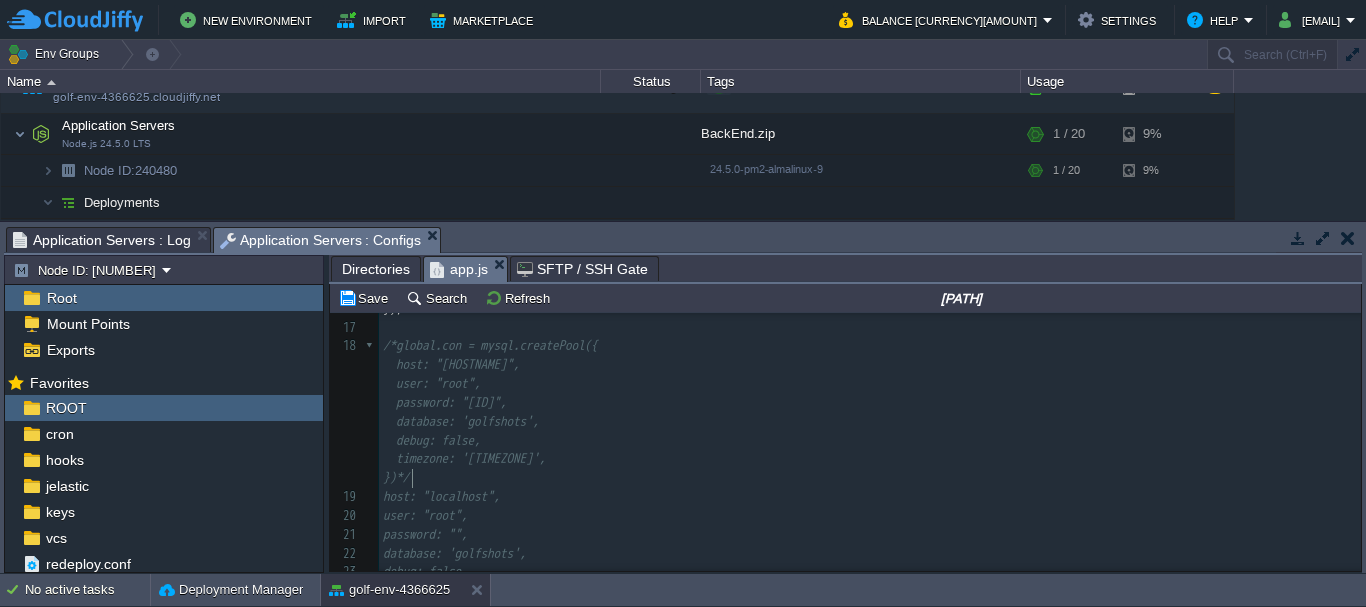 click on "/*global.con = mysql.createPool({
host: "[HOSTNAME]",
user: "root",
password: "[ID]",
database: 'golfshots',
debug: false,
timezone: '[TIMEZONE]',
})*/" at bounding box center [490, 713] 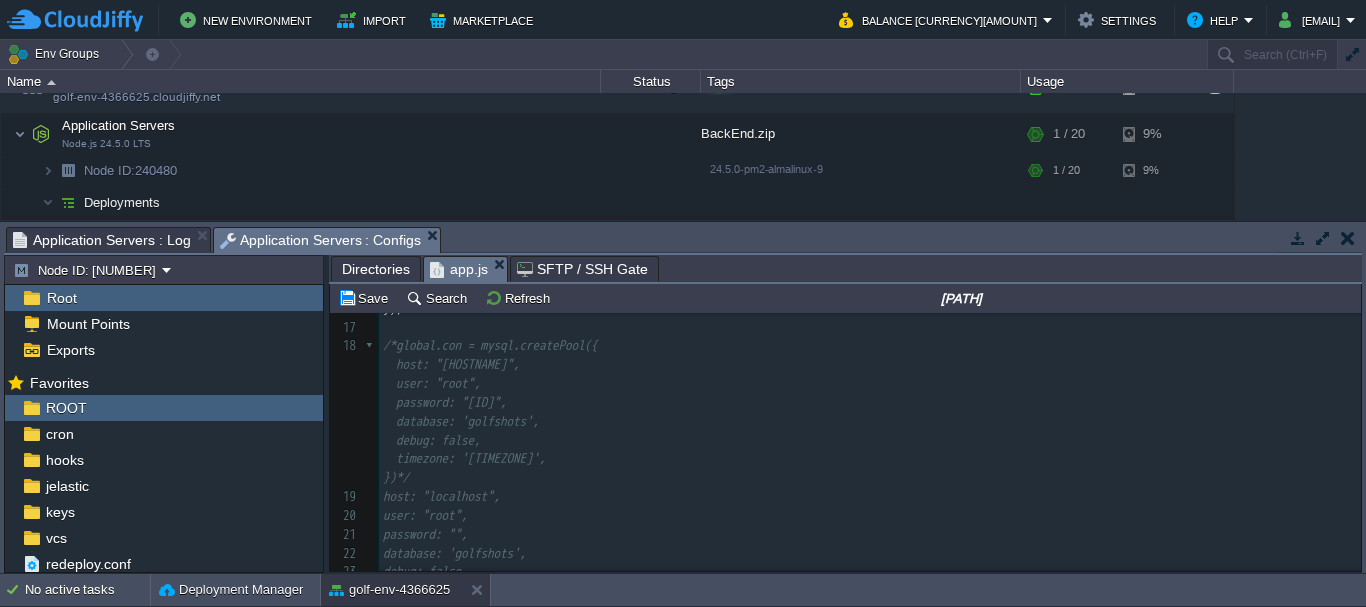 click on "[CODE]" at bounding box center (870, 563) 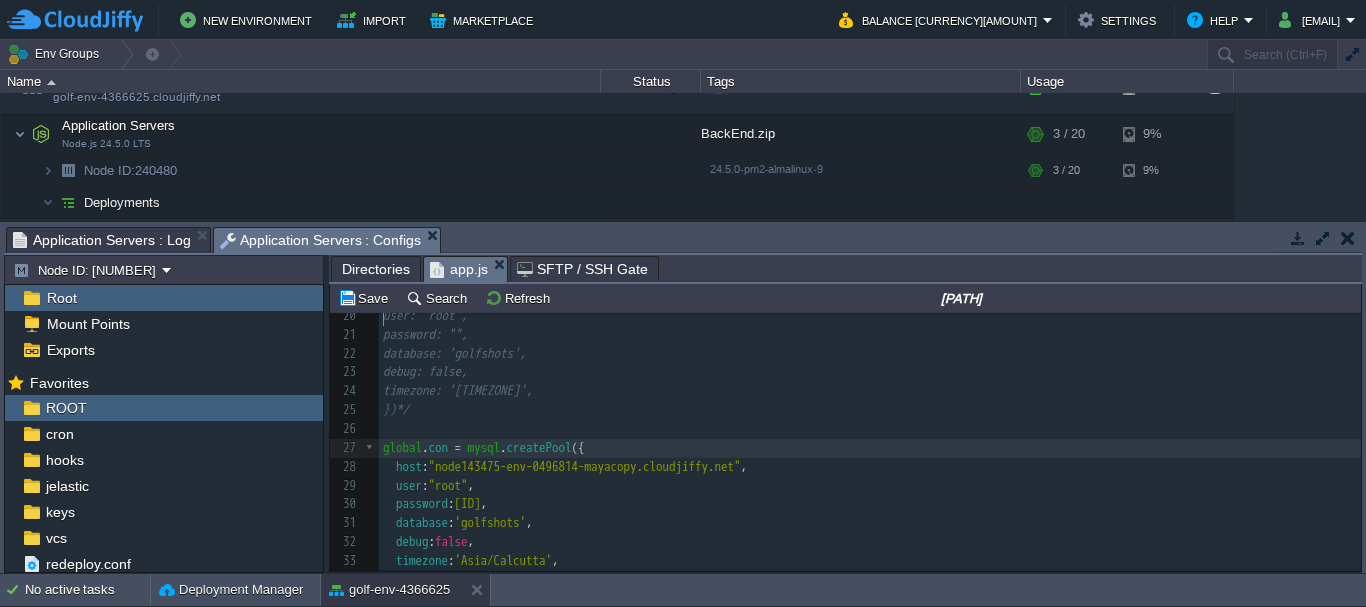 click on "}) * /" at bounding box center [870, 580] 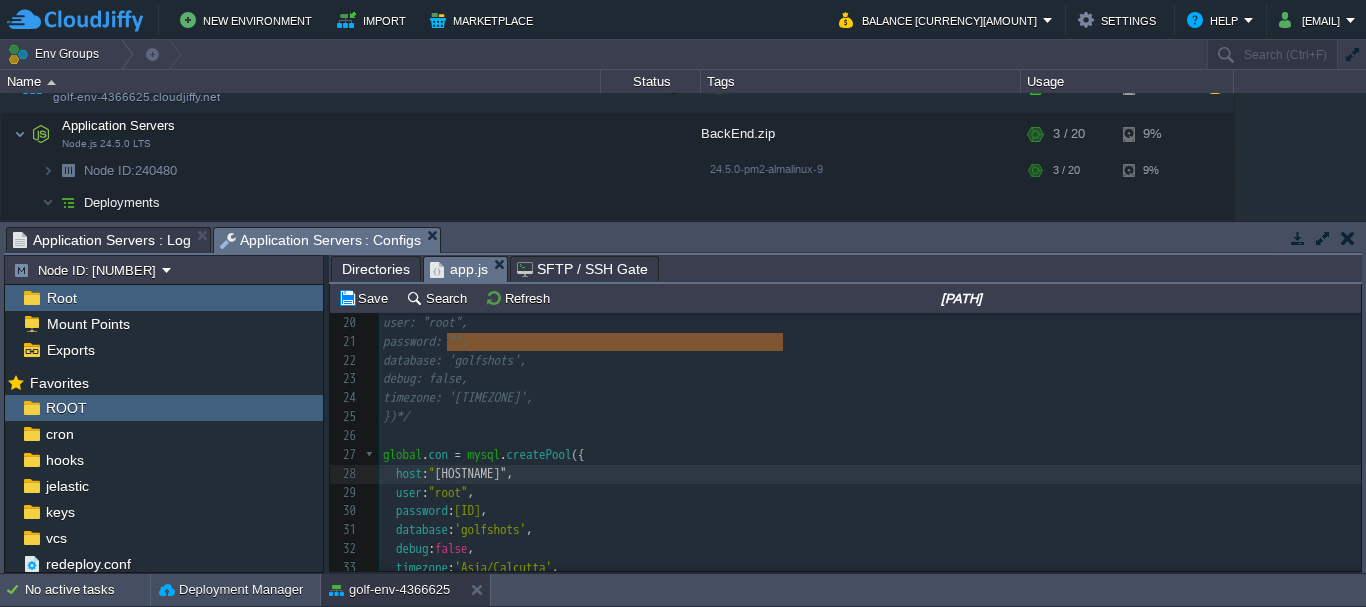 type on "[HOSTNAME]" 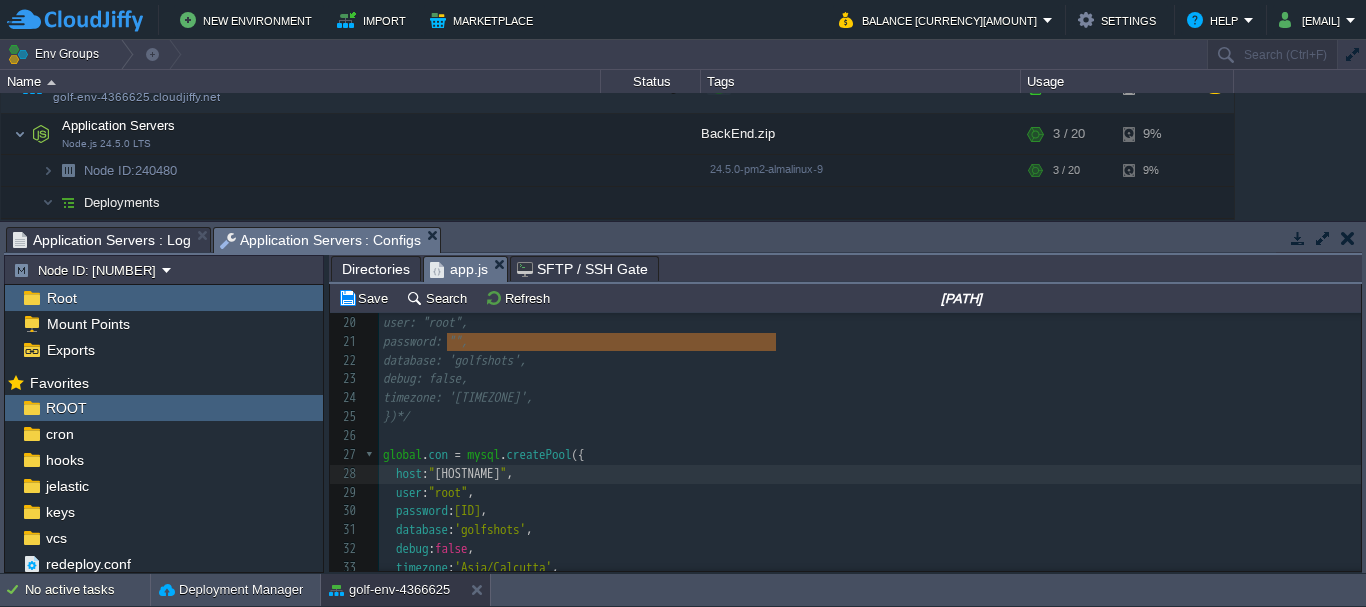 drag, startPoint x: 447, startPoint y: 339, endPoint x: 774, endPoint y: 343, distance: 327.02448 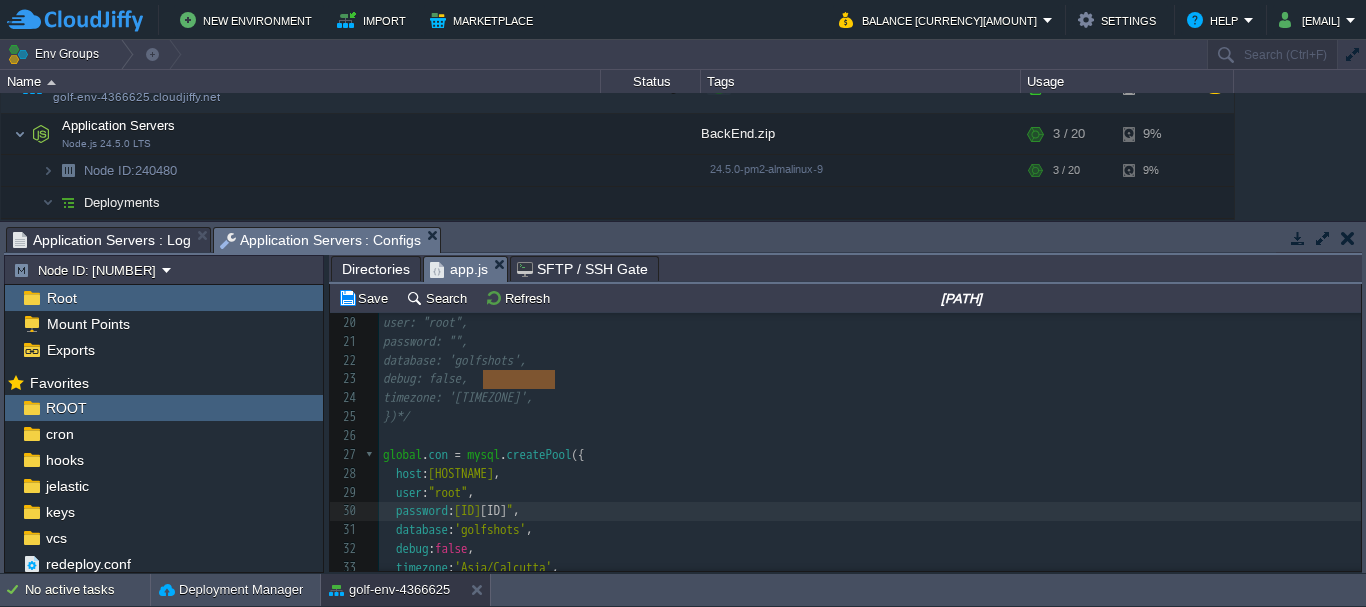 type on "[ID]" 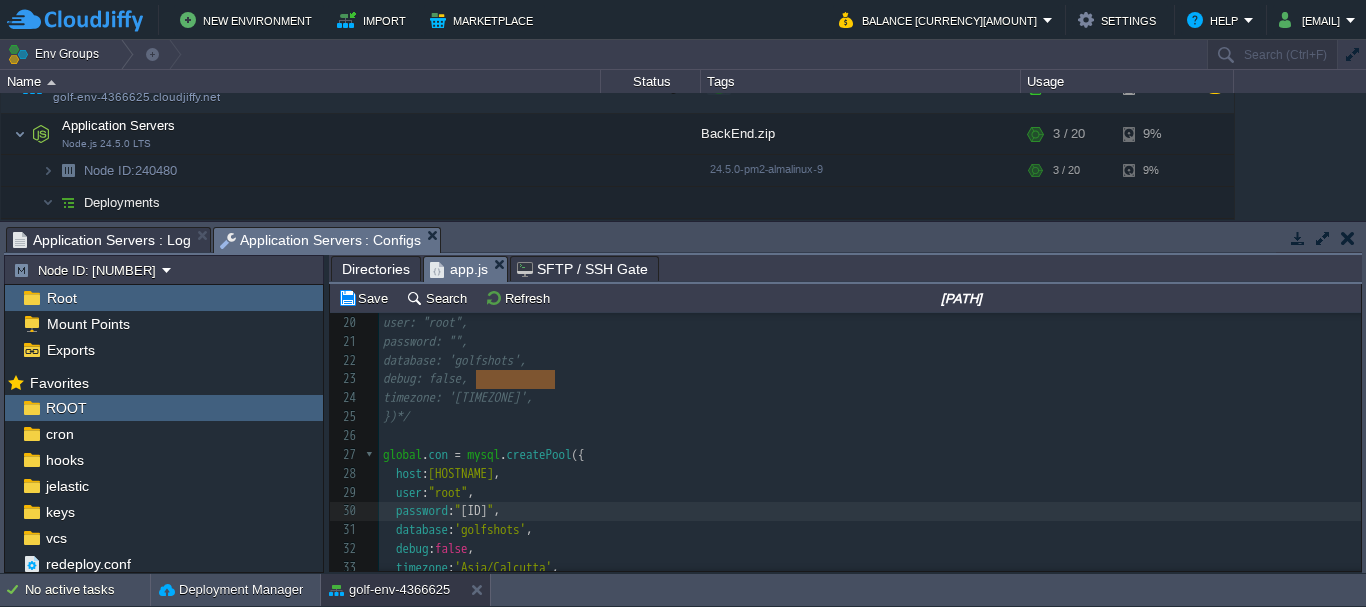drag, startPoint x: 554, startPoint y: 381, endPoint x: 477, endPoint y: 388, distance: 77.31753 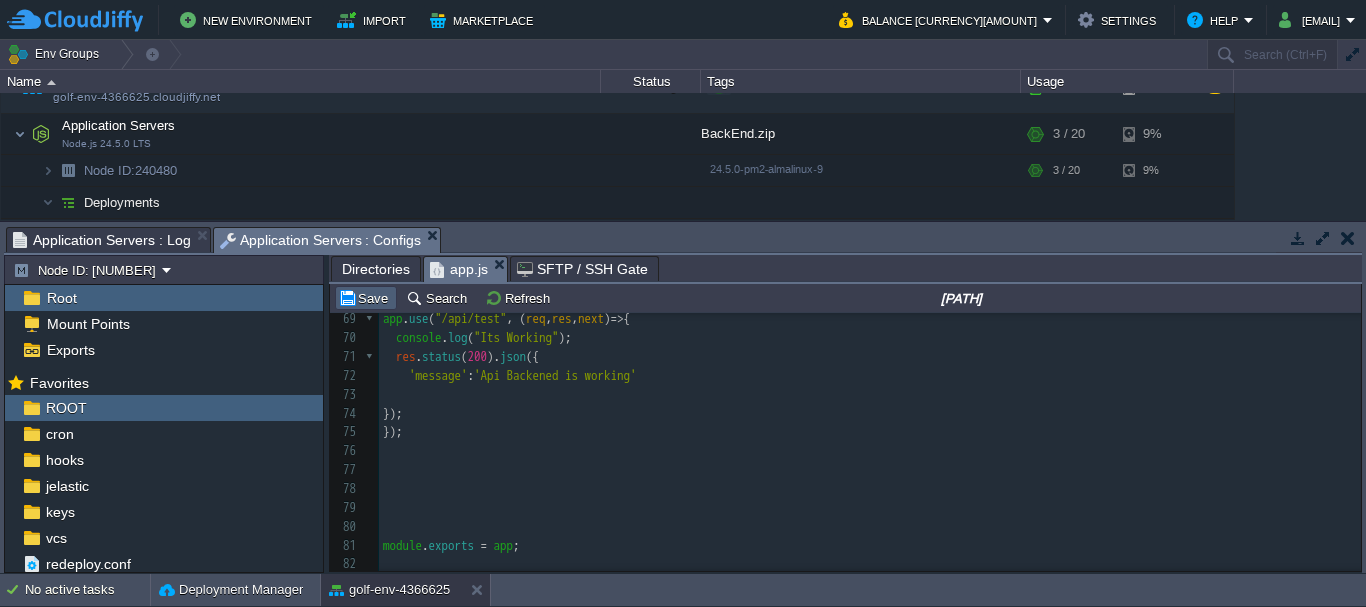 click on "[PATH]" at bounding box center [845, 298] 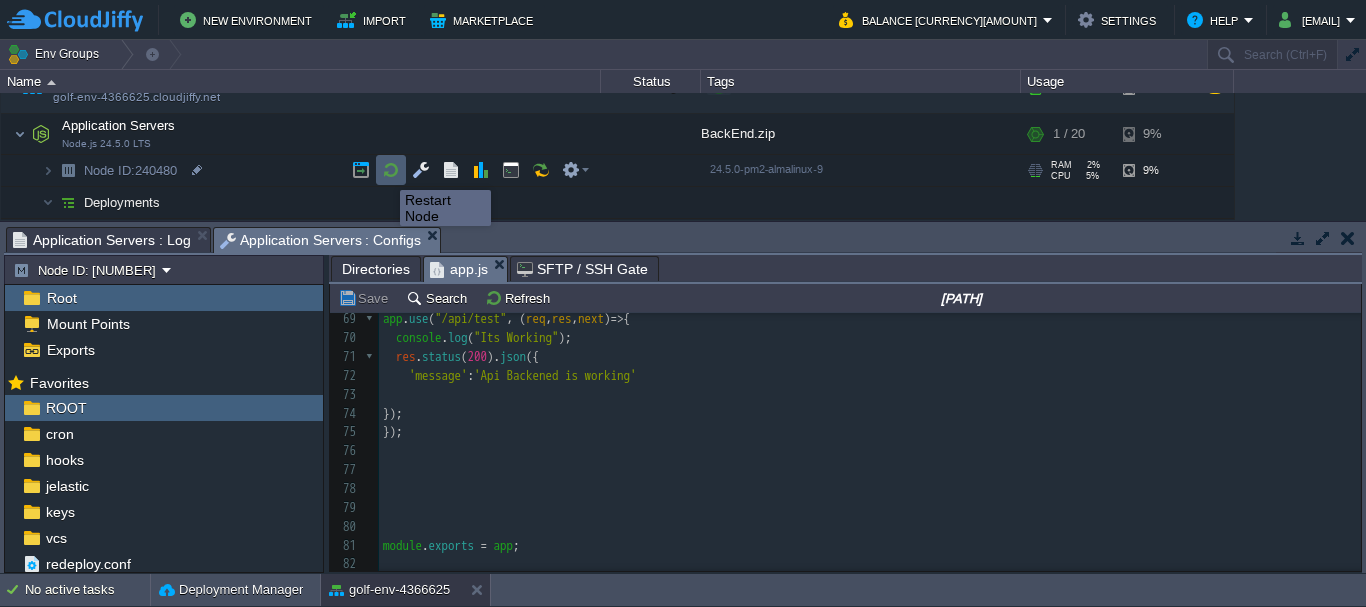 click at bounding box center (391, 170) 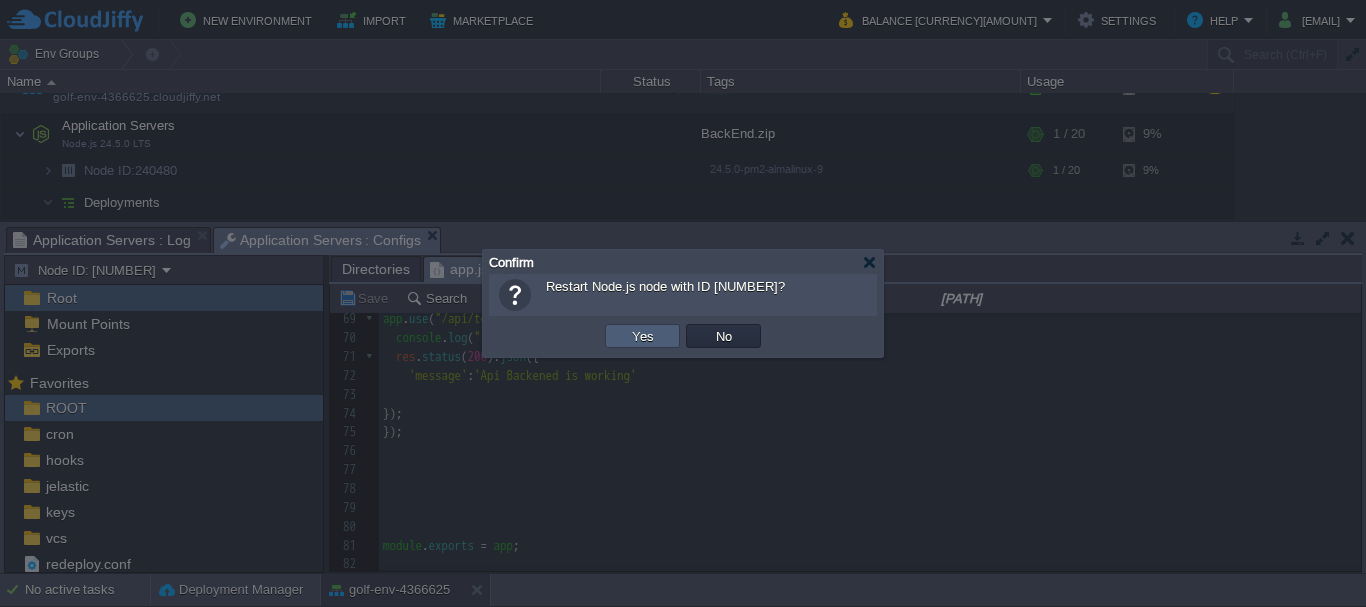 click on "Yes" at bounding box center (643, 336) 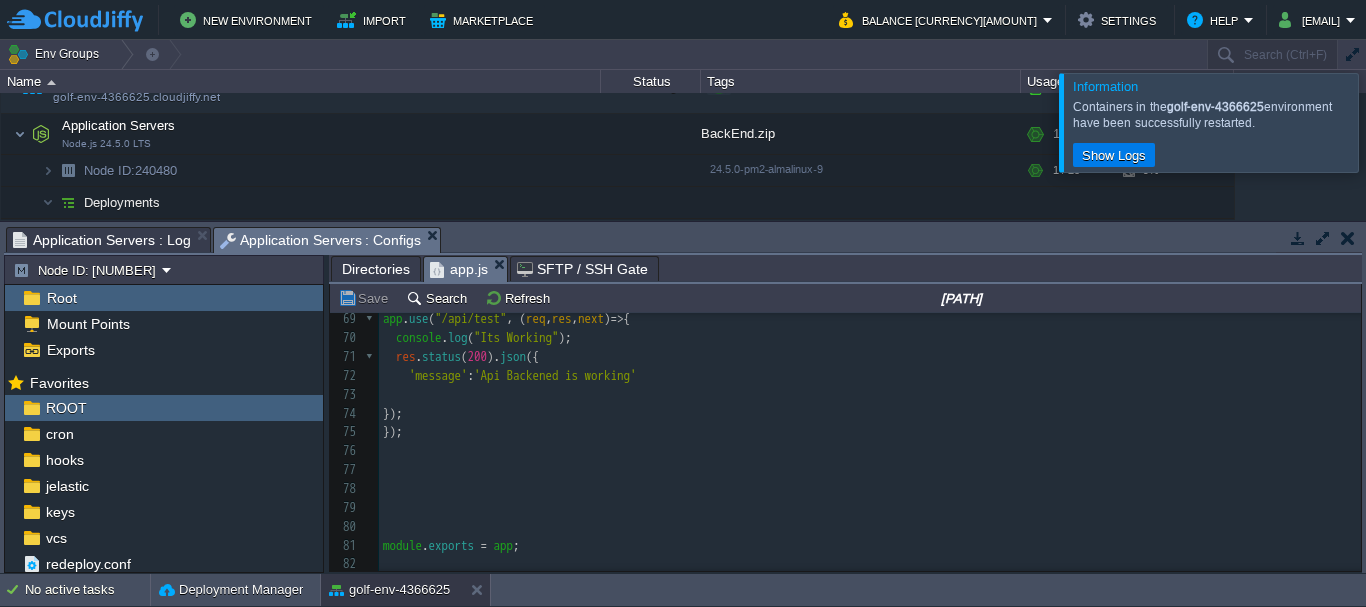 click on "Application Servers : Log" at bounding box center [102, 240] 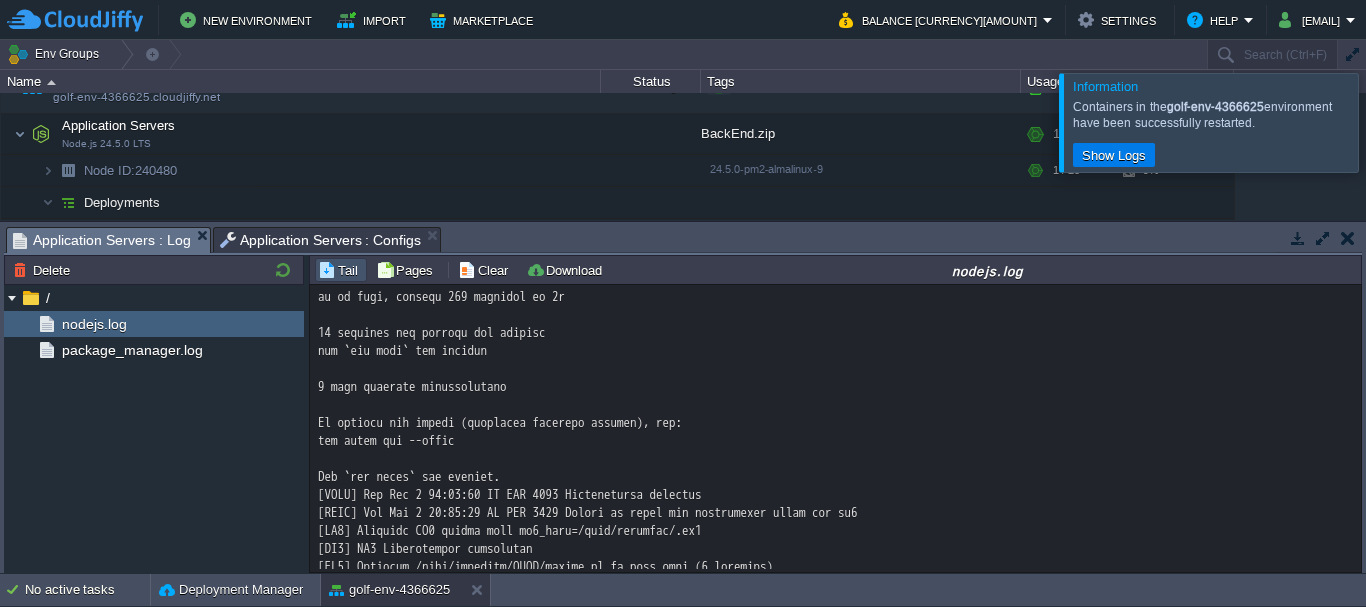 scroll, scrollTop: 5600, scrollLeft: 0, axis: vertical 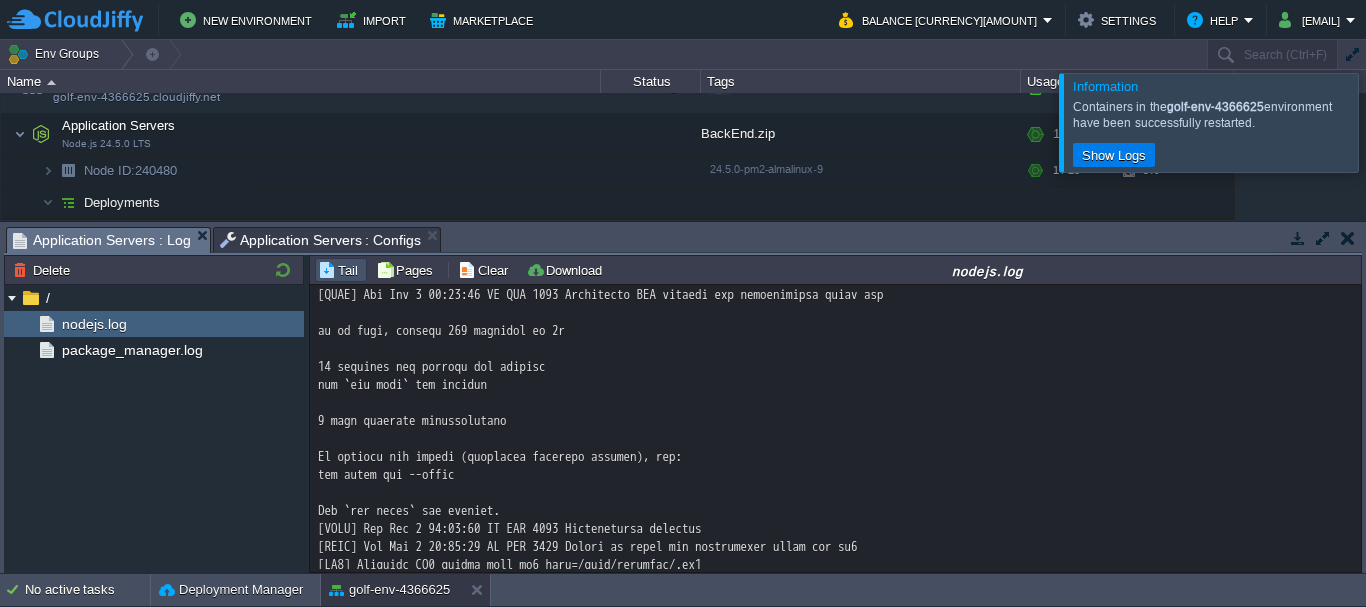 click at bounding box center (1390, 122) 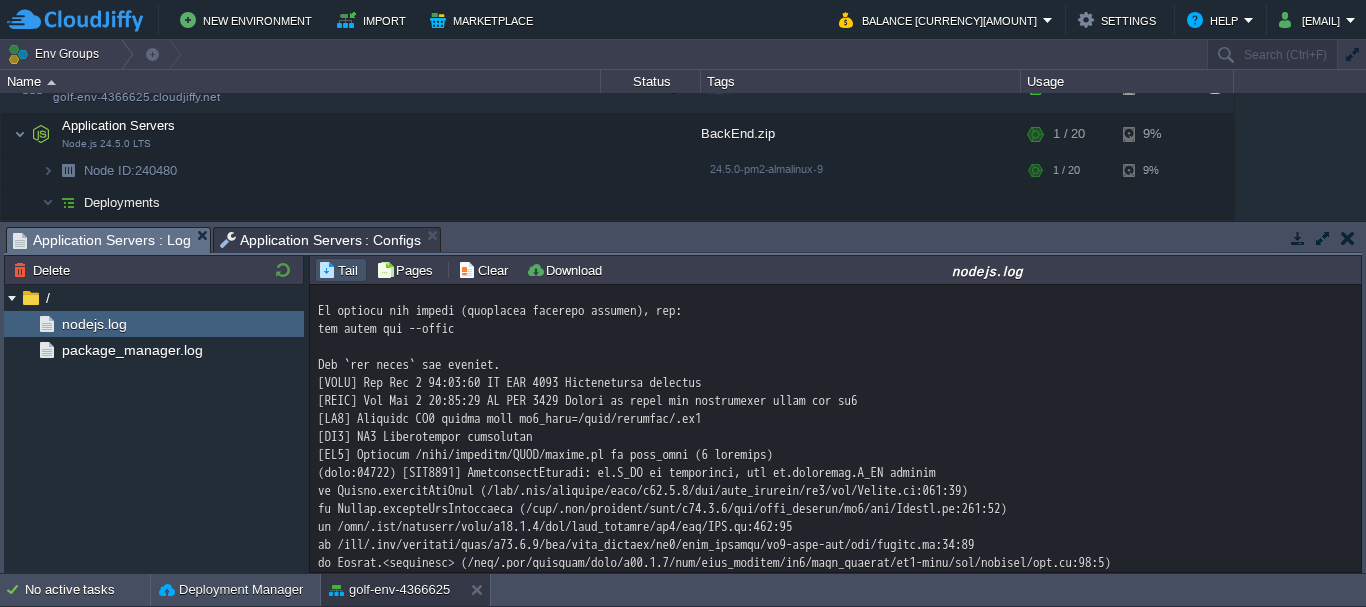 scroll, scrollTop: 5900, scrollLeft: 0, axis: vertical 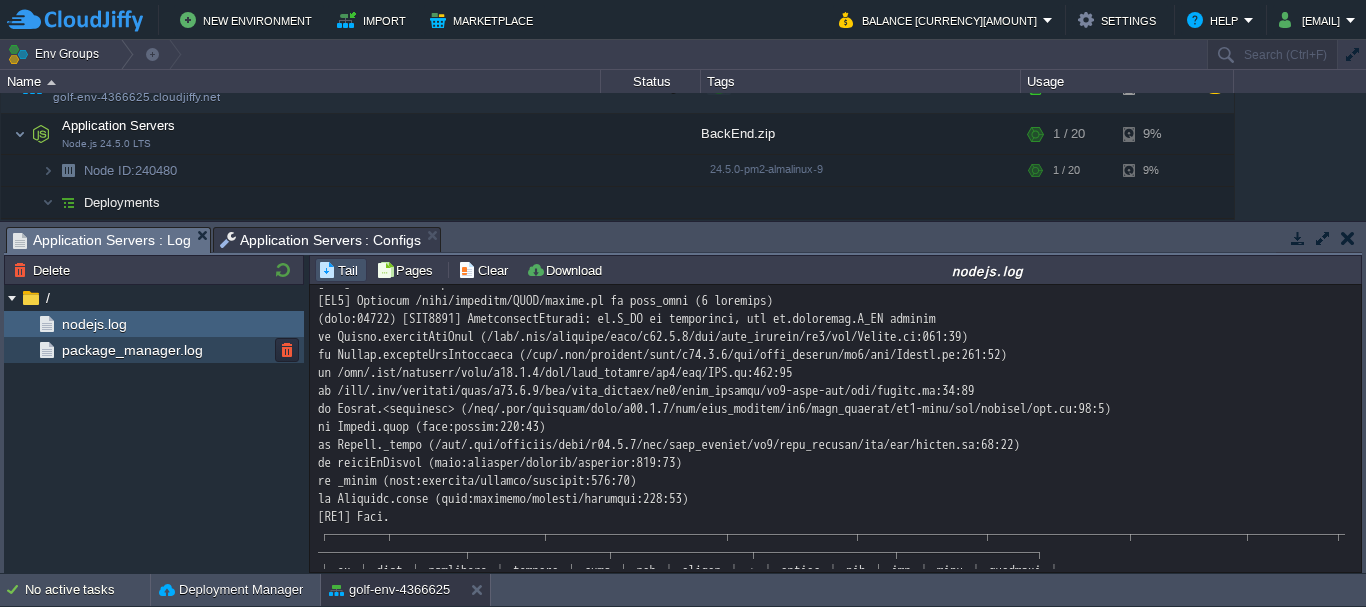 click on "package_manager.log" at bounding box center [132, 350] 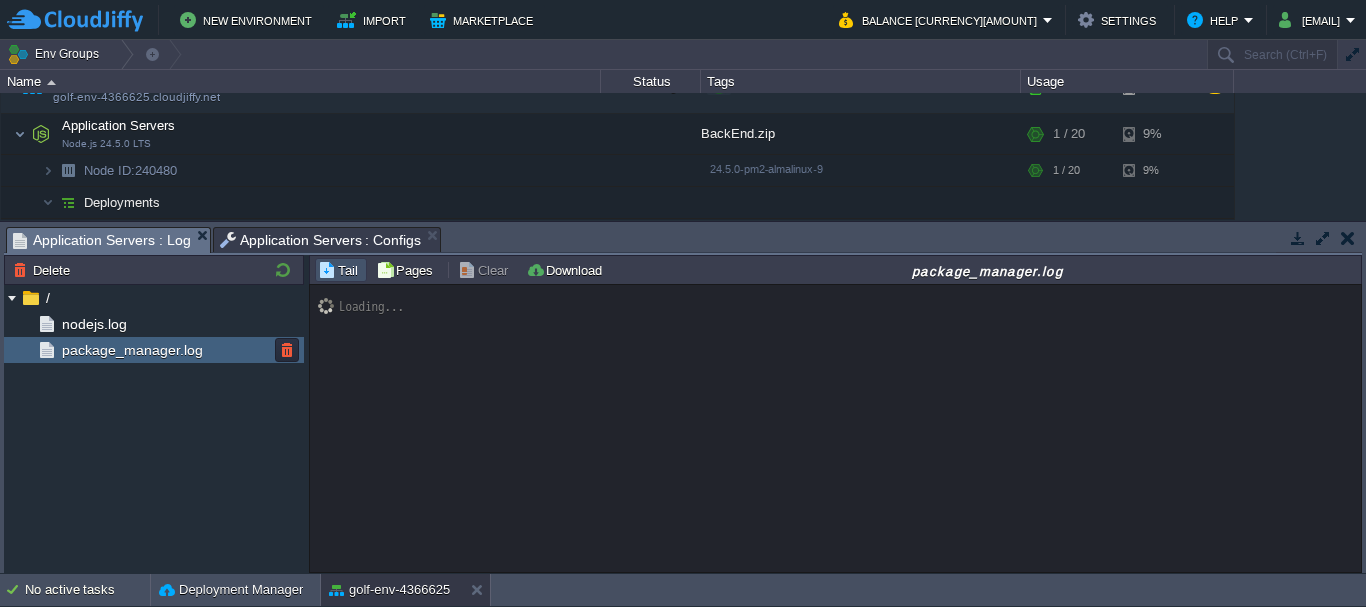 scroll, scrollTop: 0, scrollLeft: 0, axis: both 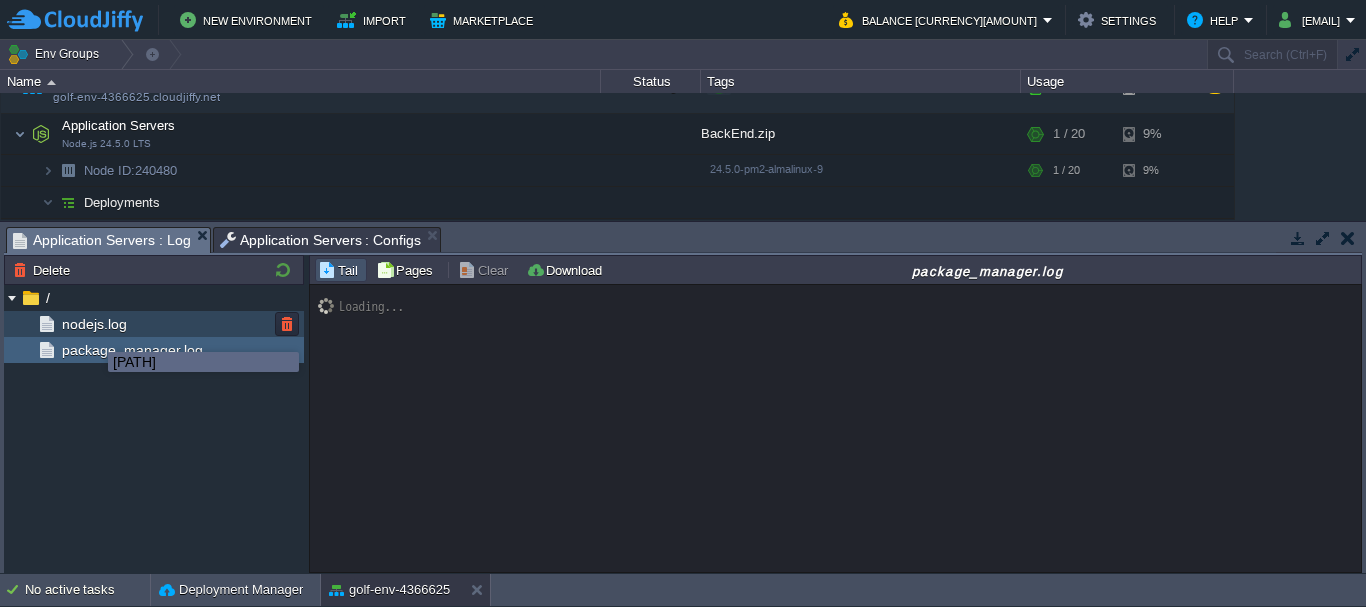 click on "nodejs.log" at bounding box center [94, 324] 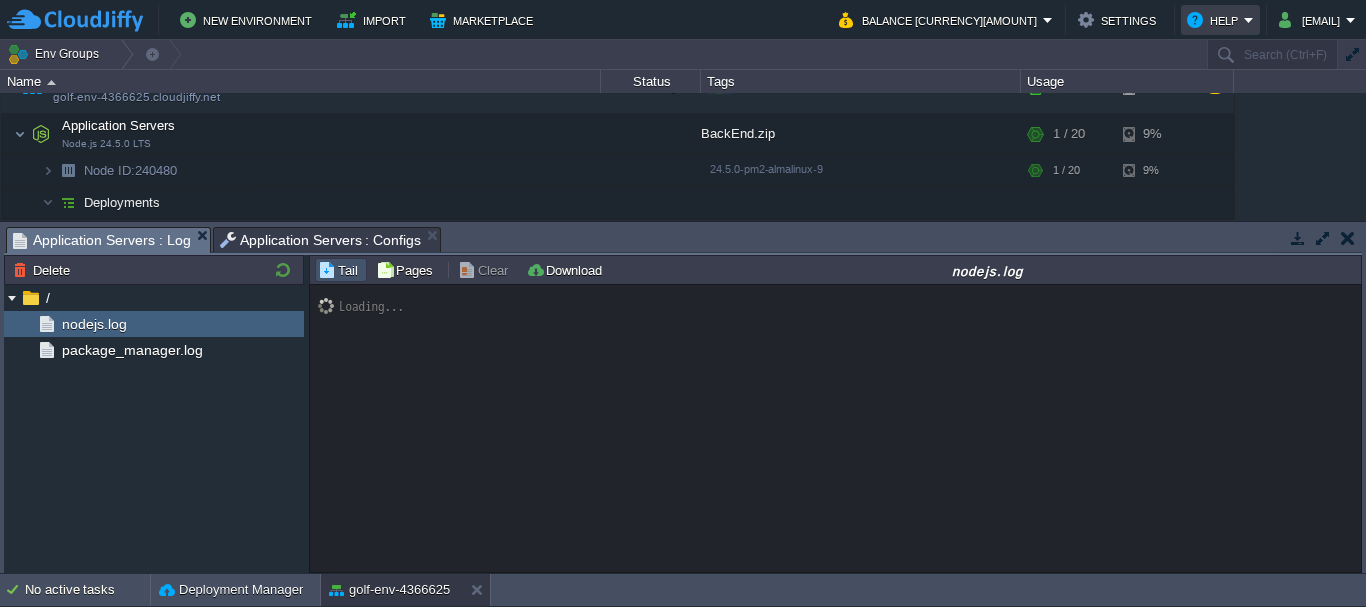 click on "Help" at bounding box center (1215, 20) 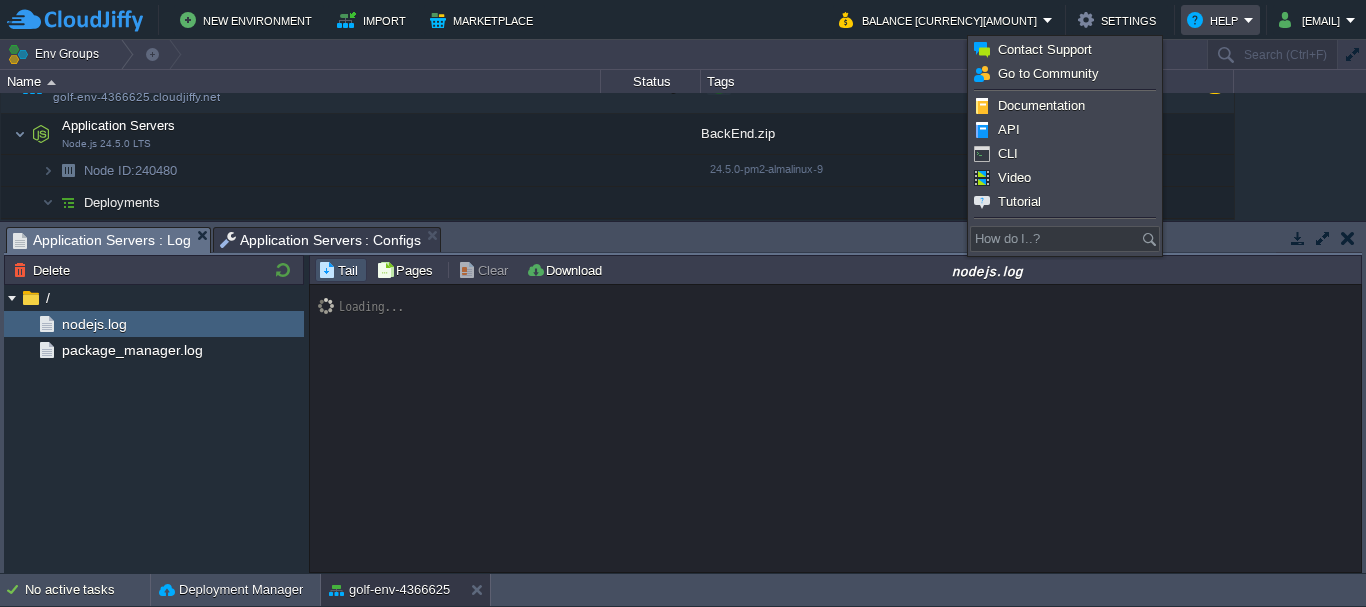 scroll, scrollTop: 5900, scrollLeft: 0, axis: vertical 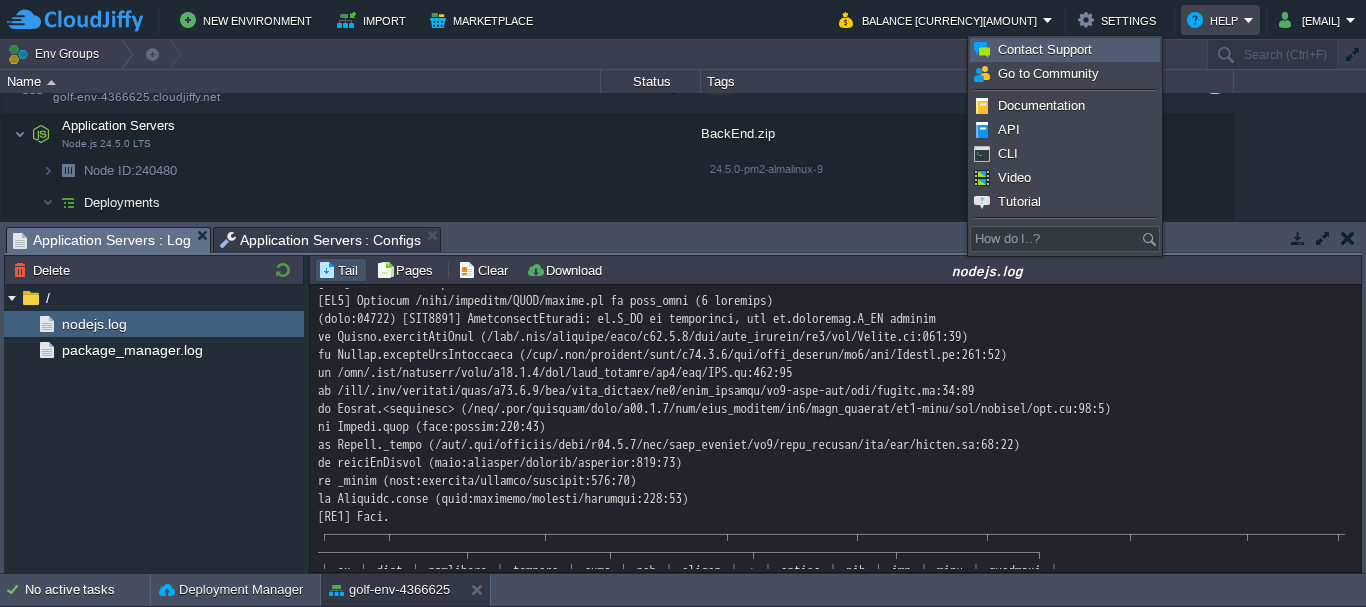 click on "Contact Support" at bounding box center [1045, 49] 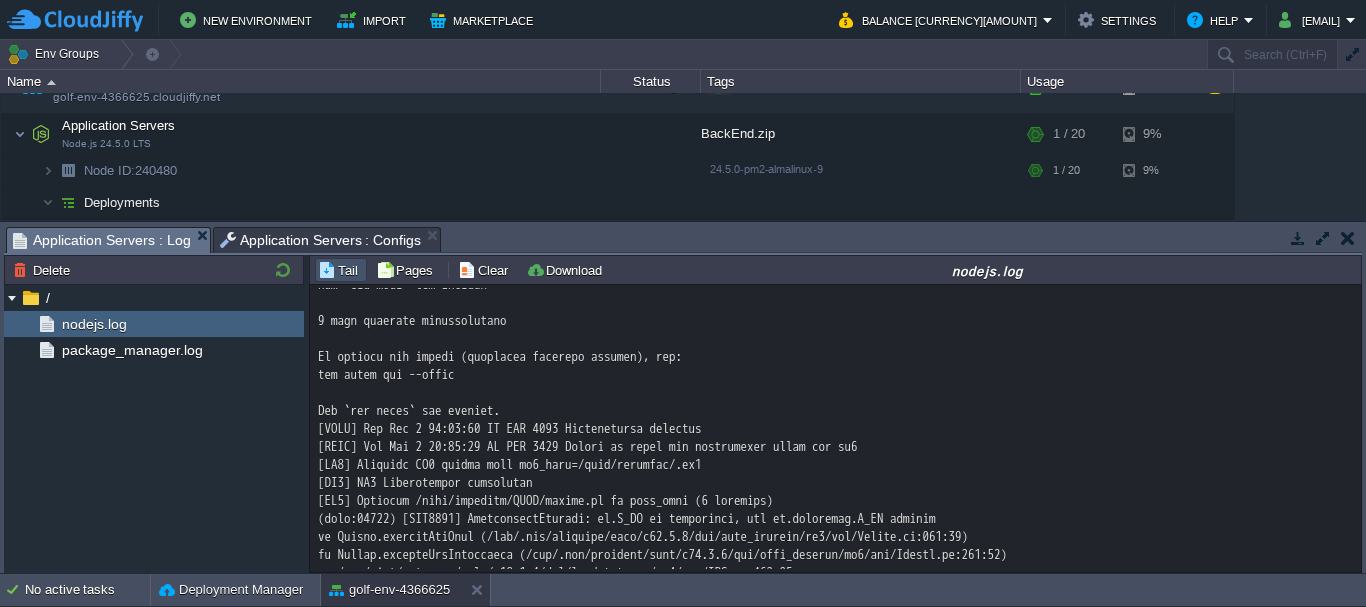 scroll, scrollTop: 5900, scrollLeft: 0, axis: vertical 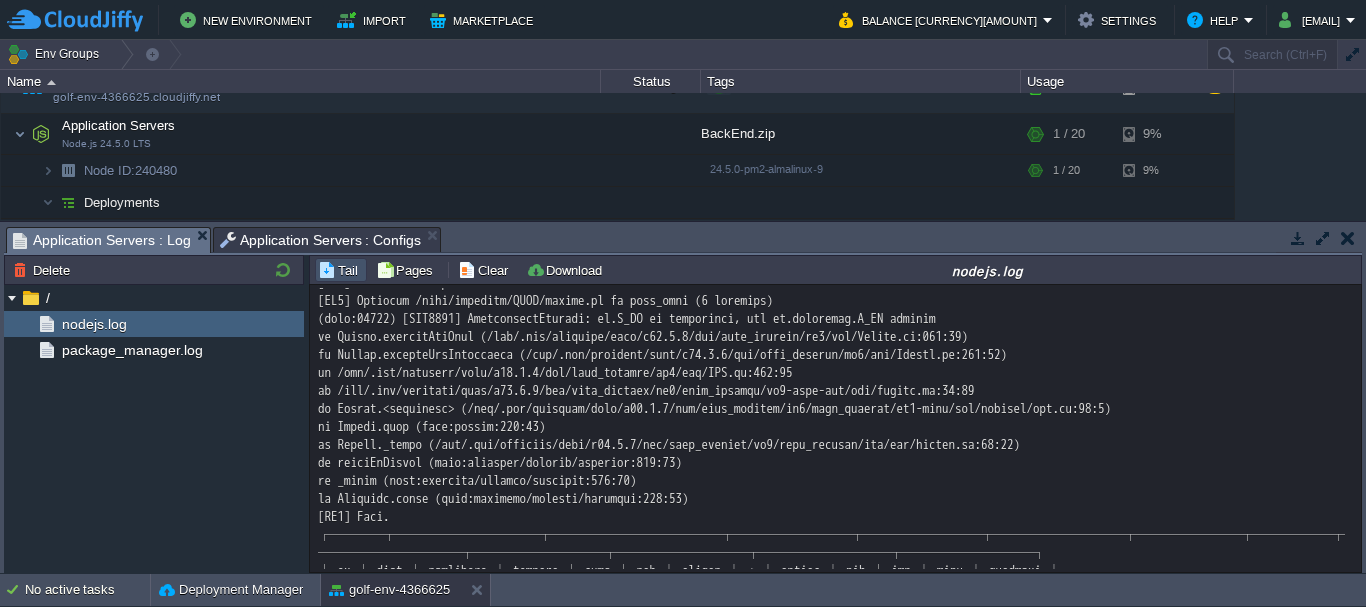 click on "Application Servers : Configs" at bounding box center (321, 240) 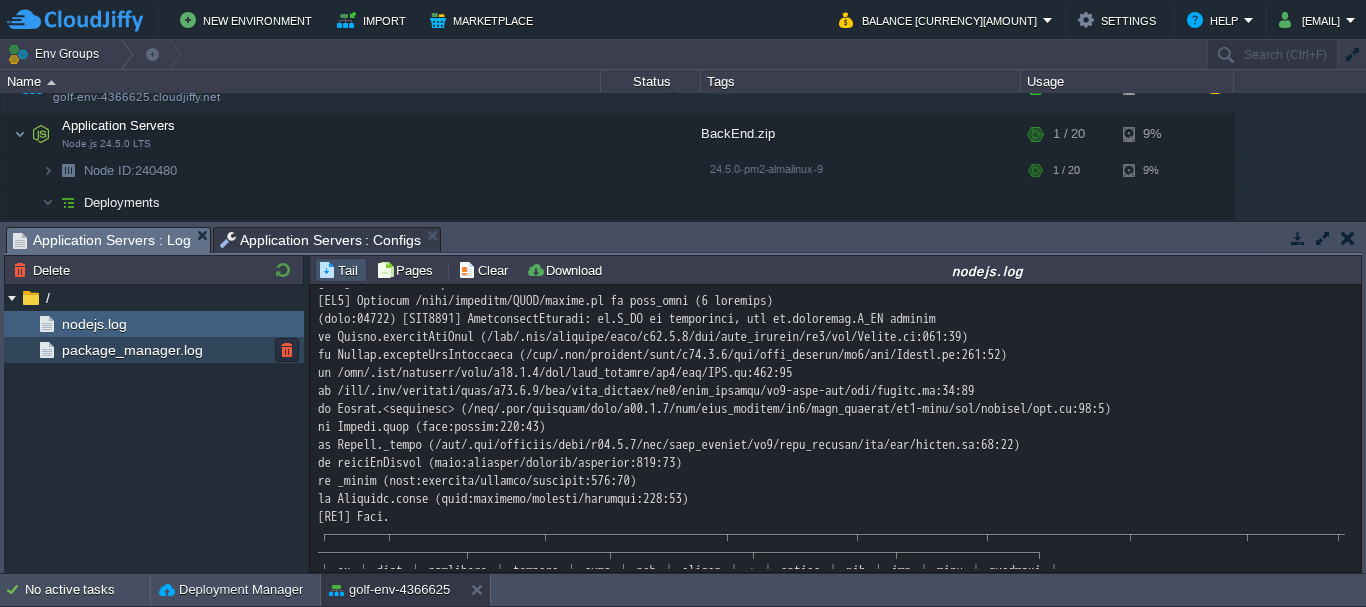 click on "package_manager.log" at bounding box center [154, 350] 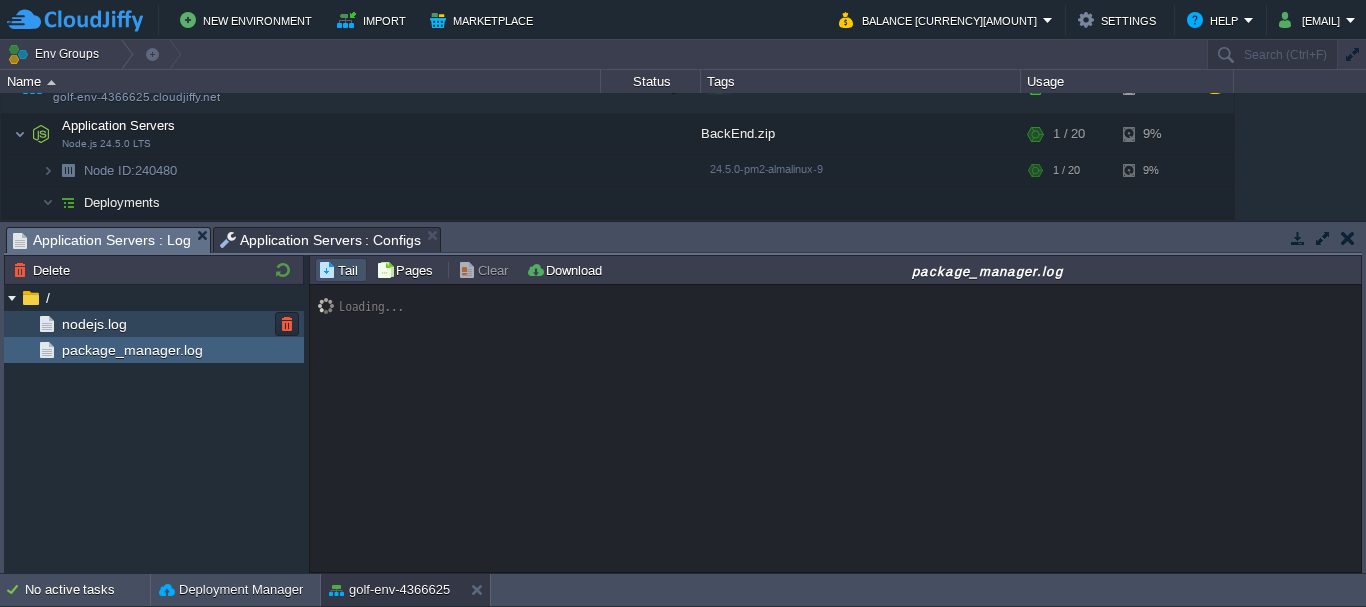 click on "nodejs.log" at bounding box center (94, 324) 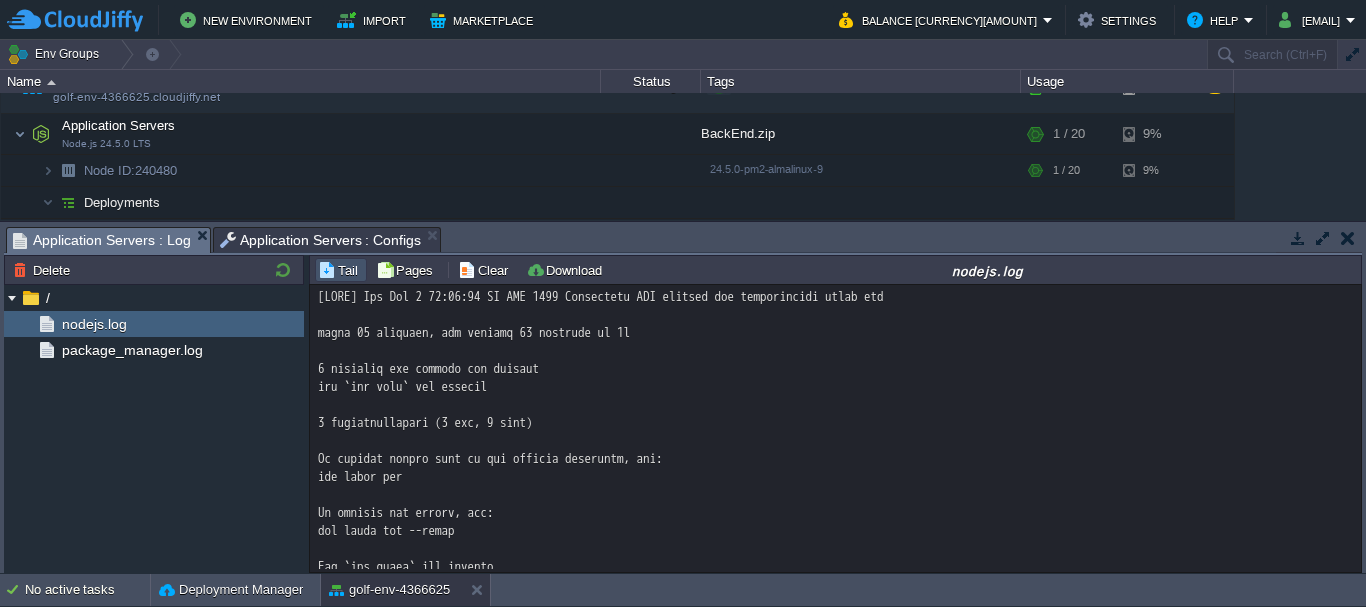 scroll, scrollTop: 5900, scrollLeft: 0, axis: vertical 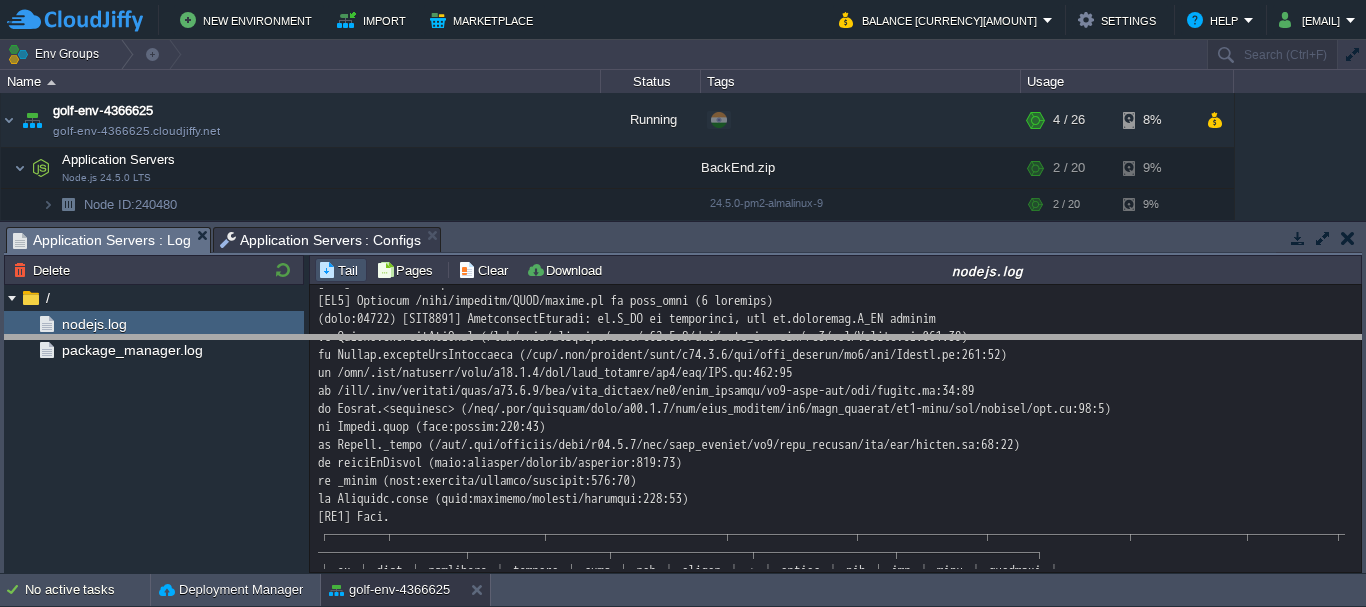 drag, startPoint x: 752, startPoint y: 238, endPoint x: 788, endPoint y: 346, distance: 113.841995 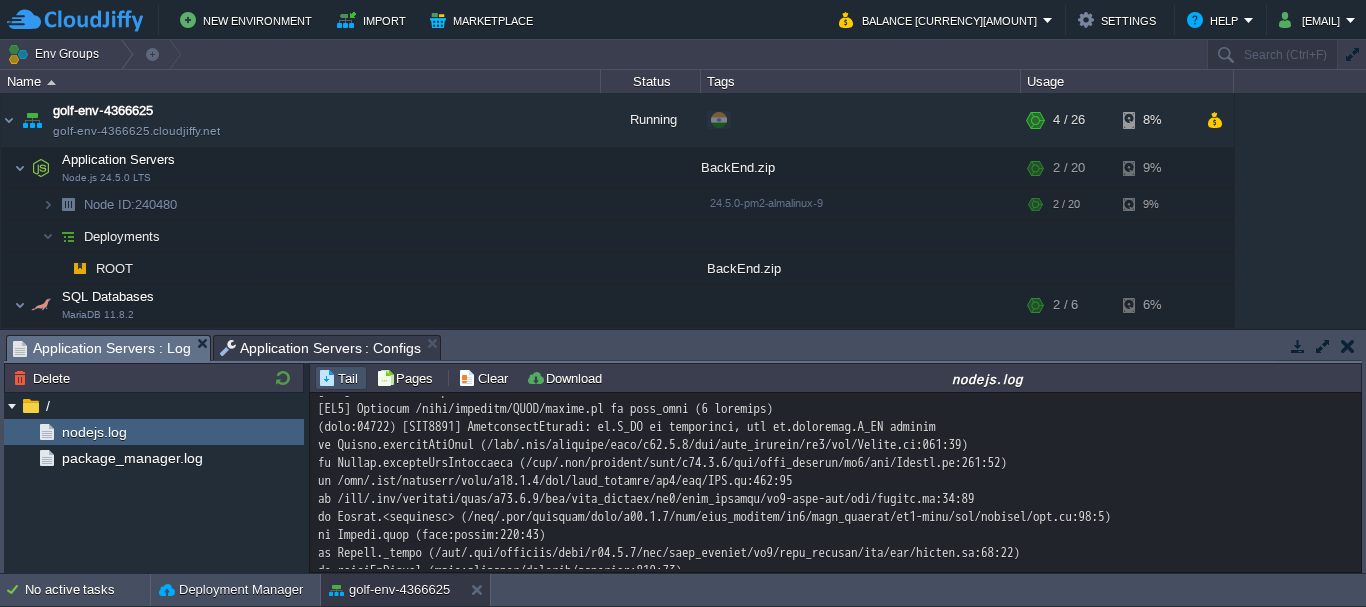 click on "Application Servers : Configs" at bounding box center [321, 348] 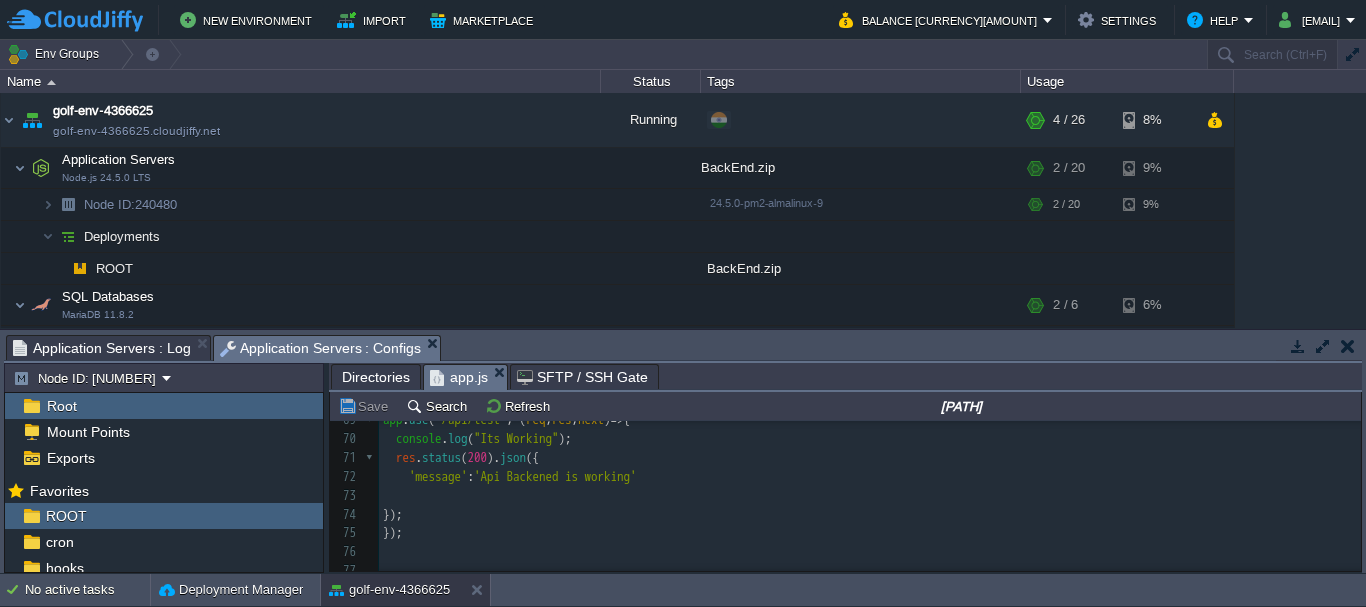 click on "Application Servers : Log" at bounding box center [102, 348] 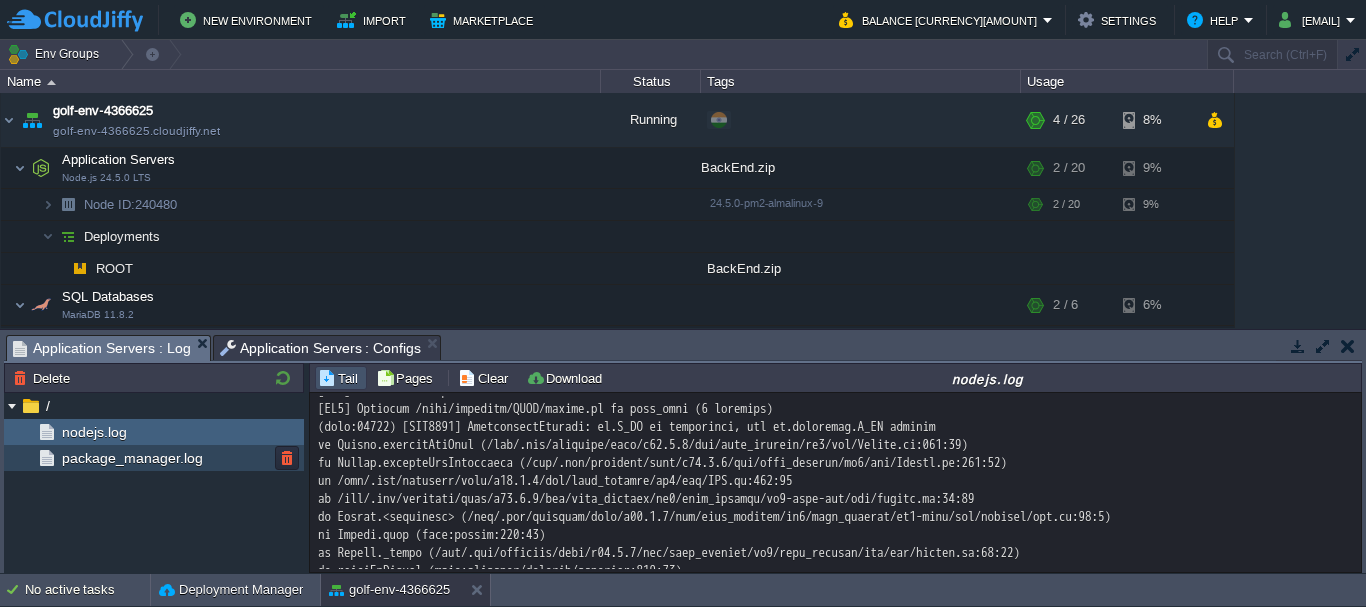 click on "package_manager.log" at bounding box center [154, 458] 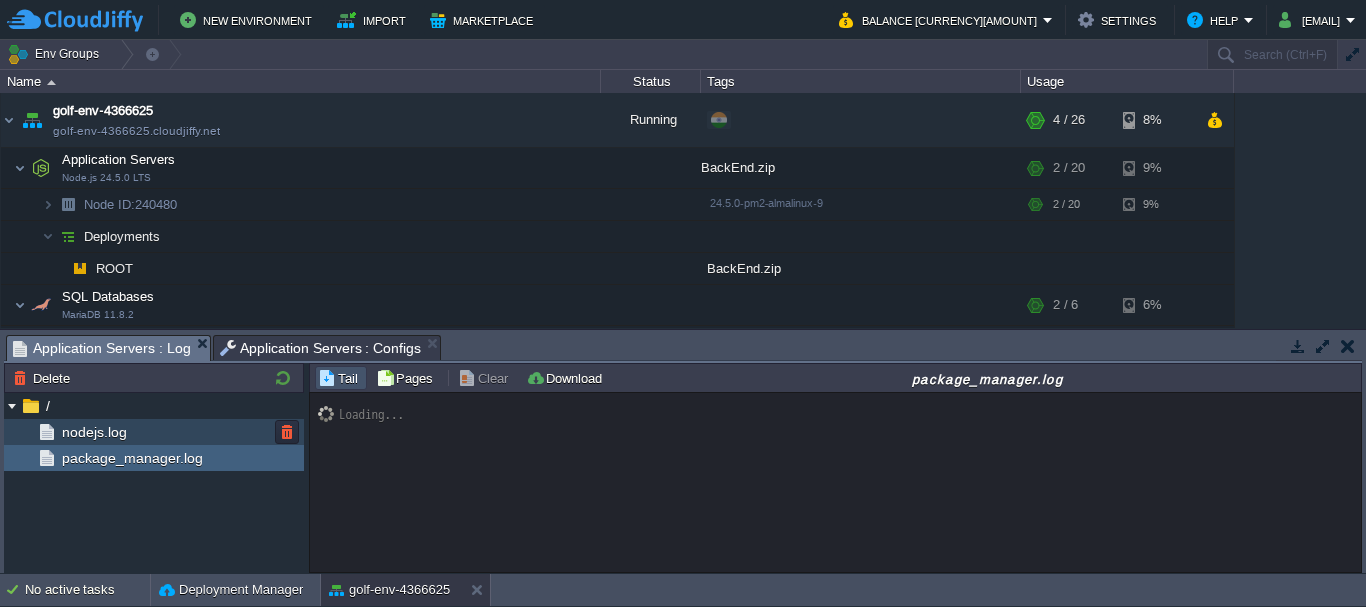click on "nodejs.log" at bounding box center (94, 432) 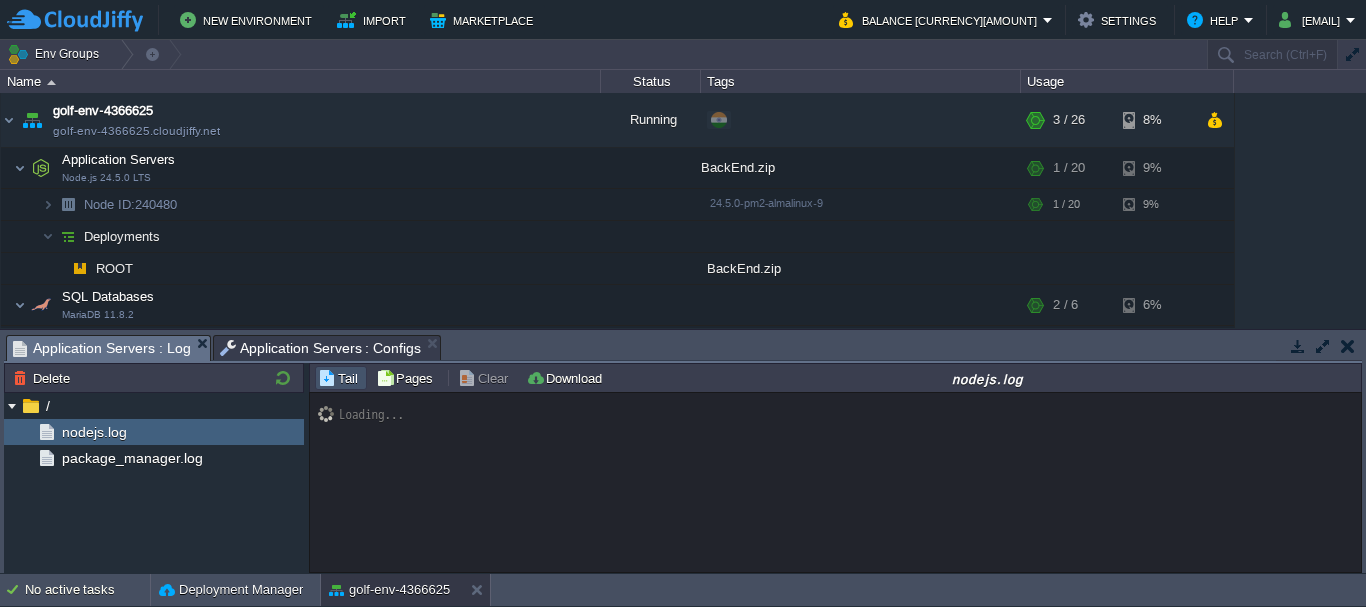 scroll, scrollTop: 6008, scrollLeft: 0, axis: vertical 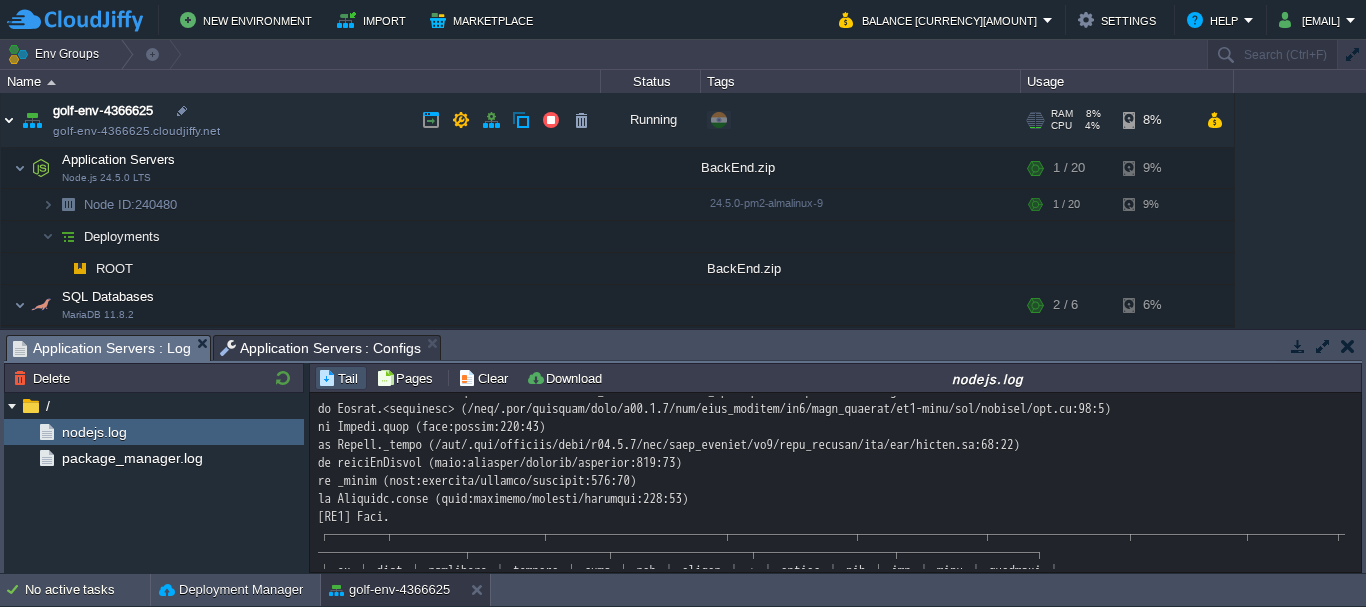 click at bounding box center [9, 120] 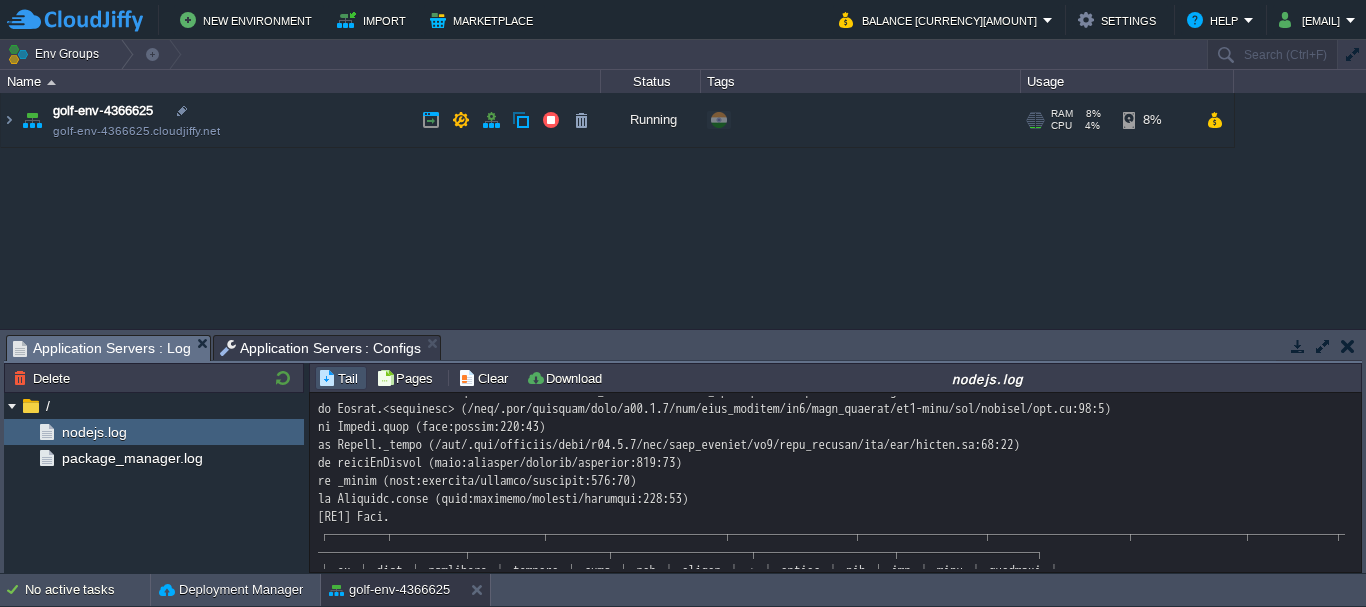 click at bounding box center (32, 120) 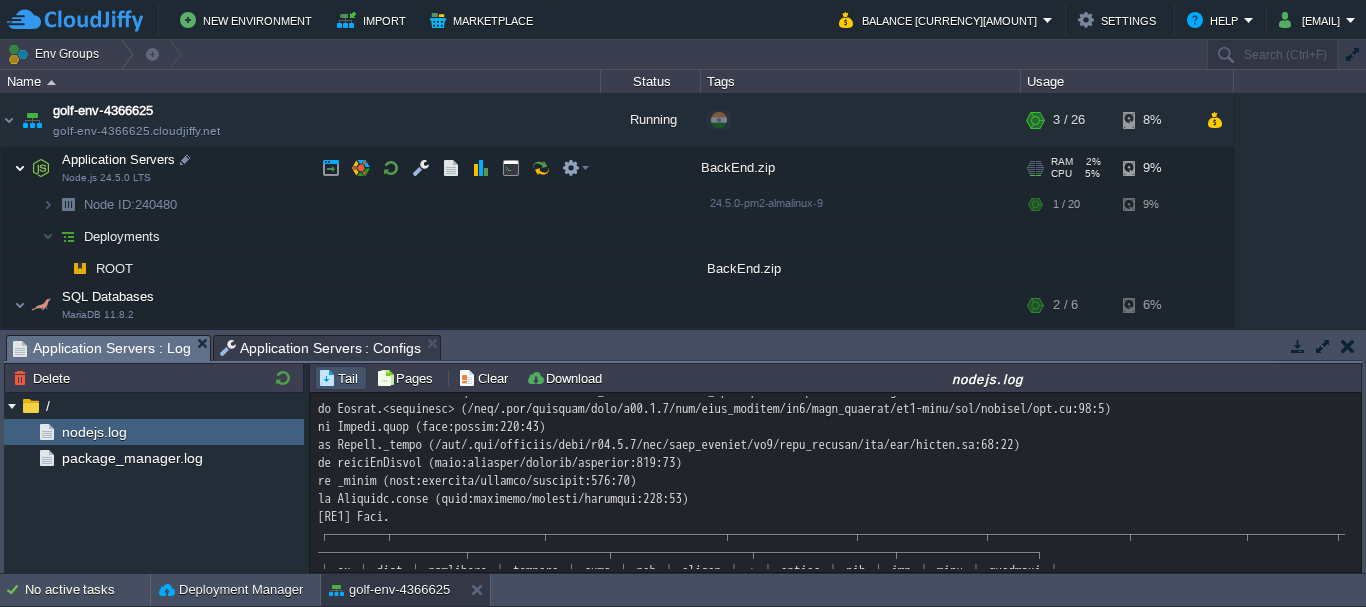 click at bounding box center (20, 168) 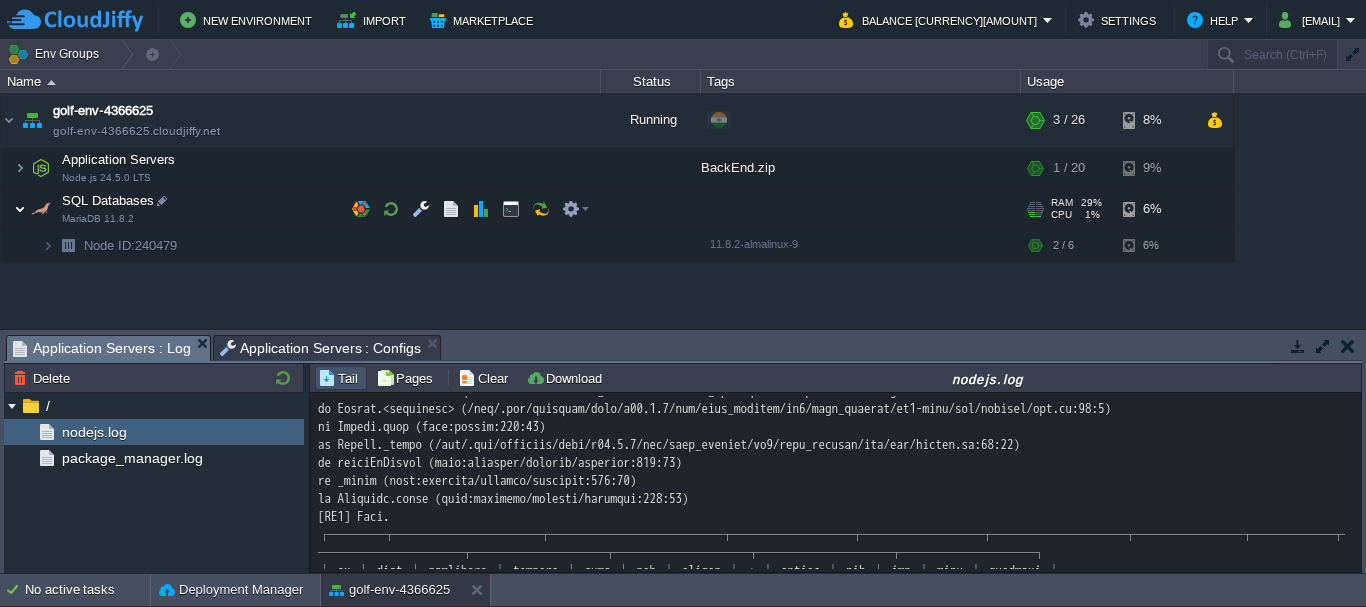 click at bounding box center [20, 209] 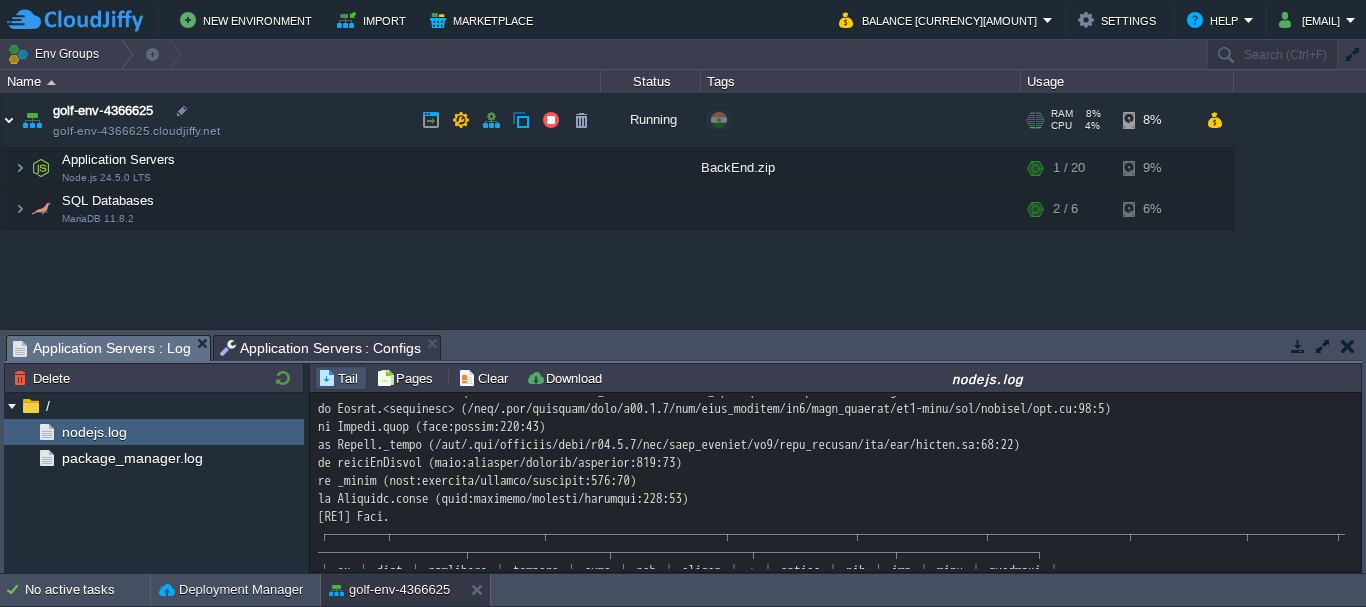 click at bounding box center (9, 120) 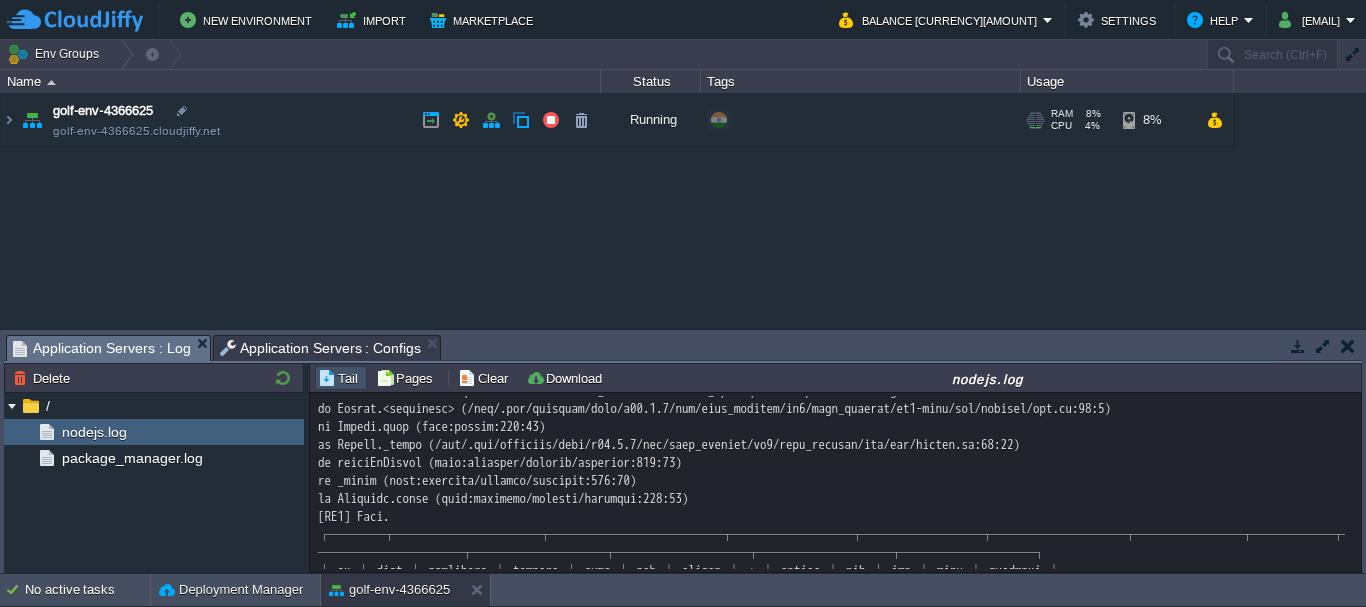 click on "[HOSTNAME] [HOSTNAME]" at bounding box center [301, 120] 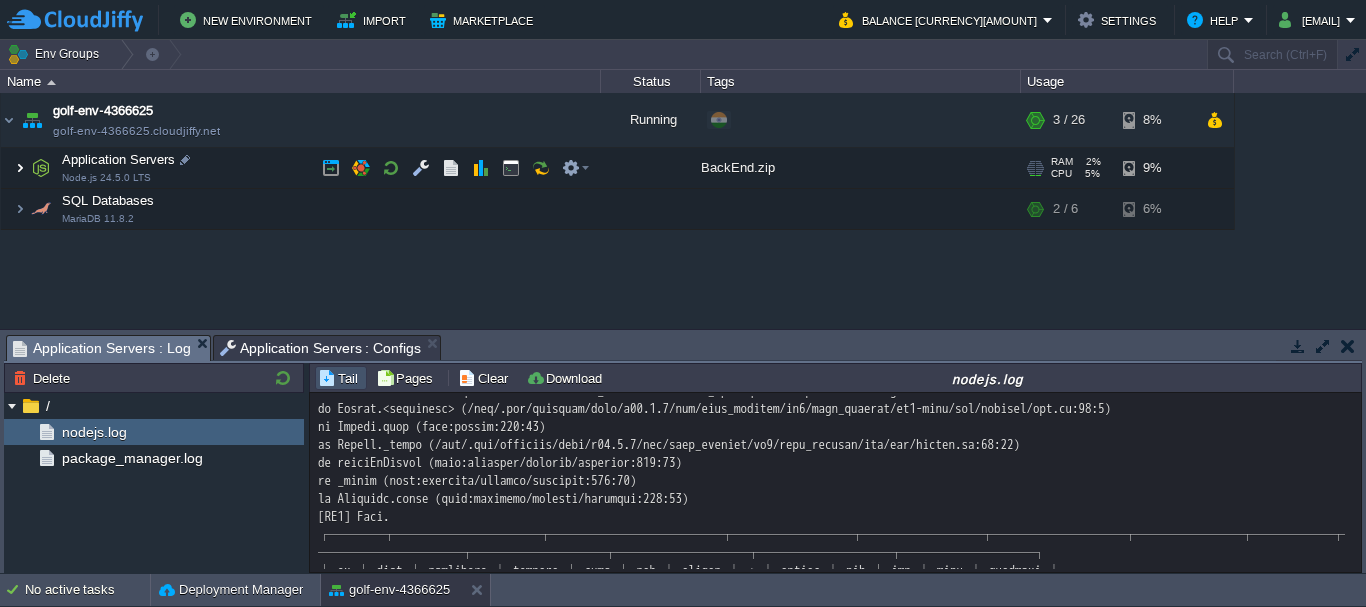 click at bounding box center [20, 168] 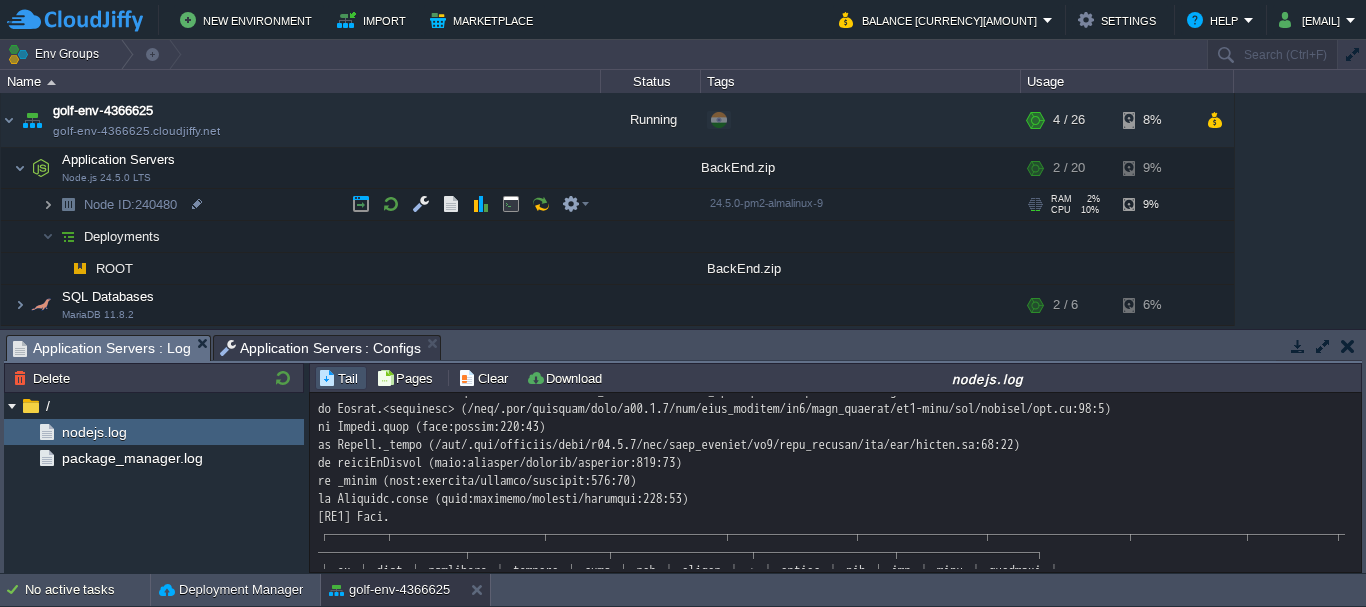 click at bounding box center [48, 204] 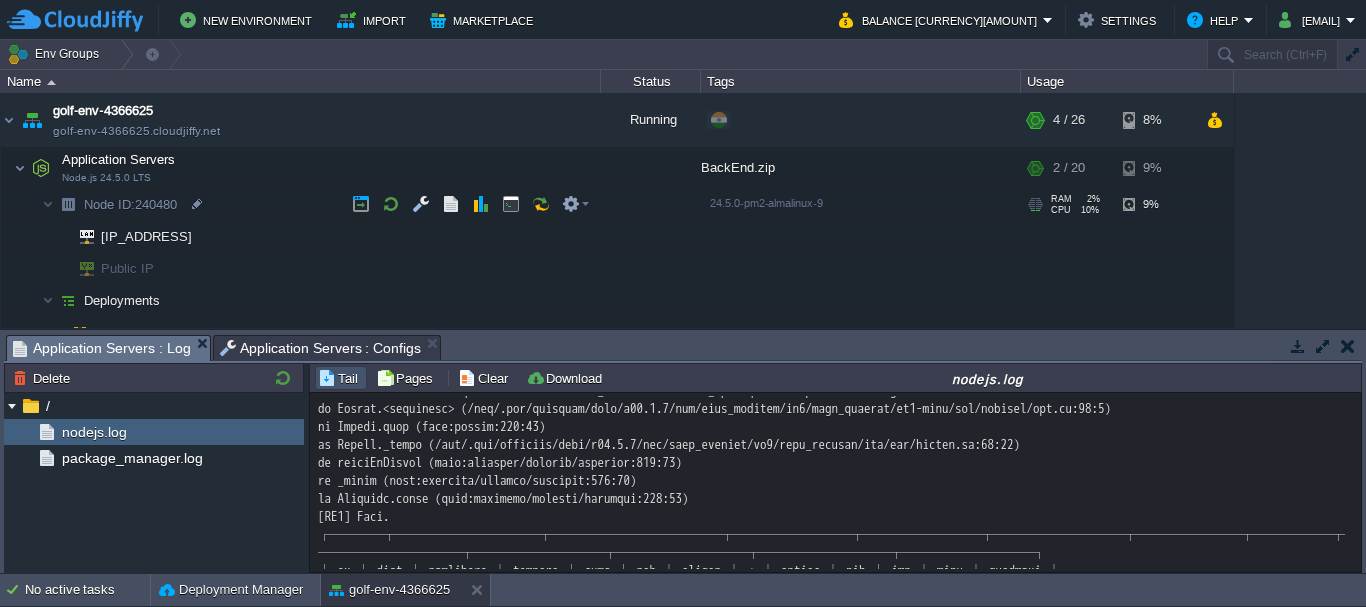 scroll, scrollTop: 62, scrollLeft: 0, axis: vertical 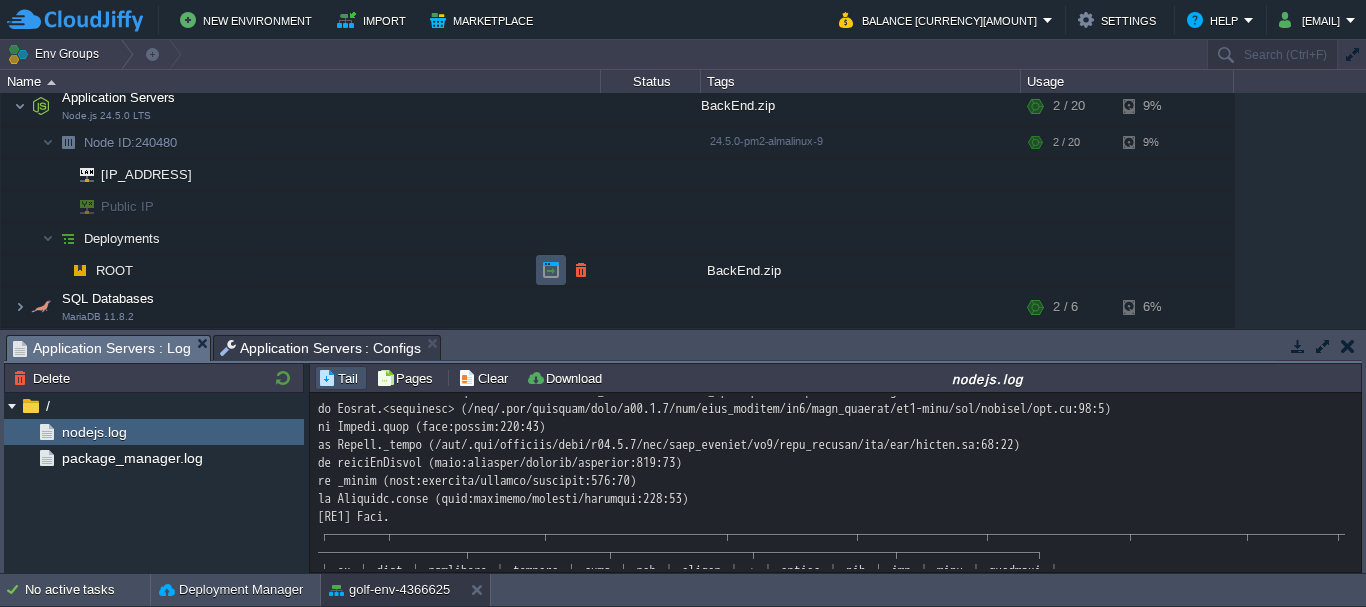 click at bounding box center [551, 270] 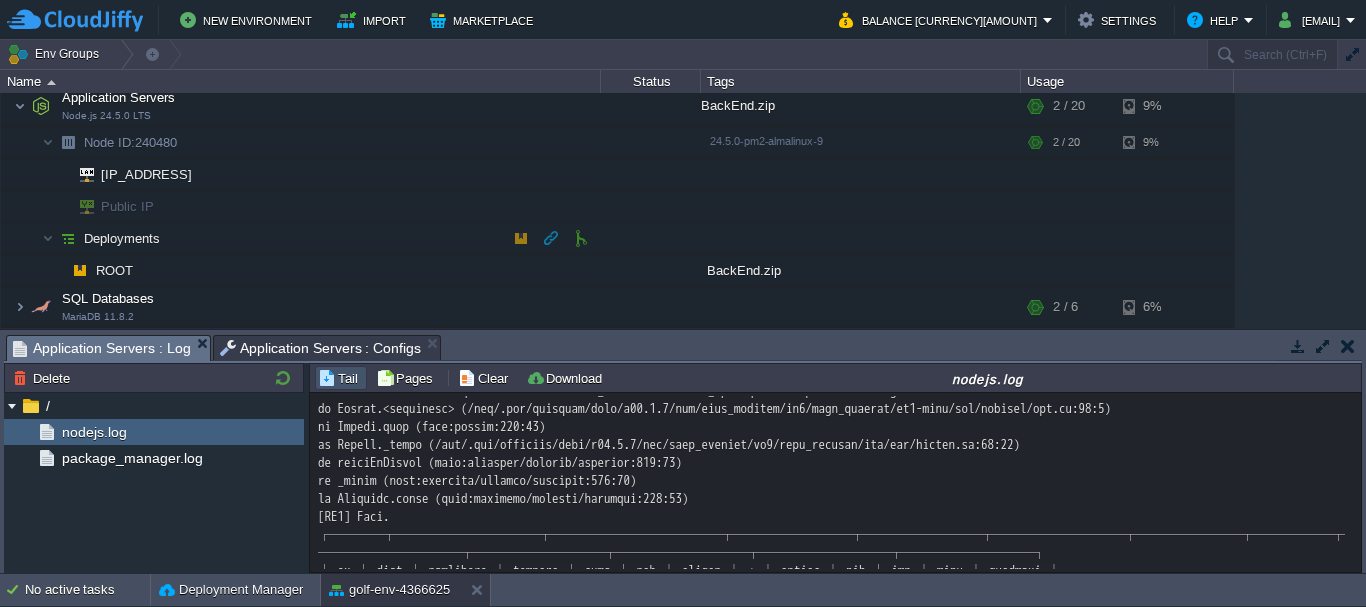 scroll, scrollTop: 0, scrollLeft: 0, axis: both 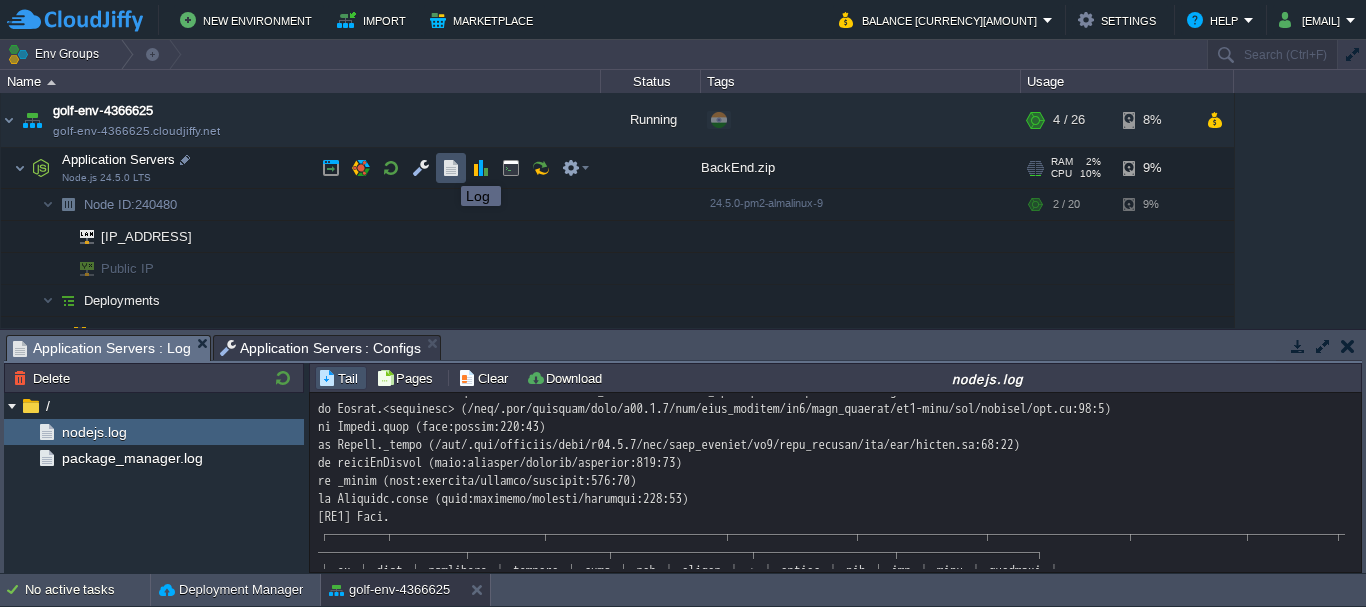 click at bounding box center [451, 168] 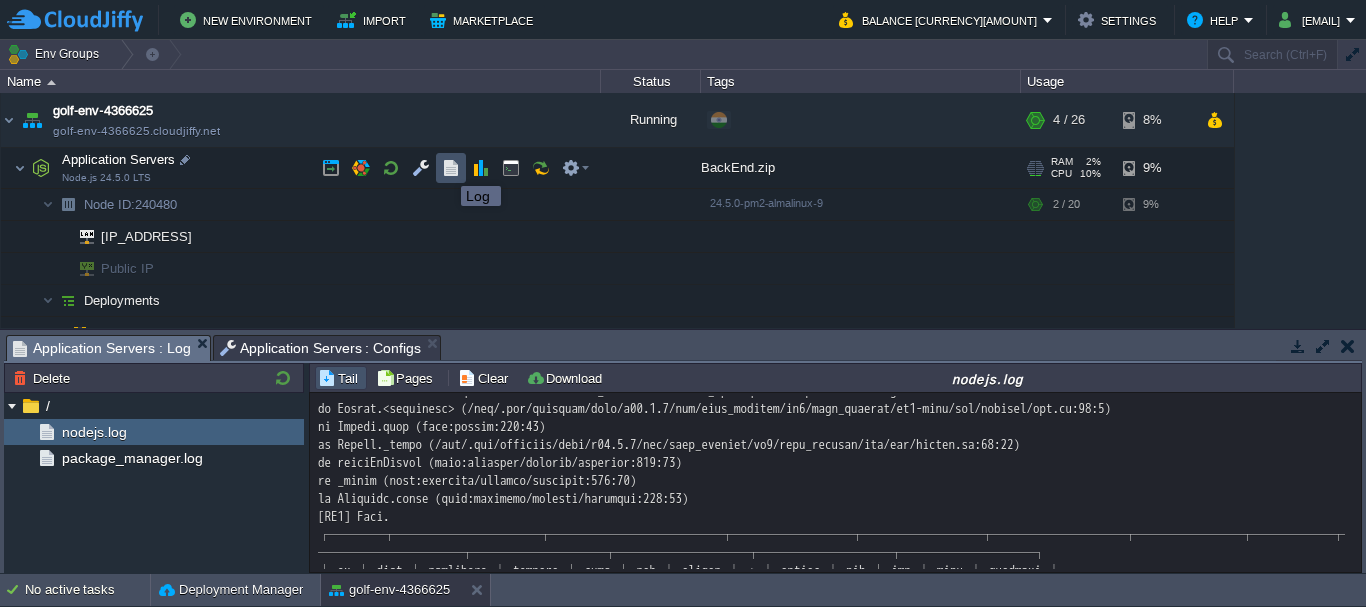 click at bounding box center [451, 168] 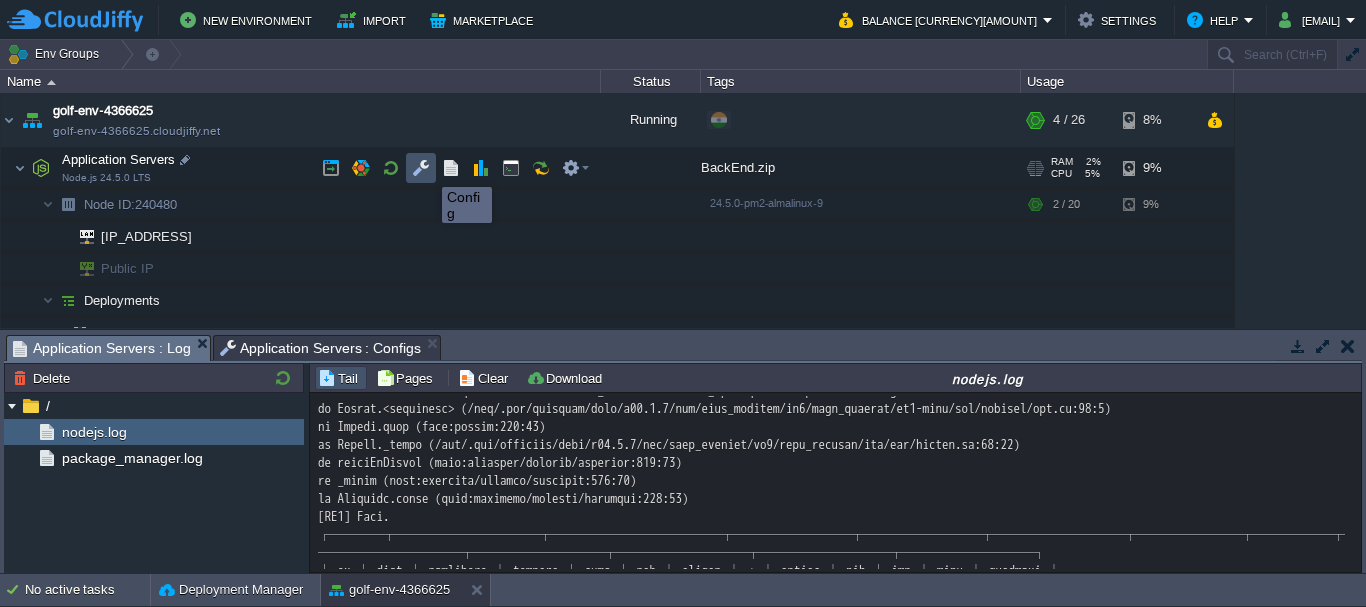 click at bounding box center [421, 168] 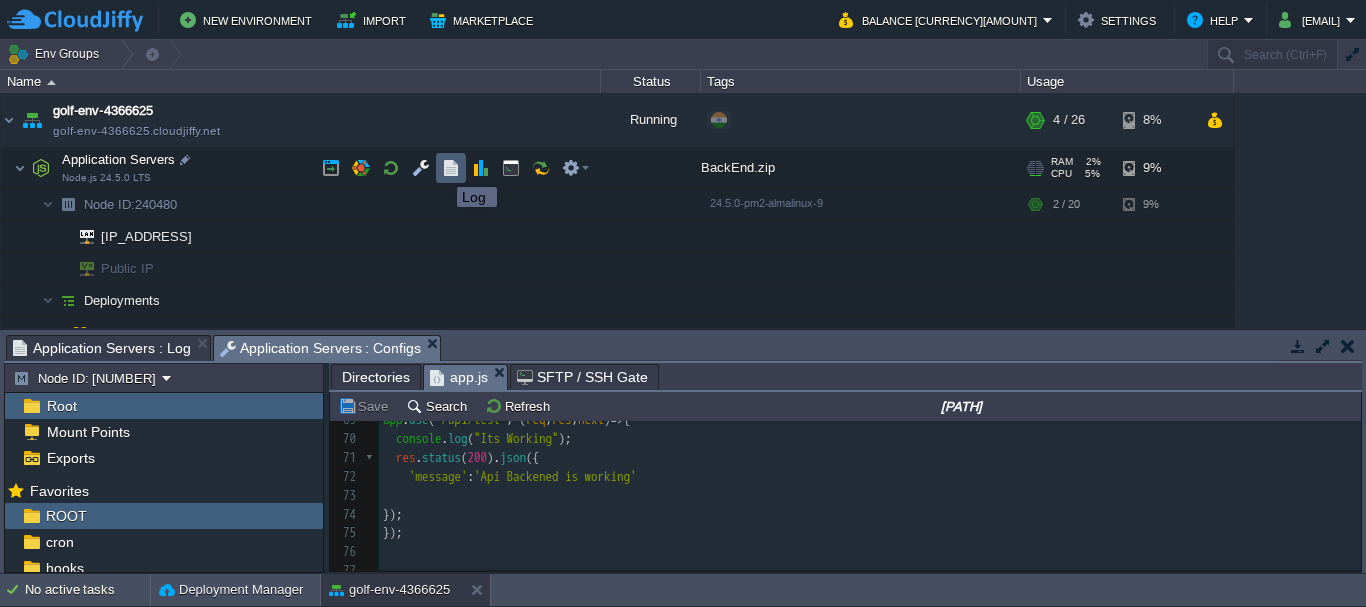 click at bounding box center (451, 168) 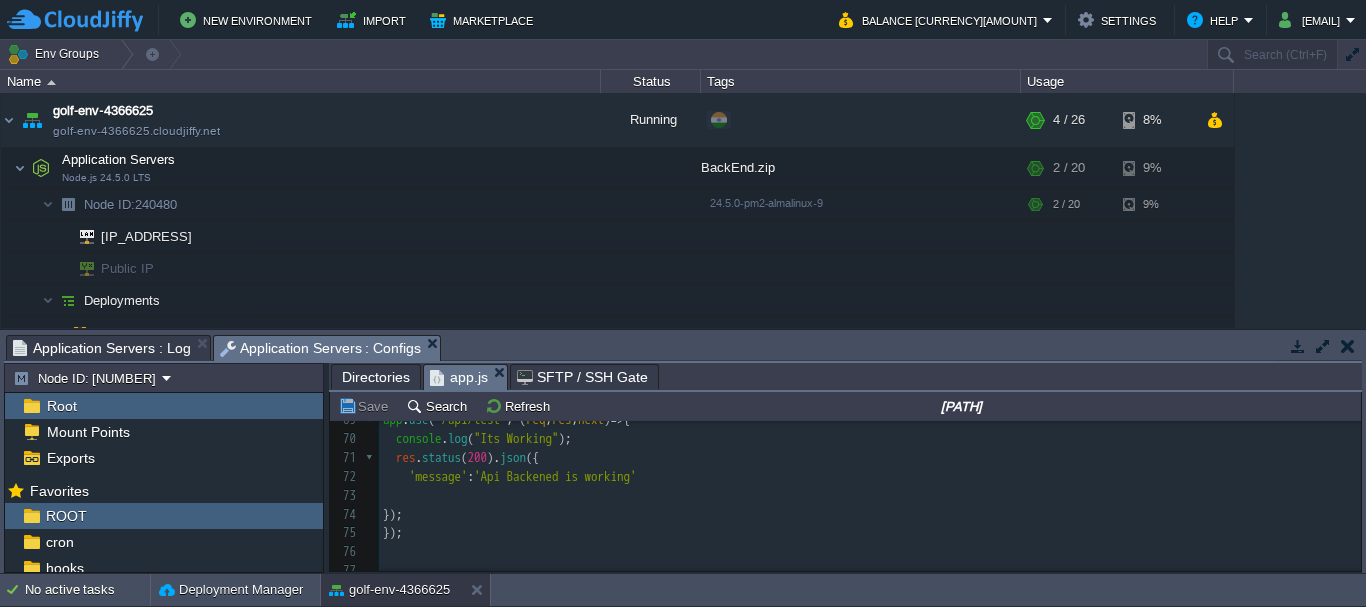 click on "Application Servers : Configs" at bounding box center (321, 348) 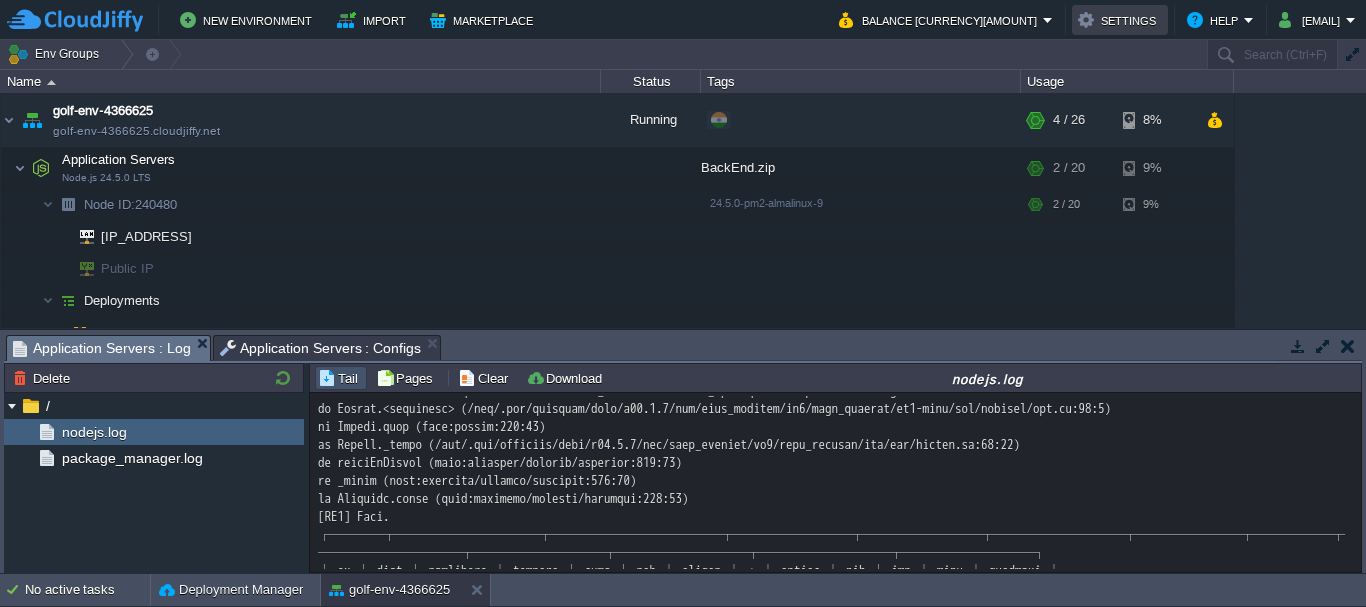 click on "Settings" at bounding box center (1120, 20) 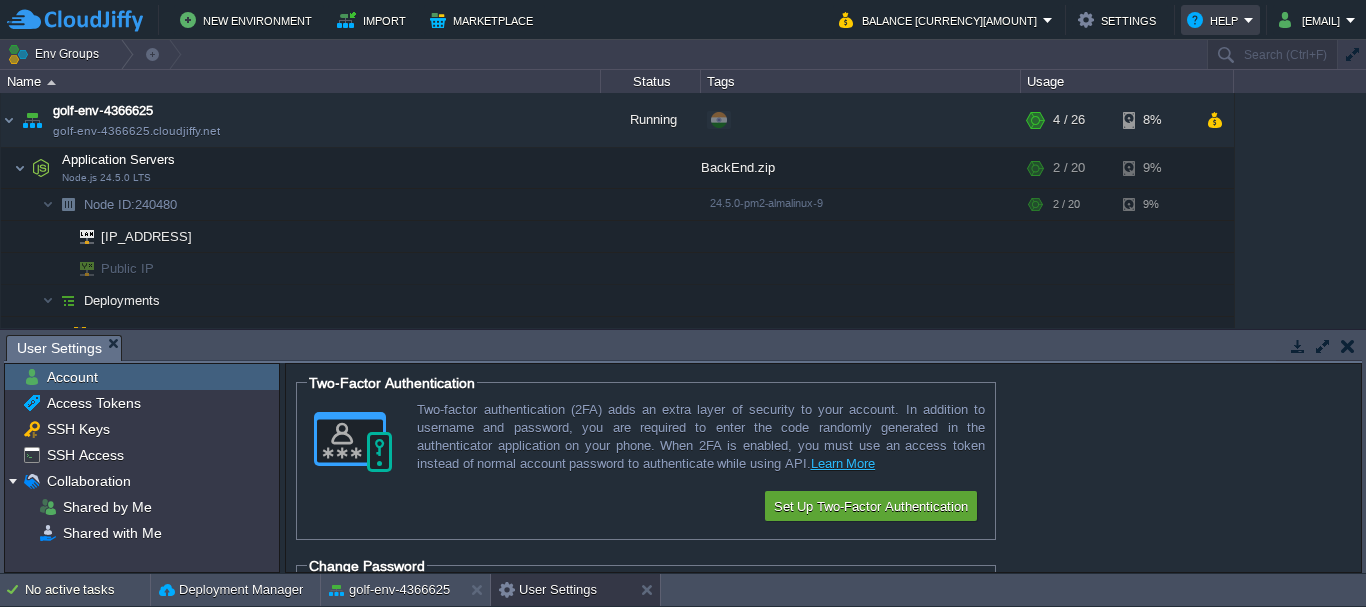 click on "Help" at bounding box center [1215, 20] 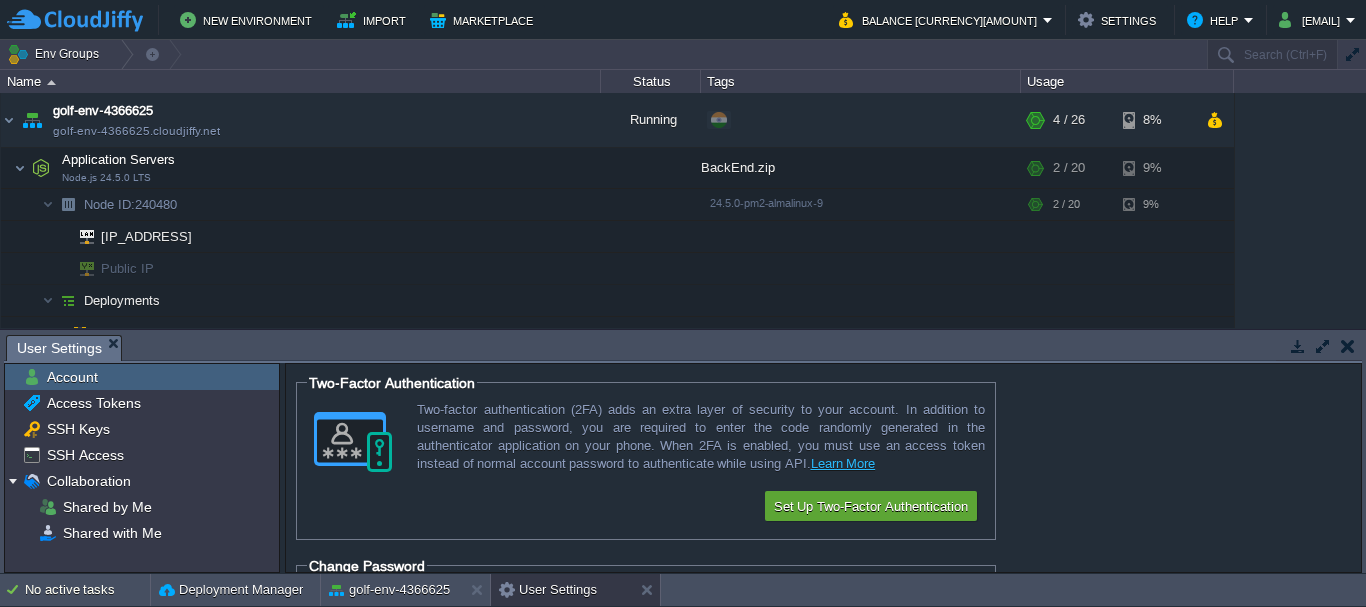 click on "[HOSTNAME] [HOSTNAME] Running                                 + Add to Env Group                                                                                                                                                            RAM                 9%                                         CPU                 4%                             4 / 26                    8%     Application Servers Node.js 24.5.0 LTS BackEnd.zip                                                                                                                                                            RAM                 2%                                         CPU                 5%                             2 / 20                    9%     Node ID:  [NUMBER]                                                24.5.0-pm2-almalinux-9                                                                                                                                                            RAM 2% CPU 5%" at bounding box center [683, 210] 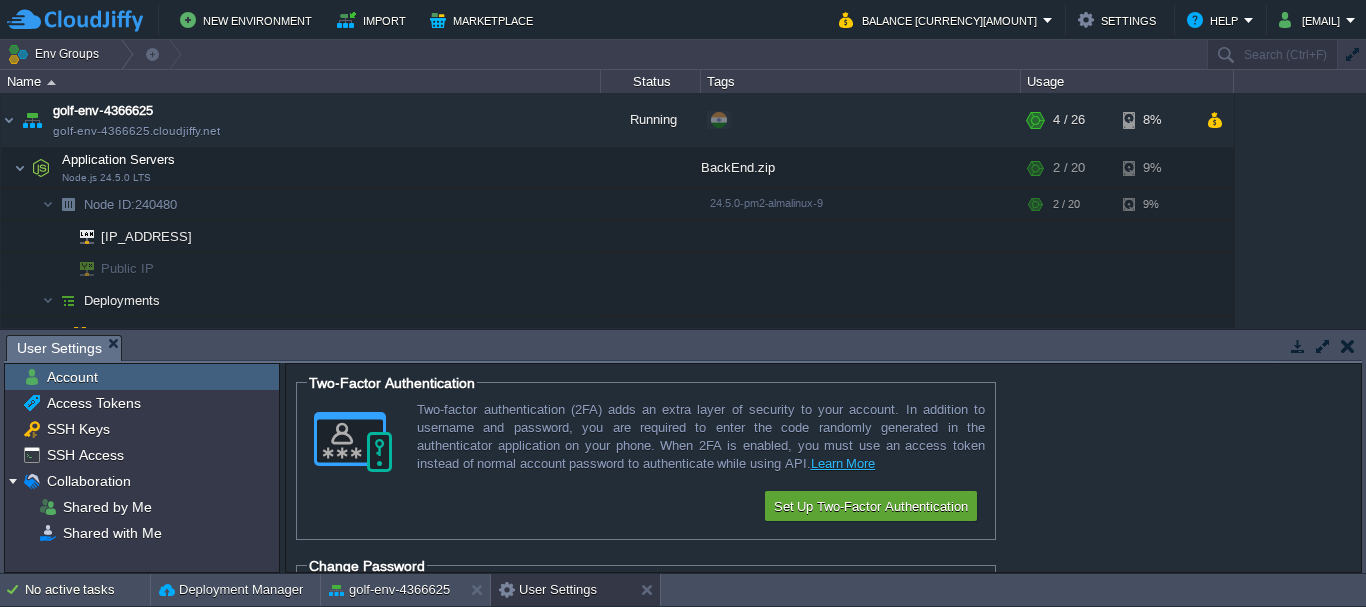 click at bounding box center [75, 20] 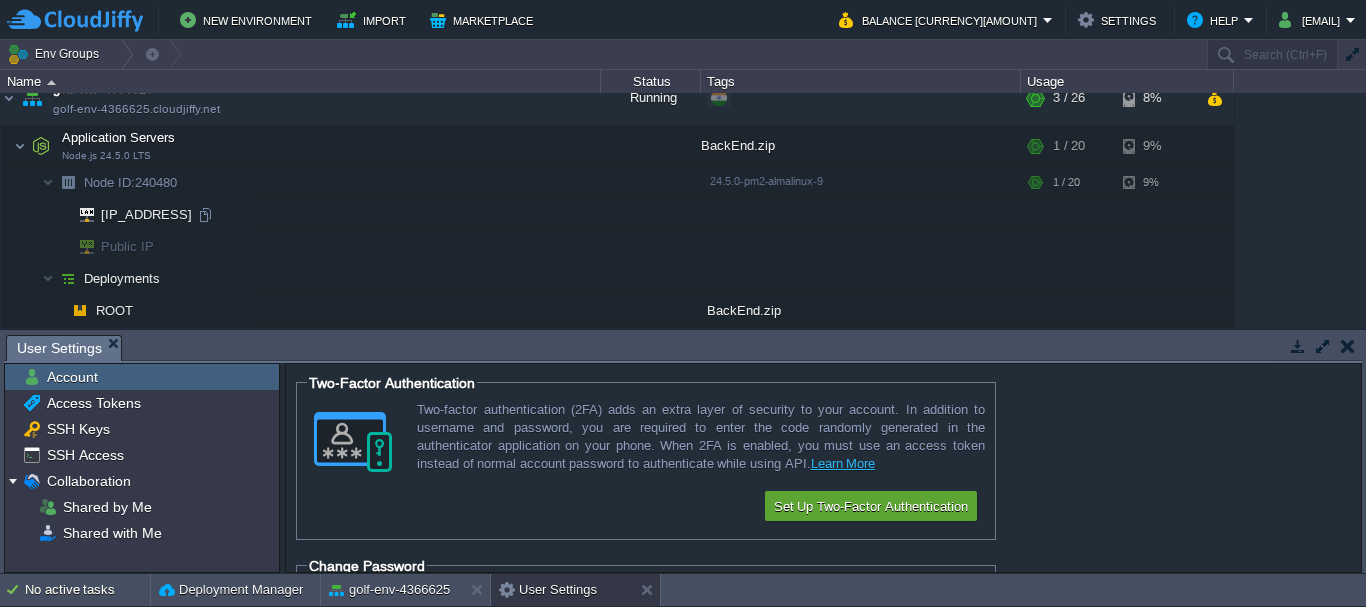 scroll, scrollTop: 0, scrollLeft: 0, axis: both 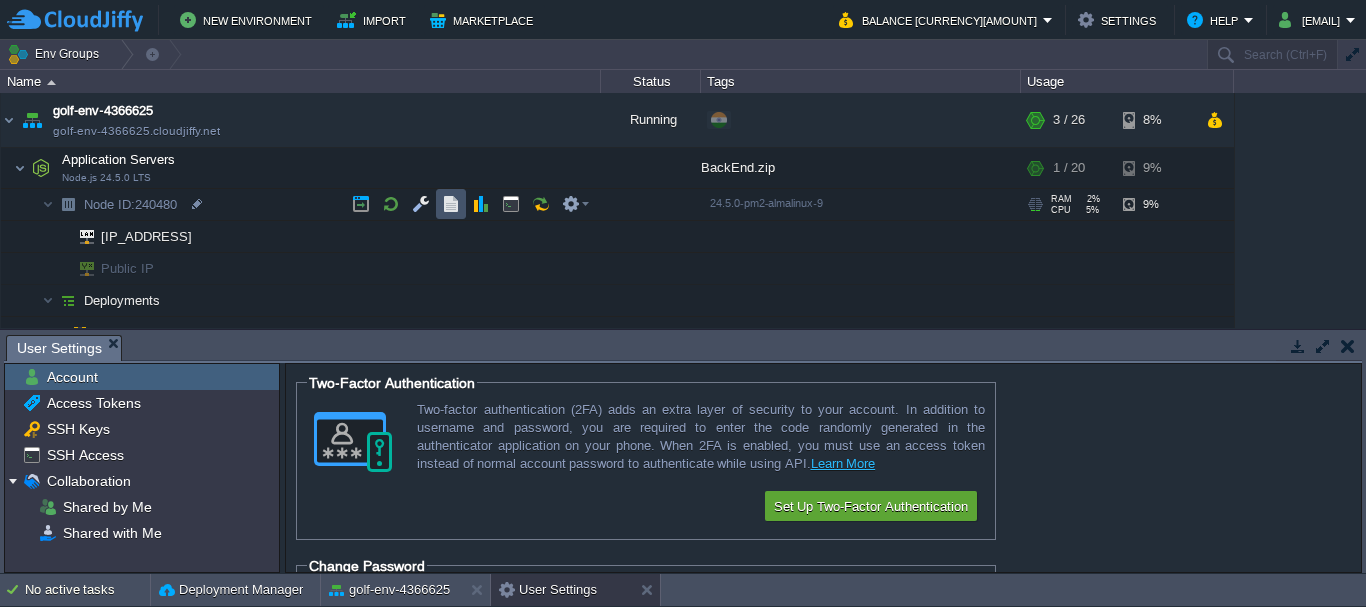 click at bounding box center [451, 204] 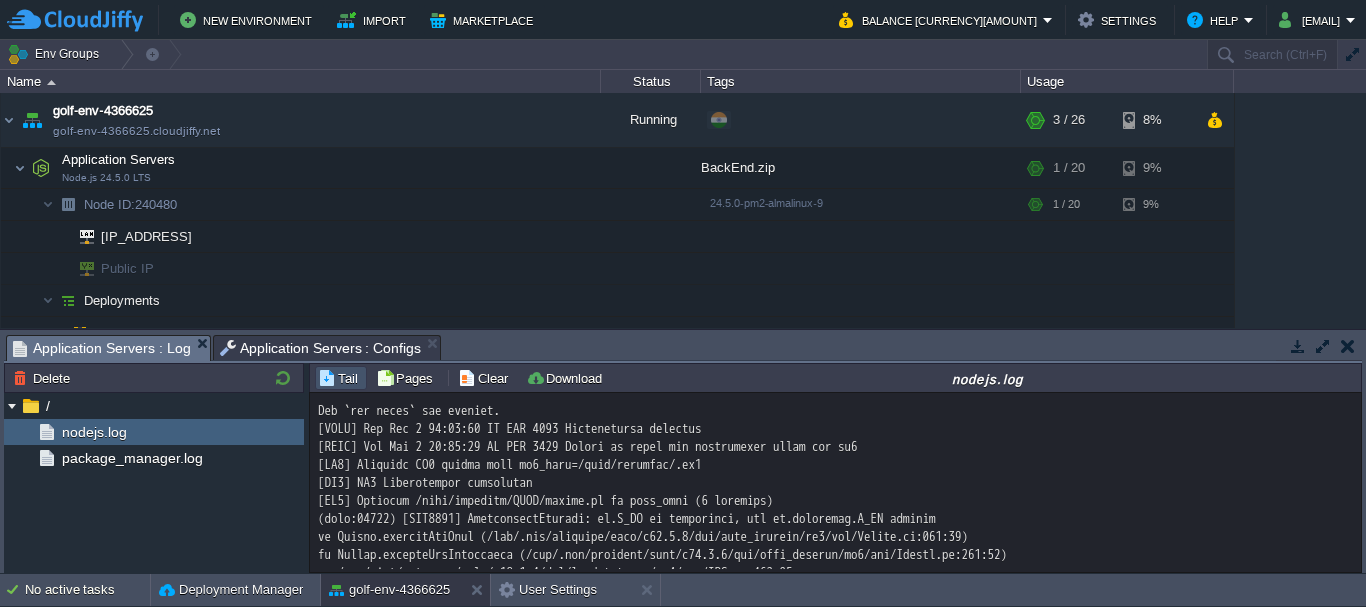 scroll, scrollTop: 6008, scrollLeft: 0, axis: vertical 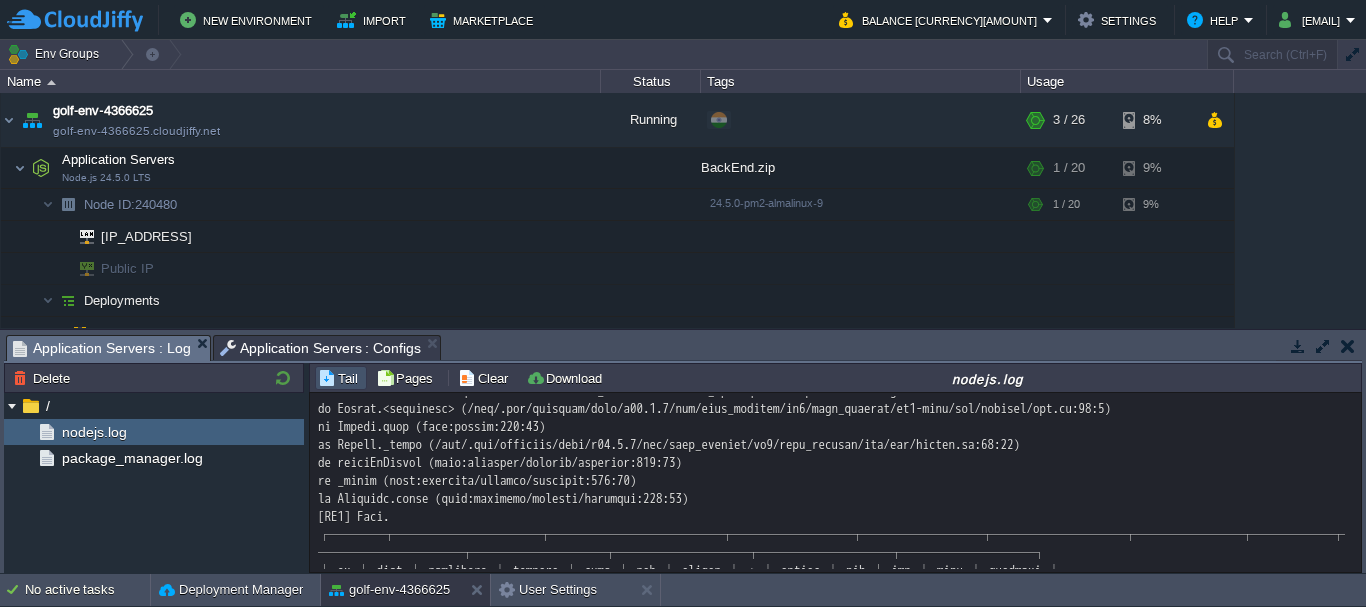 click on "Application Servers : Configs" at bounding box center (321, 348) 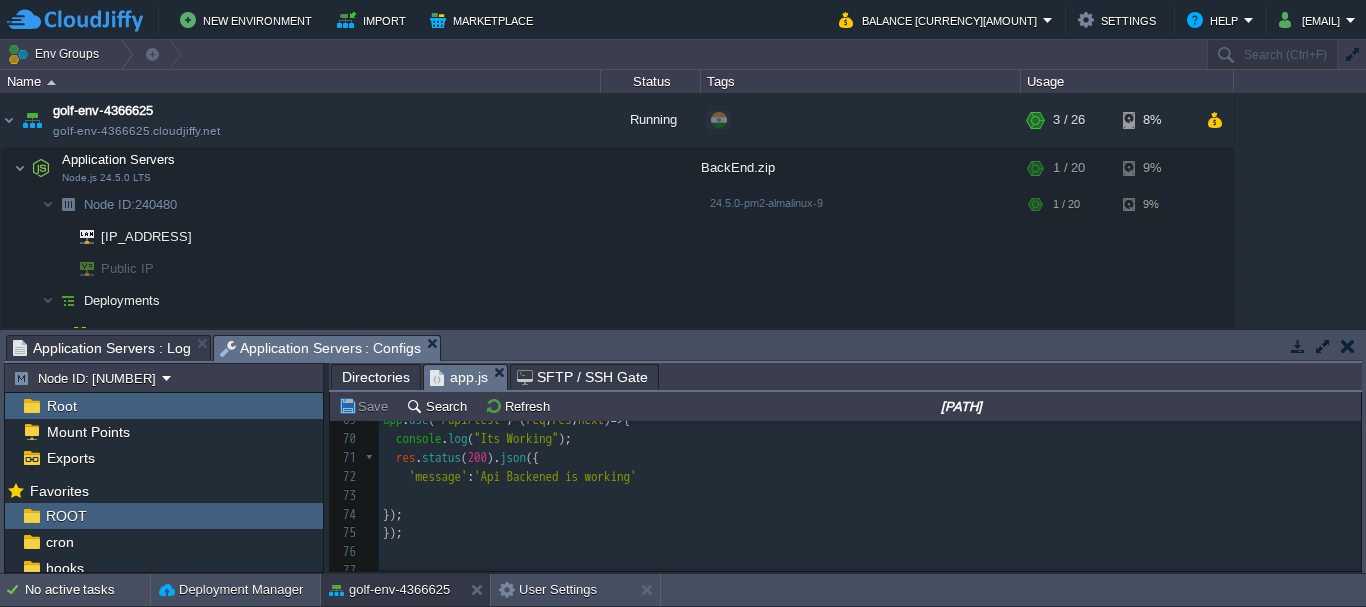 click on "Application Servers : Log" at bounding box center (102, 348) 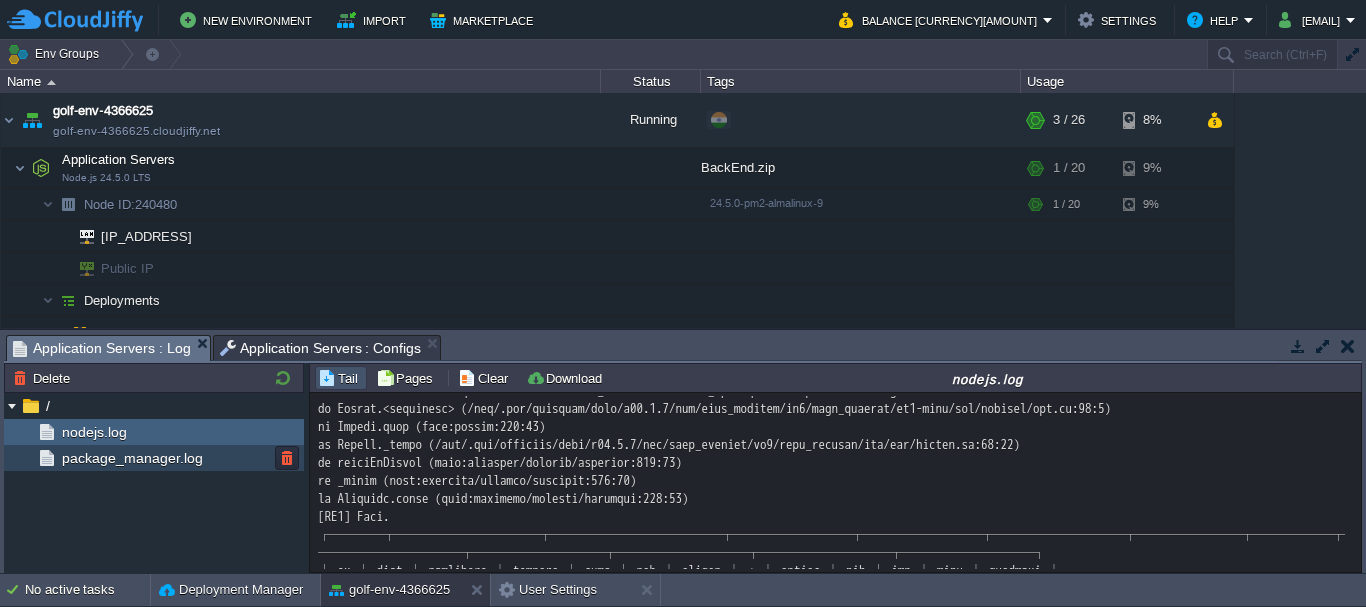 click on "package_manager.log" at bounding box center (132, 458) 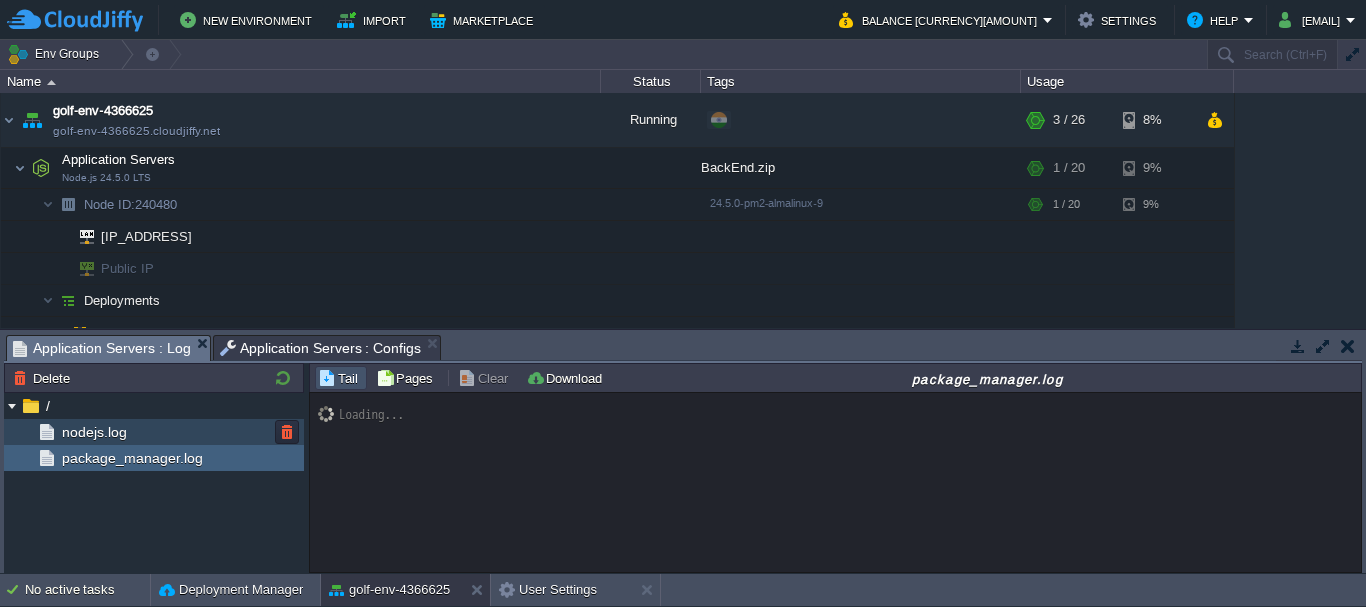 click on "nodejs.log" at bounding box center (94, 432) 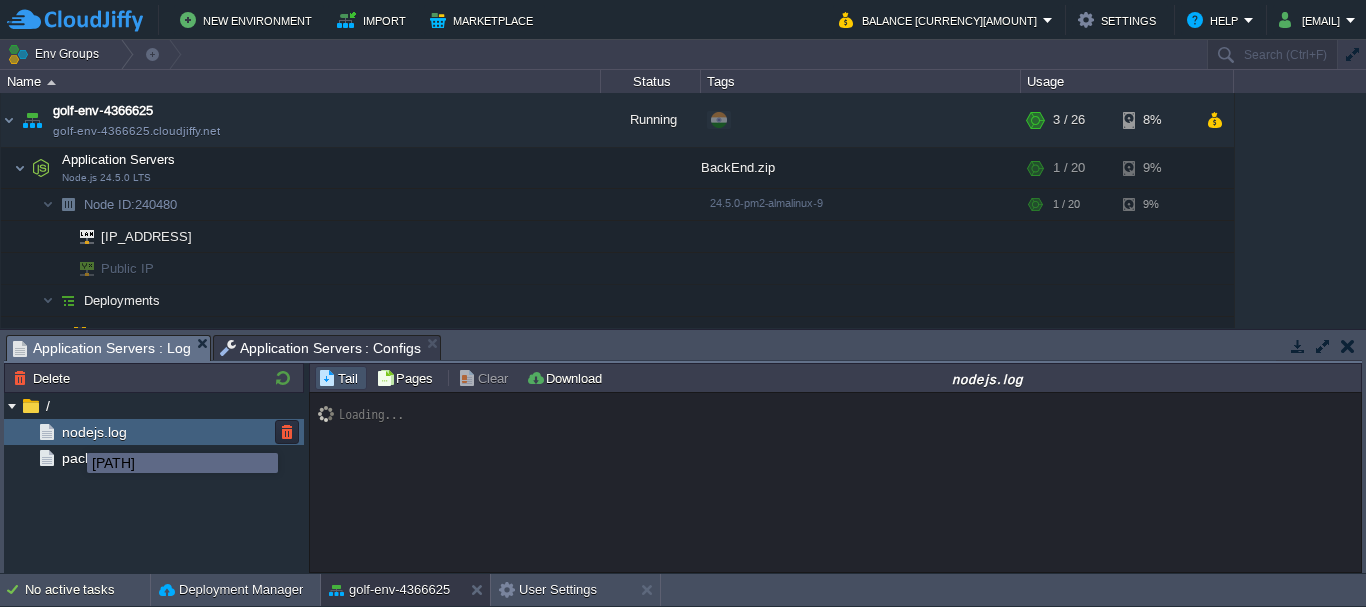 click on "nodejs.log" at bounding box center [94, 432] 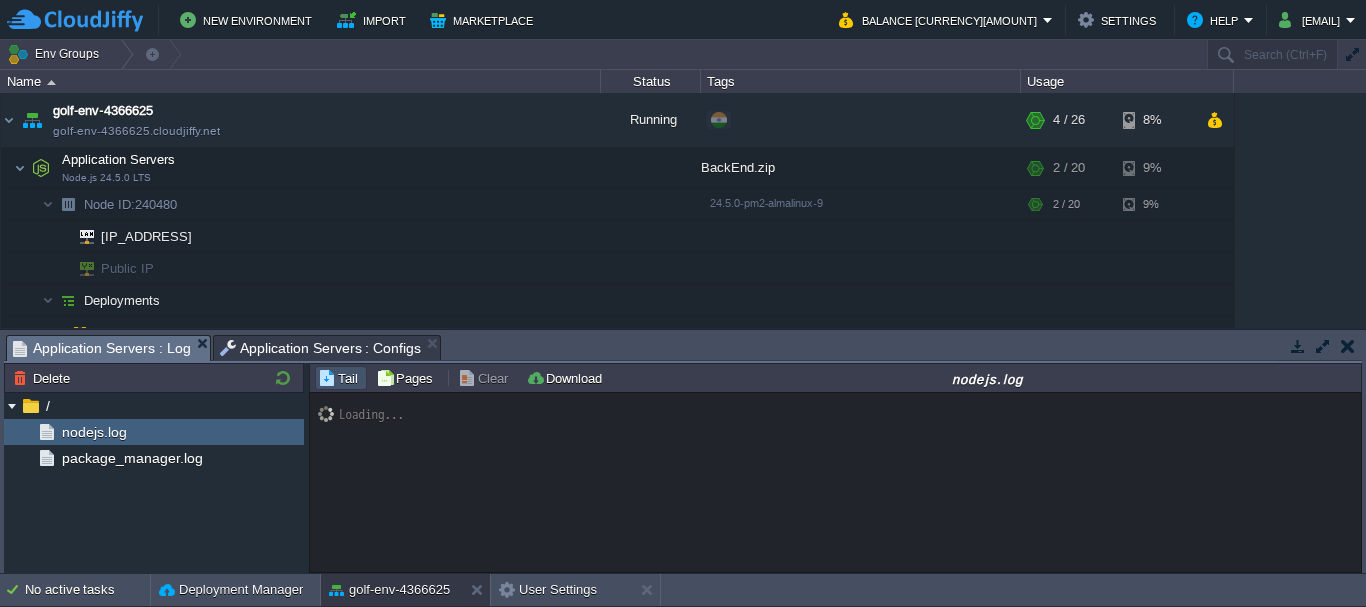 click at bounding box center [1347, 346] 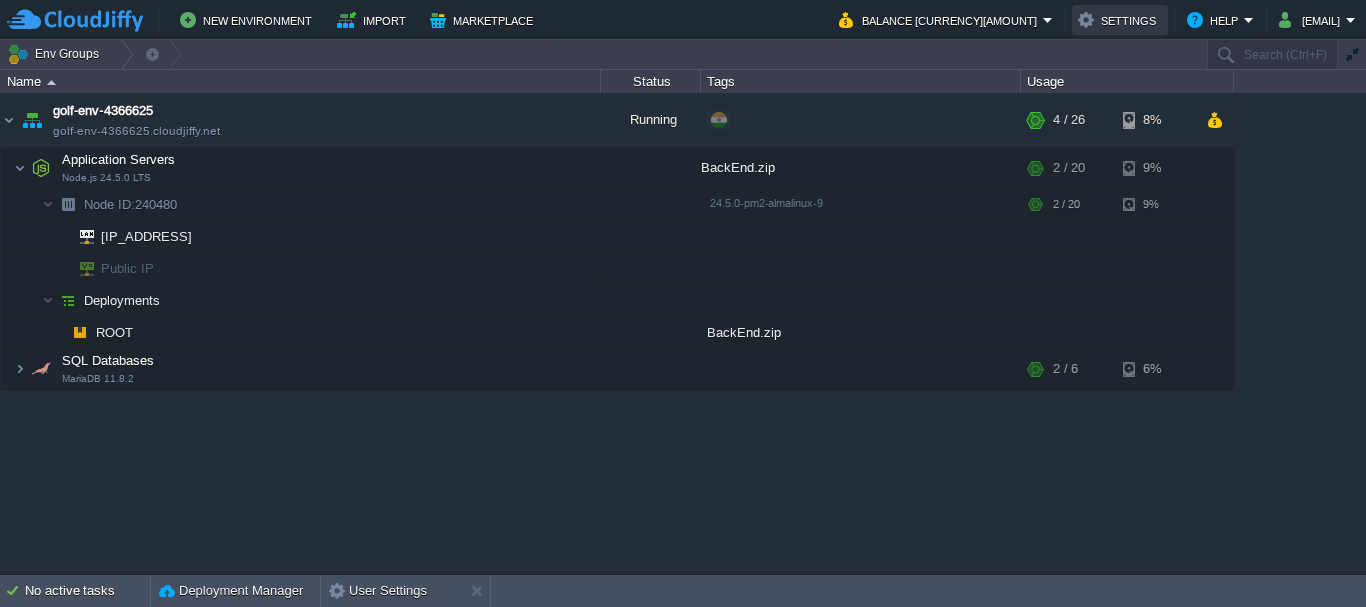 click on "Settings" at bounding box center (1120, 20) 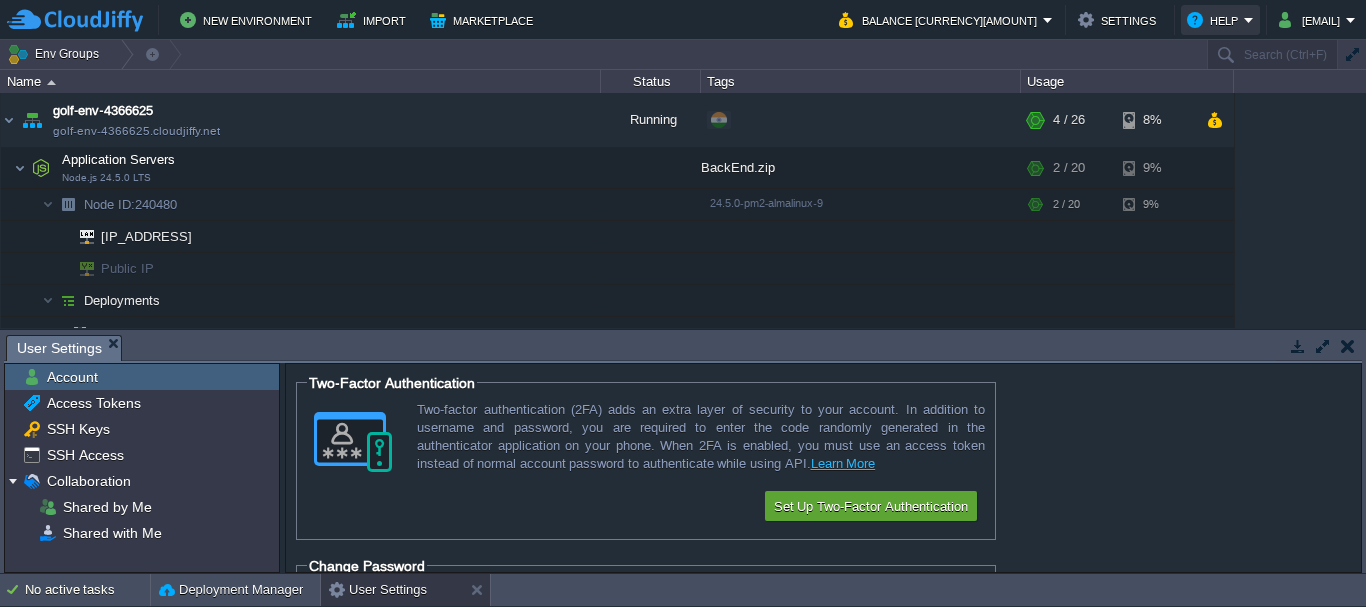 click on "Help" at bounding box center [1215, 20] 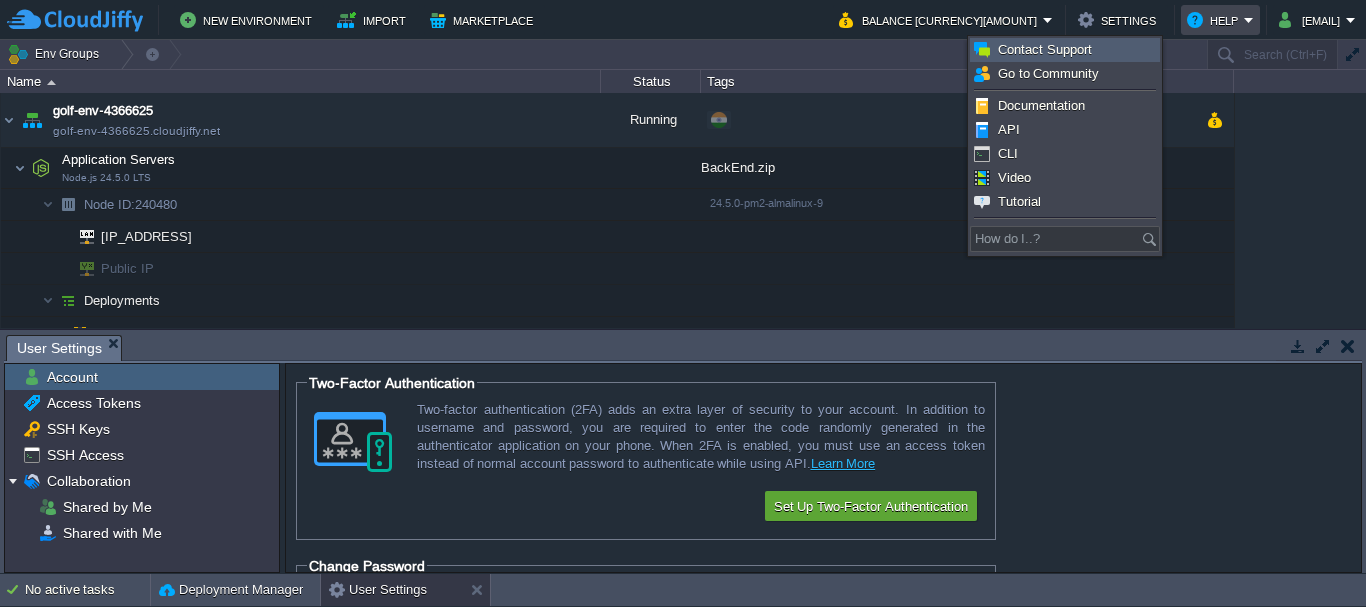 click on "Contact Support" at bounding box center (1045, 49) 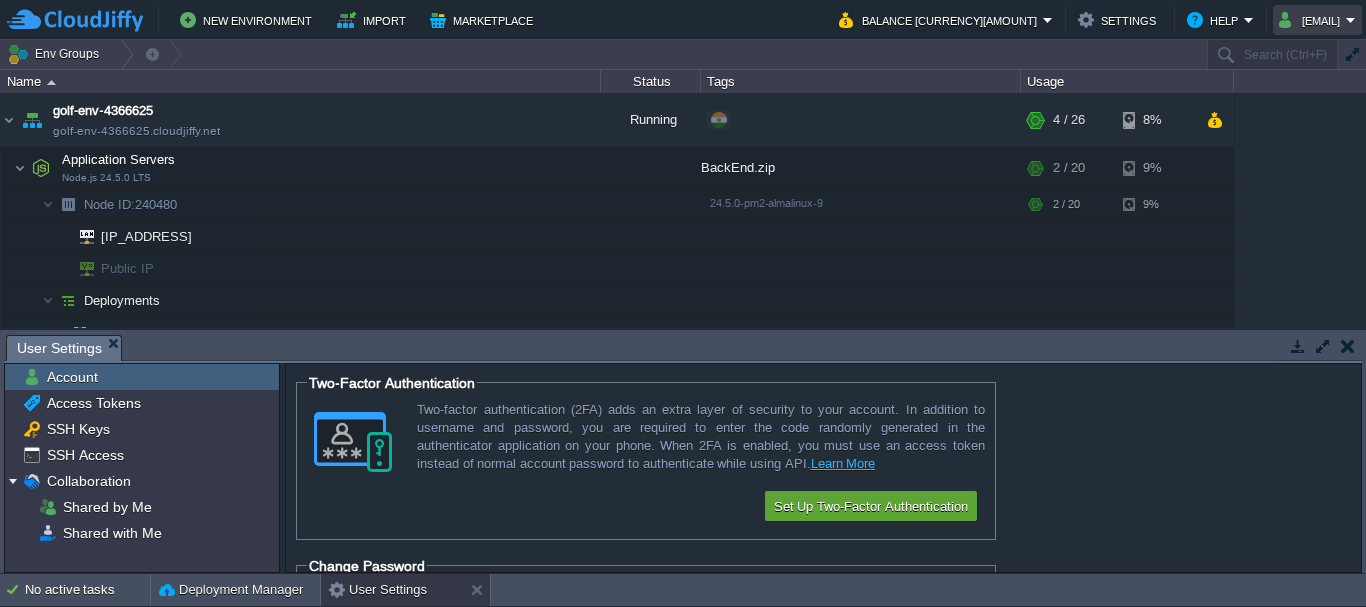 click on "[EMAIL]" at bounding box center [1312, 20] 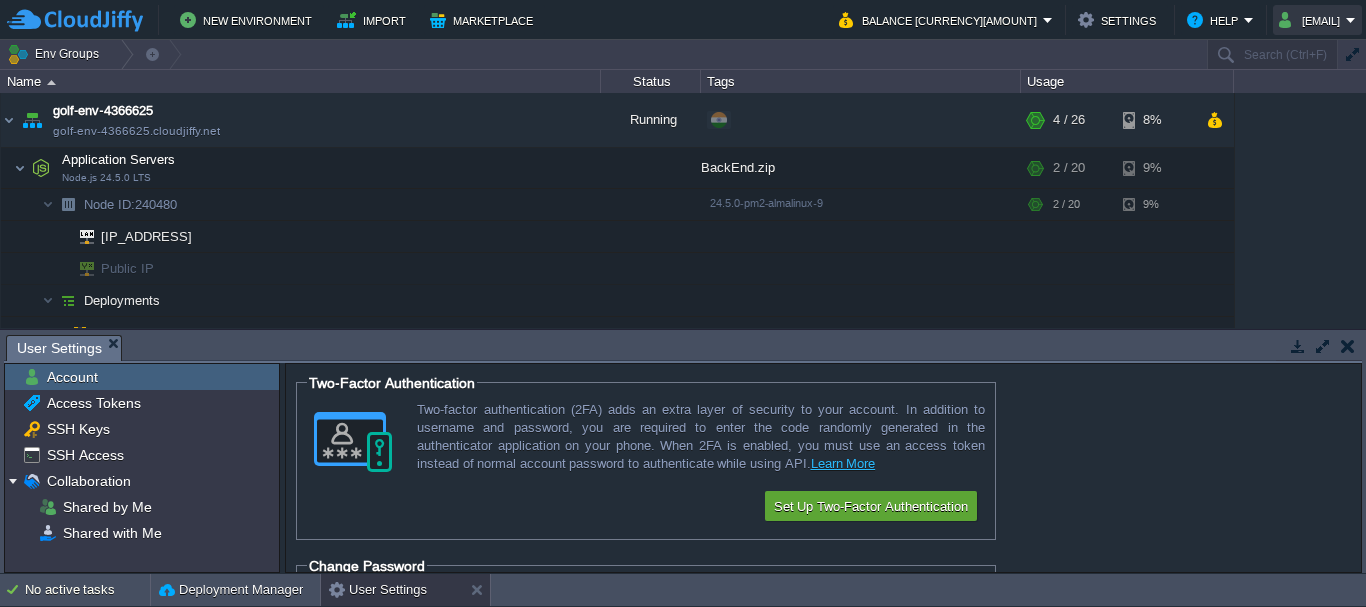 click on "[EMAIL]" at bounding box center [1312, 20] 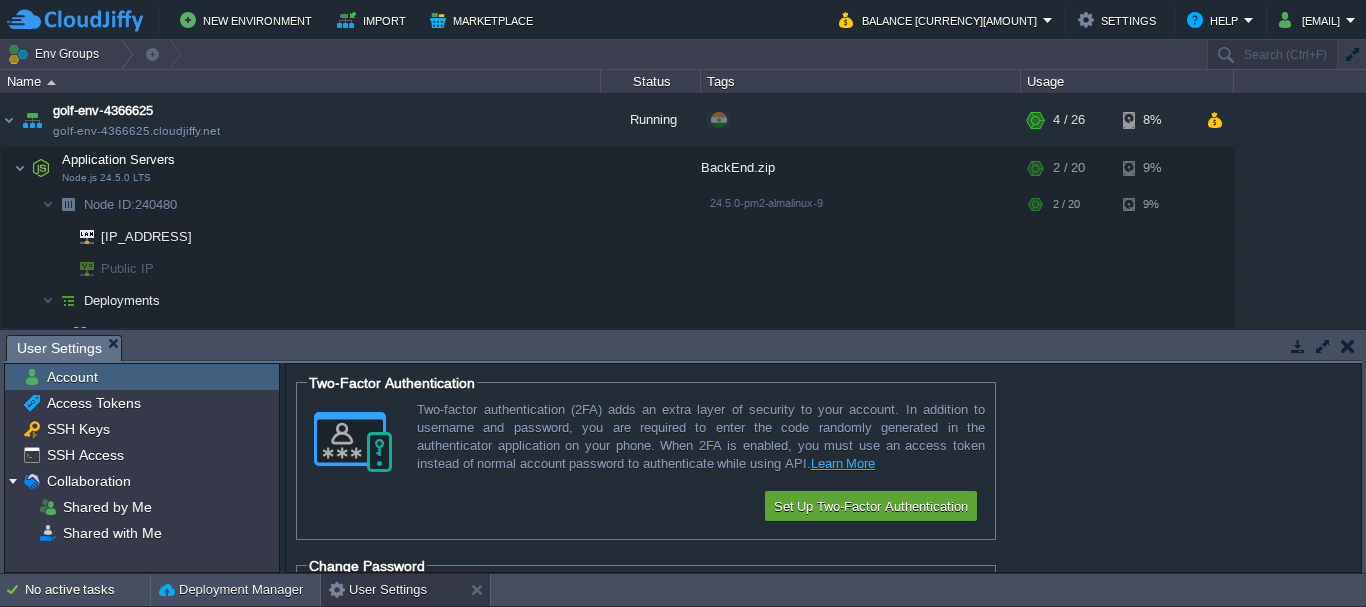 scroll, scrollTop: 137, scrollLeft: 0, axis: vertical 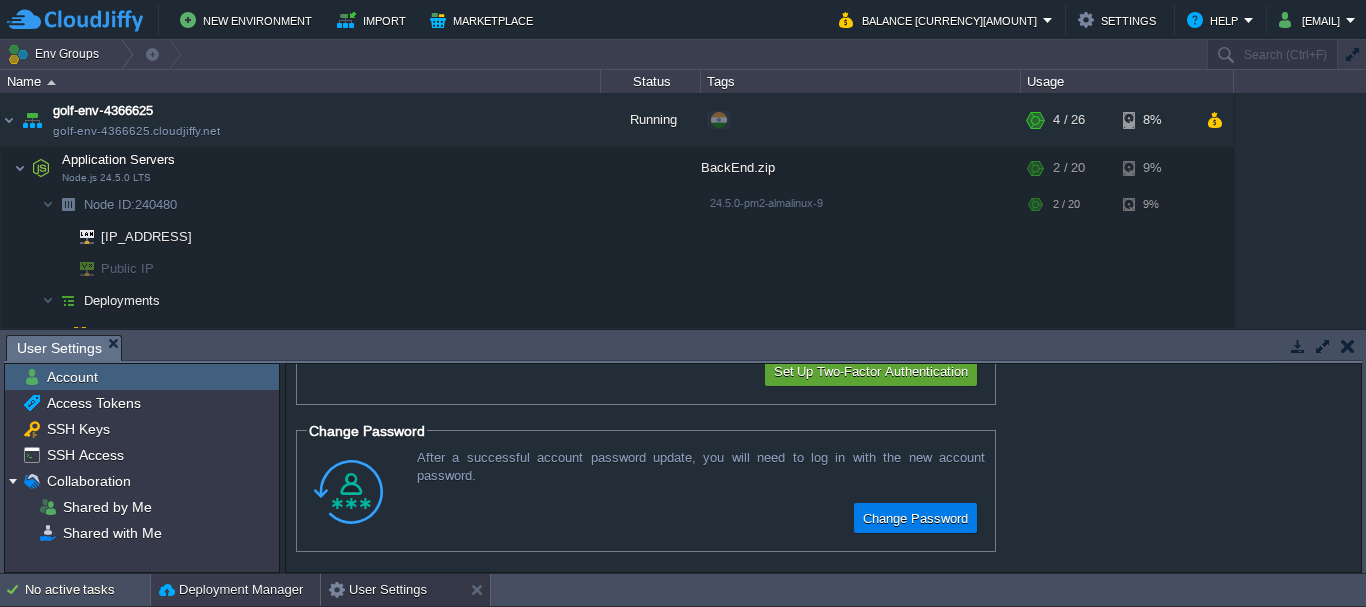 click on "Deployment Manager" at bounding box center (231, 590) 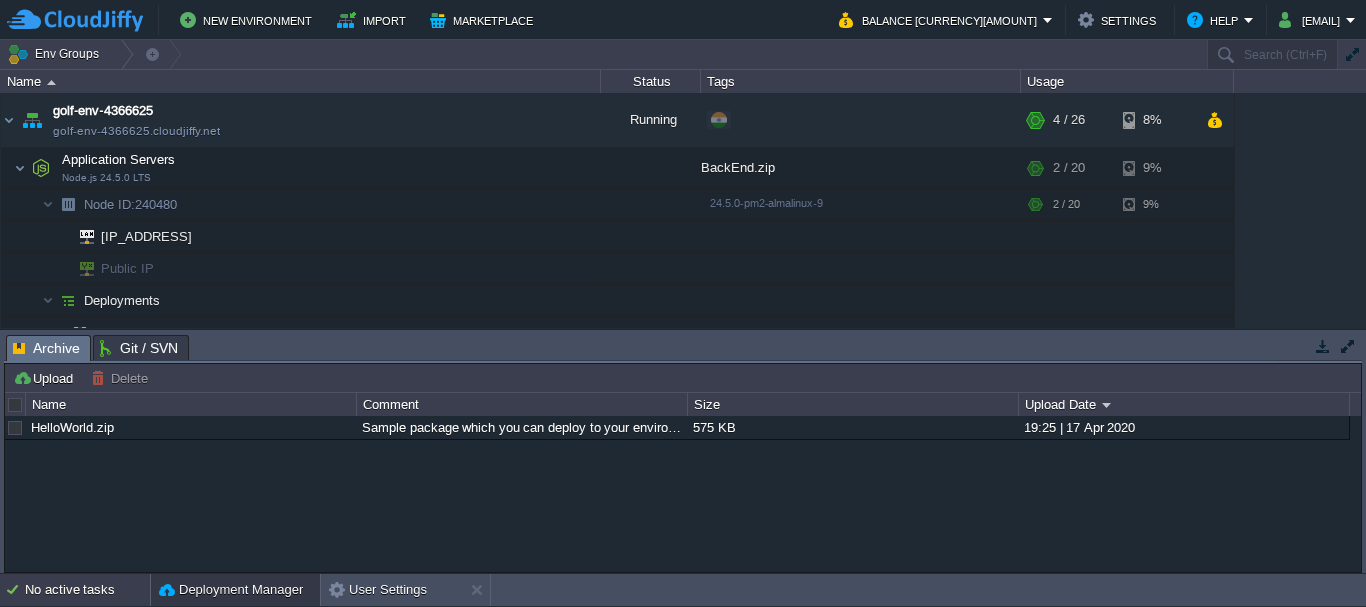 click on "No active tasks" at bounding box center [87, 590] 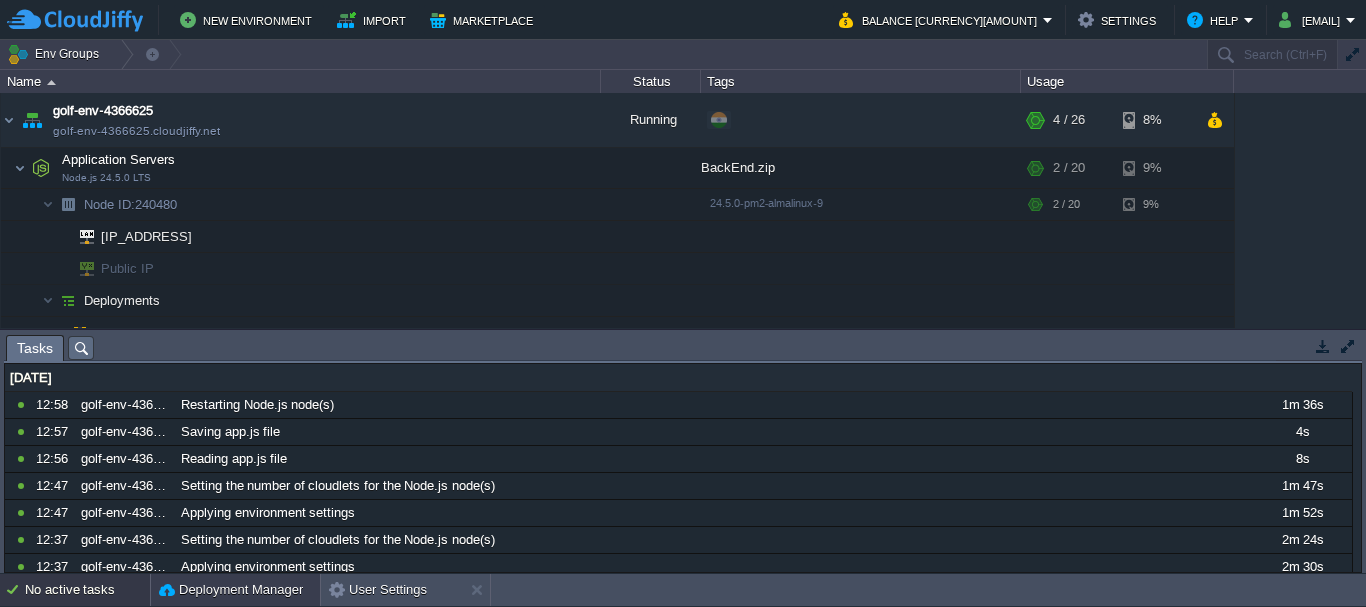 click on "Deployment Manager" at bounding box center (231, 590) 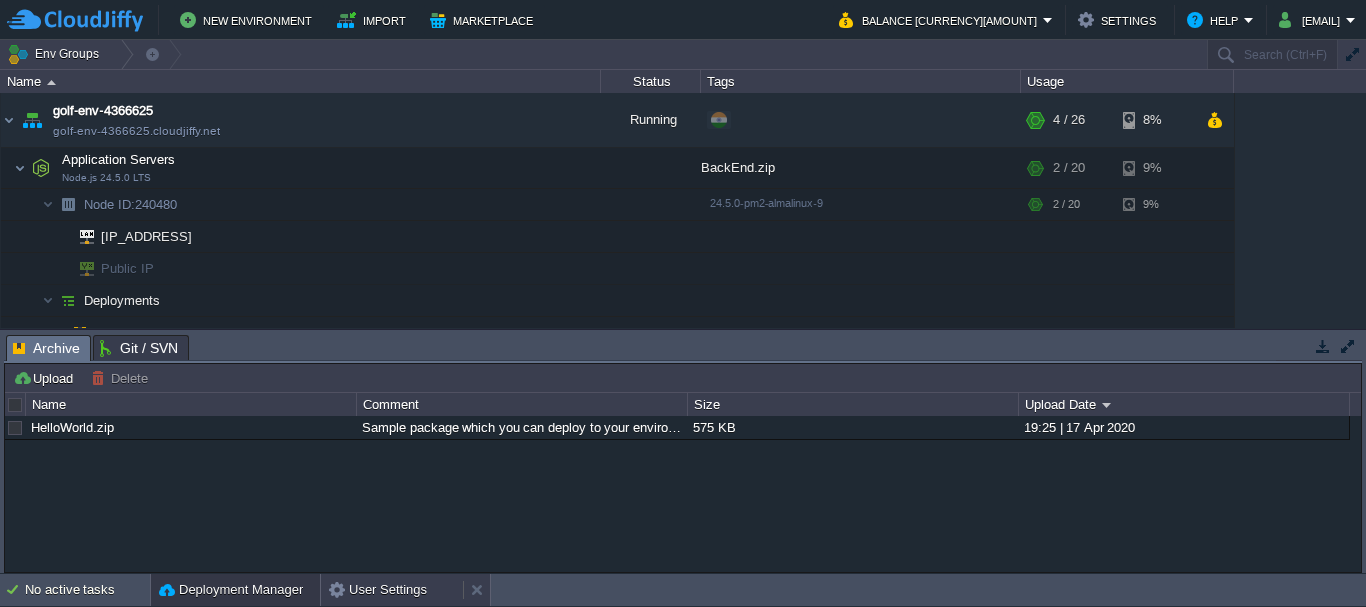 click on "User Settings" at bounding box center (378, 590) 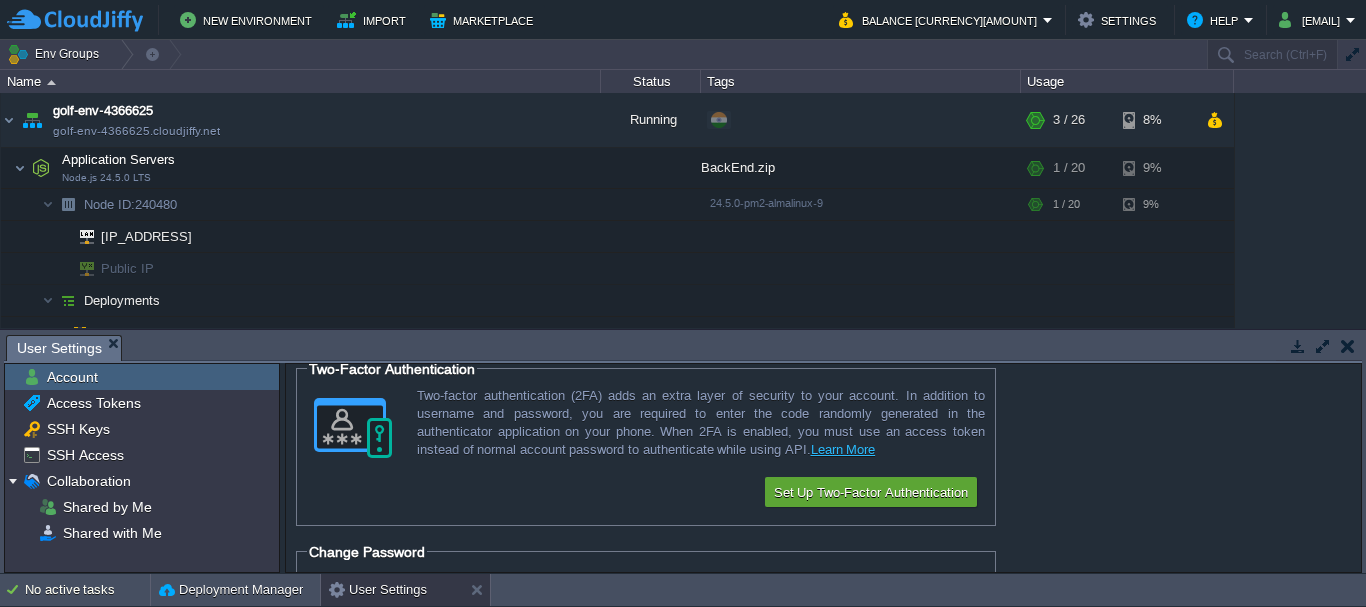 scroll, scrollTop: 0, scrollLeft: 0, axis: both 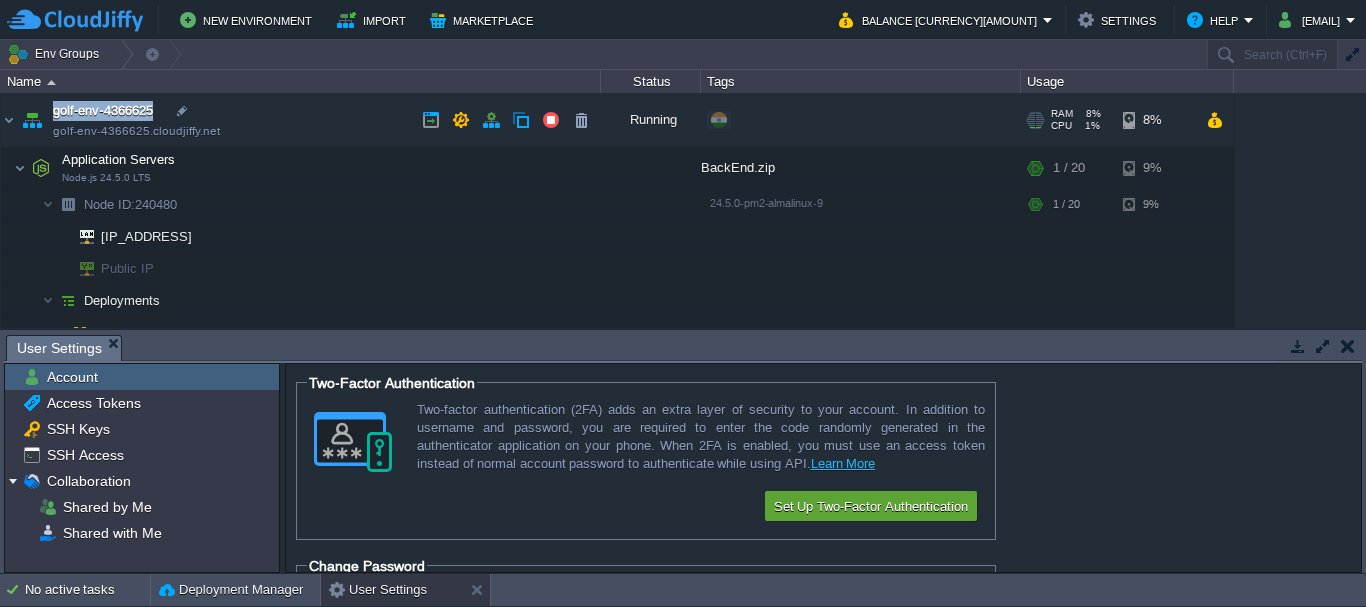 drag, startPoint x: 172, startPoint y: 110, endPoint x: 52, endPoint y: 113, distance: 120.03749 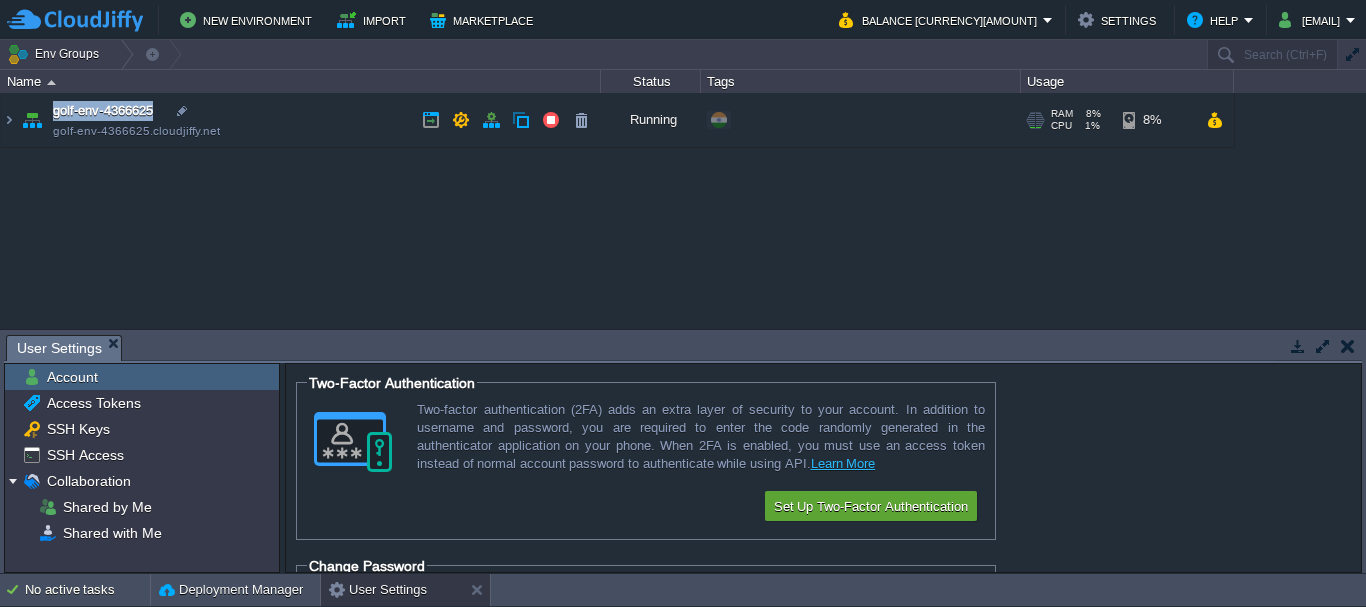 copy on "golf-env-4366625" 